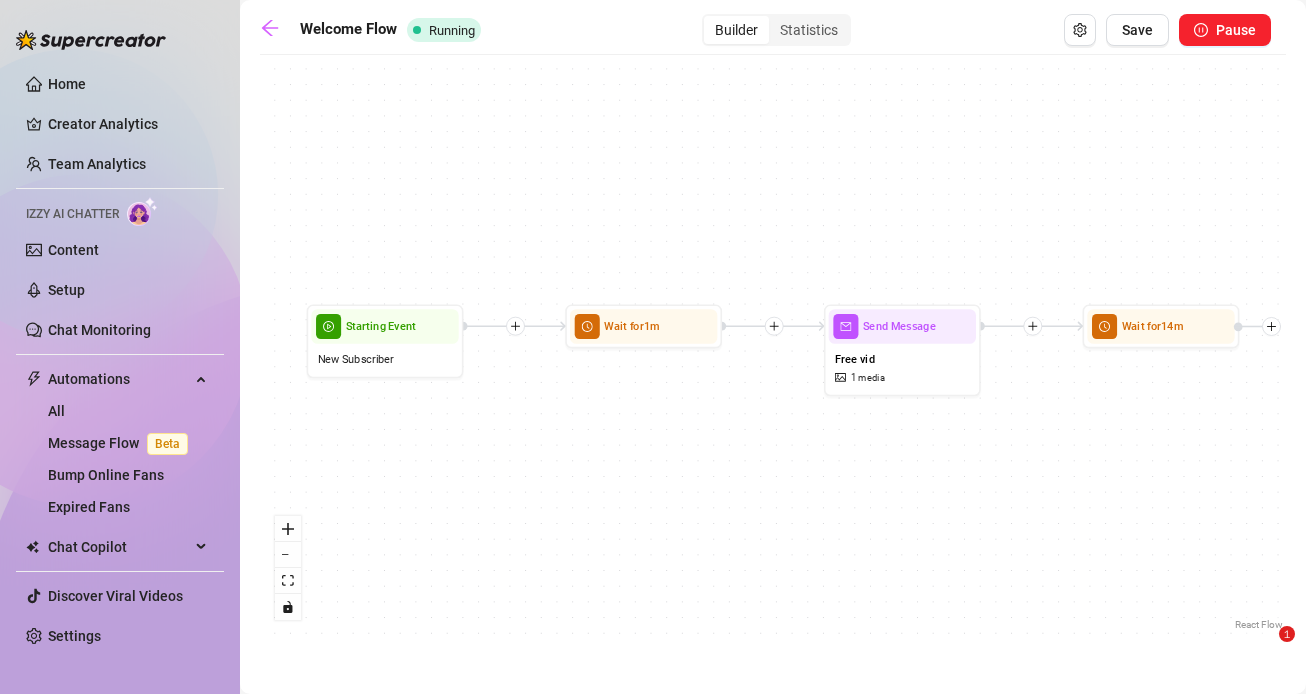 scroll, scrollTop: 0, scrollLeft: 0, axis: both 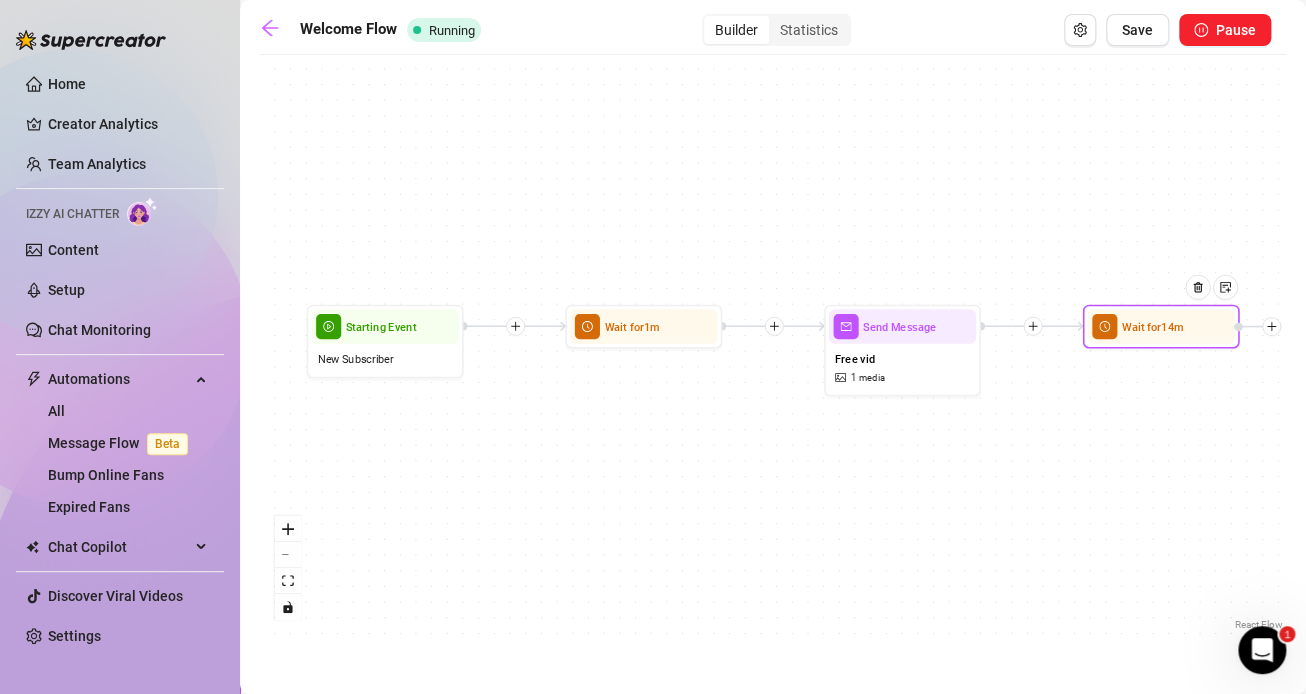 click 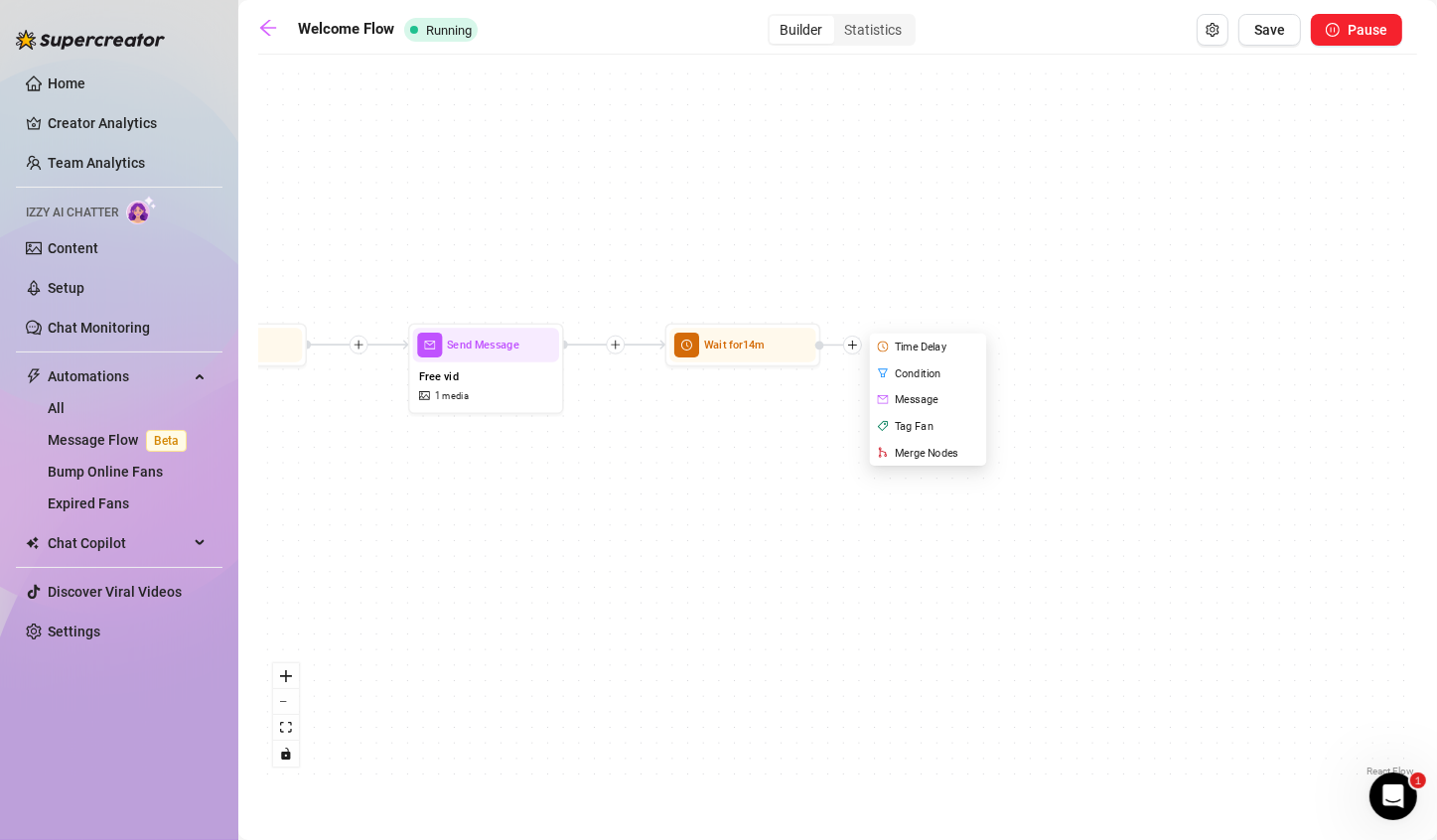 drag, startPoint x: 1167, startPoint y: 409, endPoint x: 802, endPoint y: 432, distance: 365.72 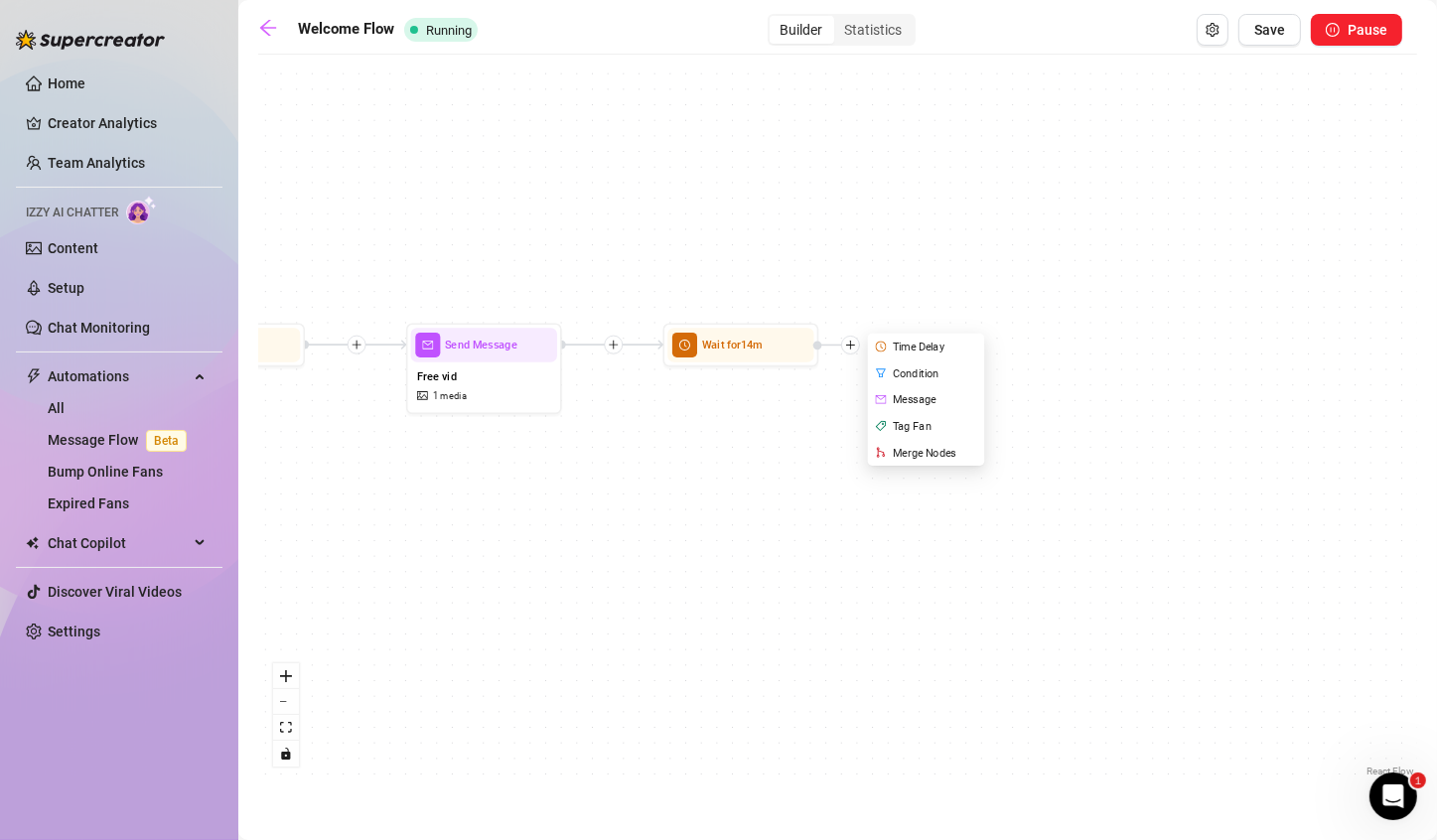 click on "Wait for 1m Send Message Free vid 1 media Wait for 14m Time Delay Condition Message Tag Fan Merge Nodes Starting Event New Subscriber" at bounding box center [837, 423] 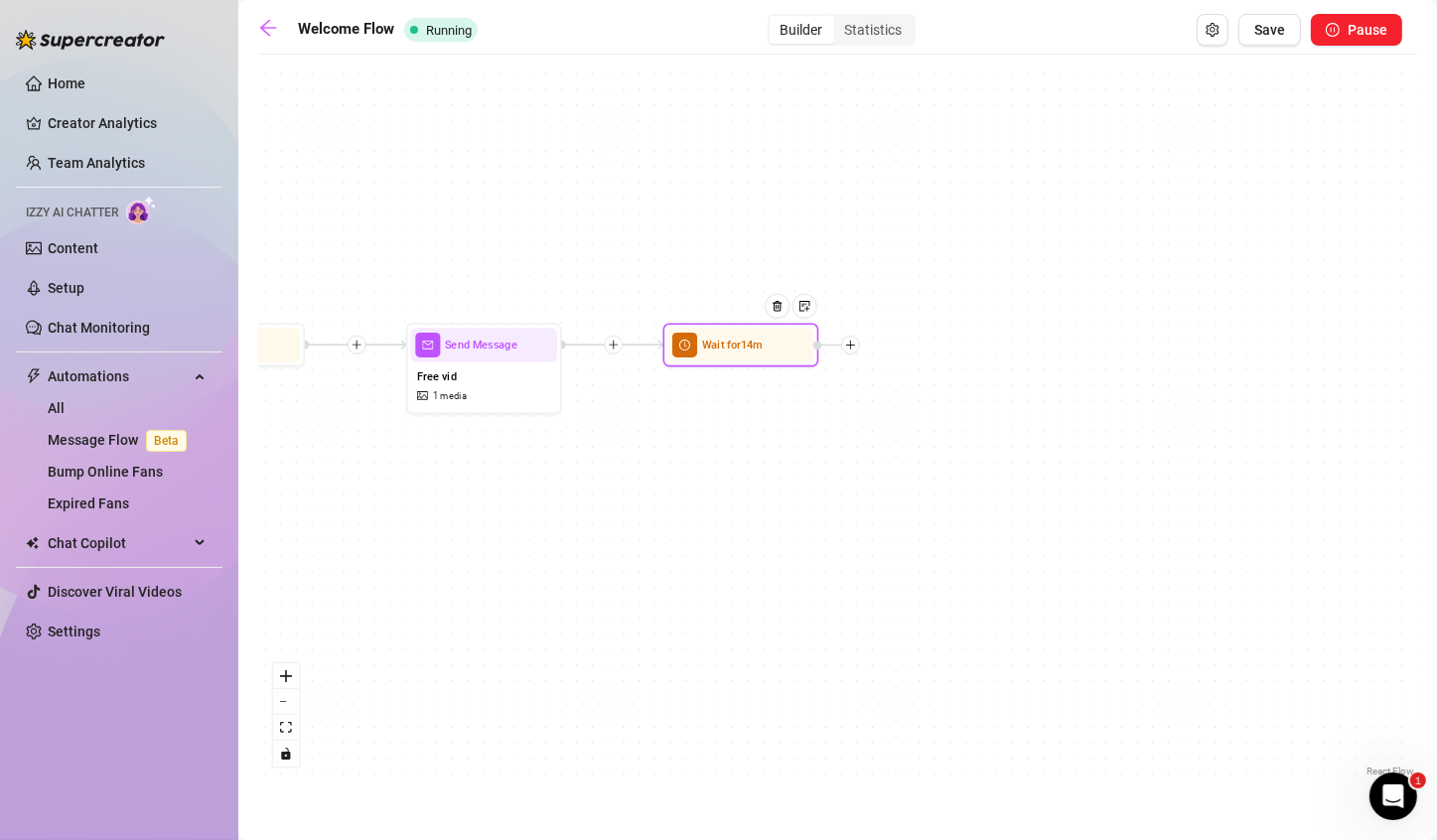 click at bounding box center [850, 345] 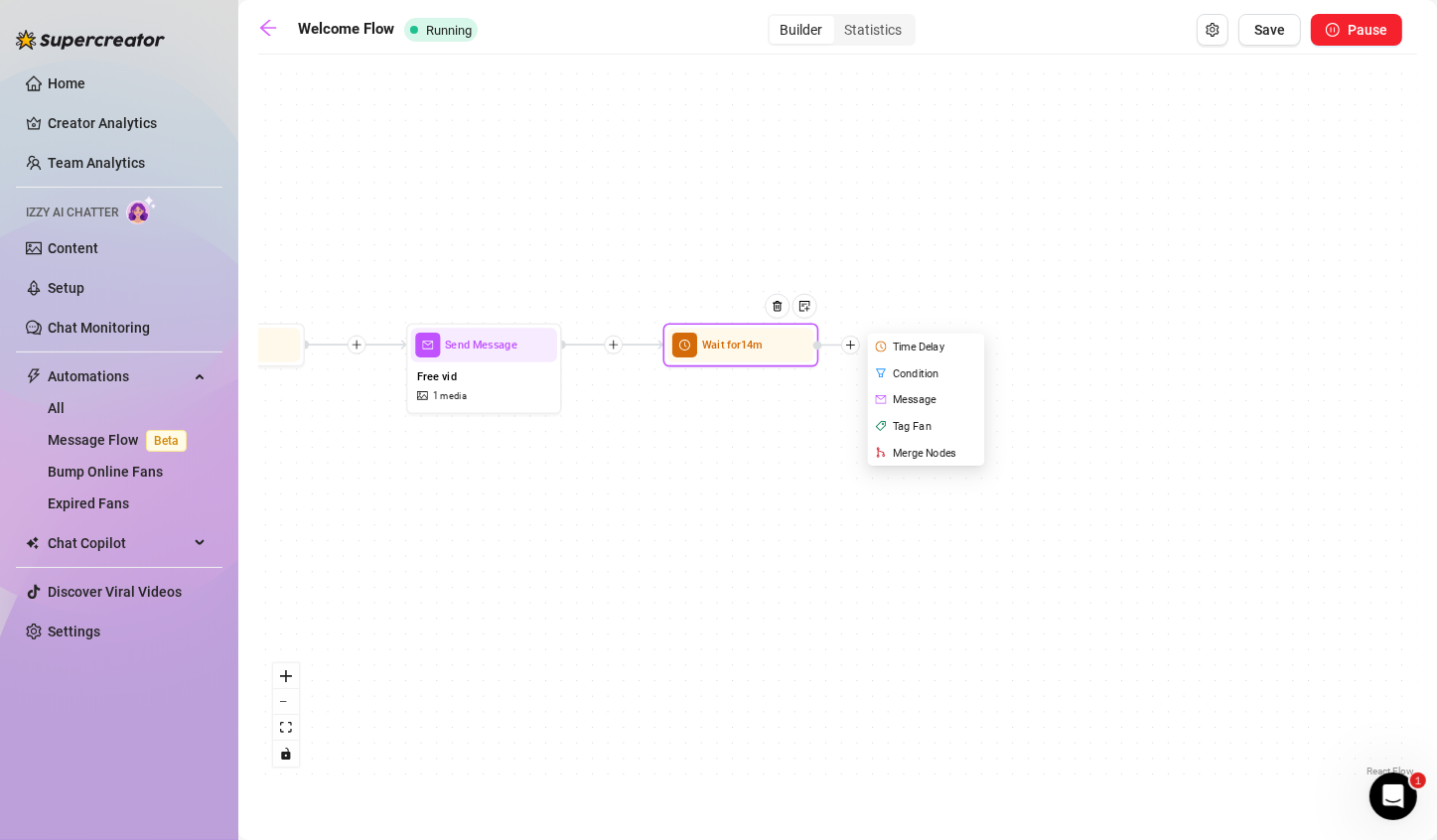 click on "Message" at bounding box center [928, 399] 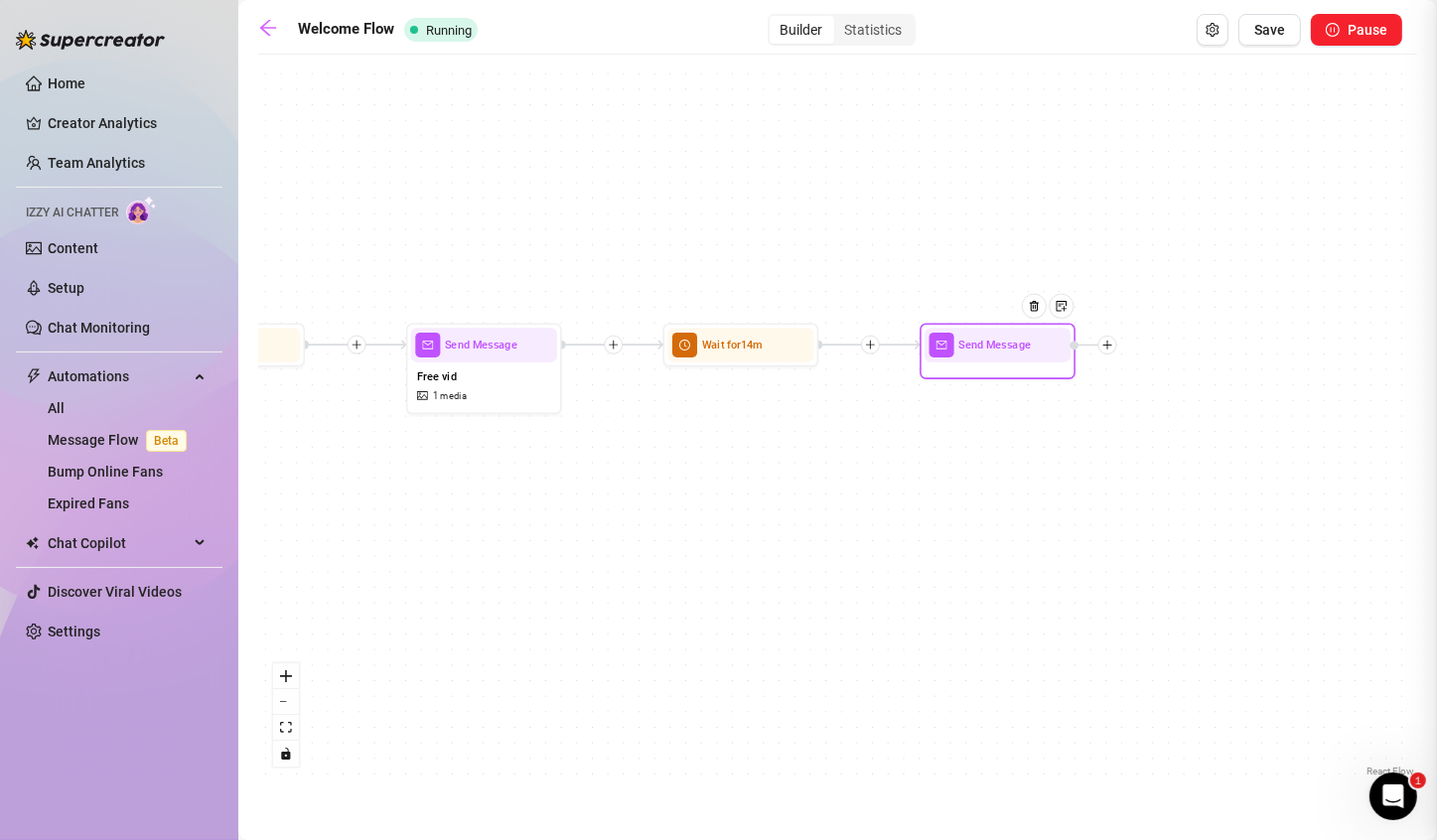 type on "Write your message here" 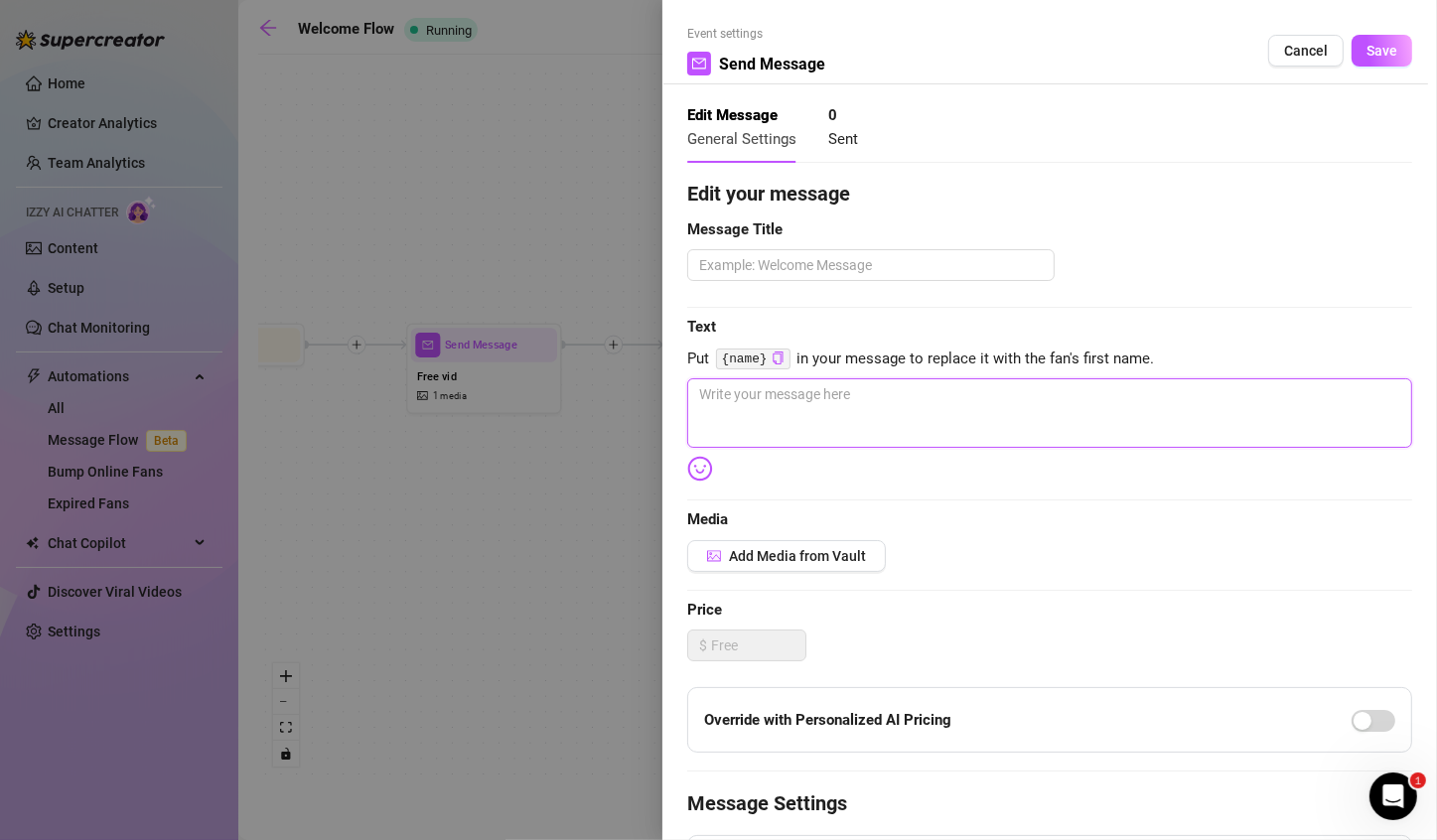 paste on "Oh, and here's my livestream schedule! There's still a couple more shows in July.. I'd love to see you pop in and "participate" 💖😜  It's a really great way to get to know me, and bond over a lil' live cum sesh. 😝" 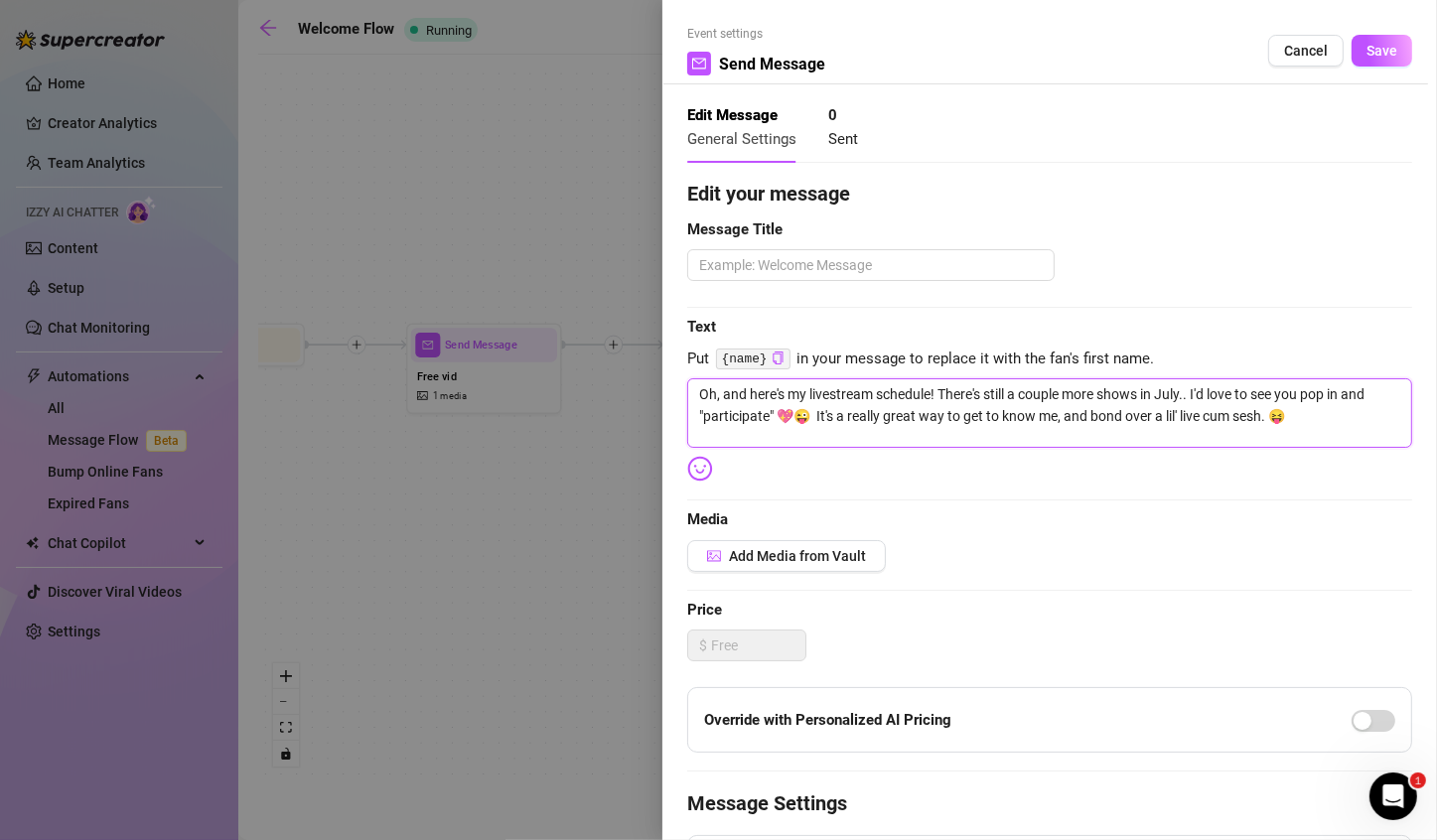 click on "Oh, and here's my livestream schedule! There's still a couple more shows in July.. I'd love to see you pop in and "participate" 💖😜  It's a really great way to get to know me, and bond over a lil' live cum sesh. 😝" at bounding box center [1050, 413] 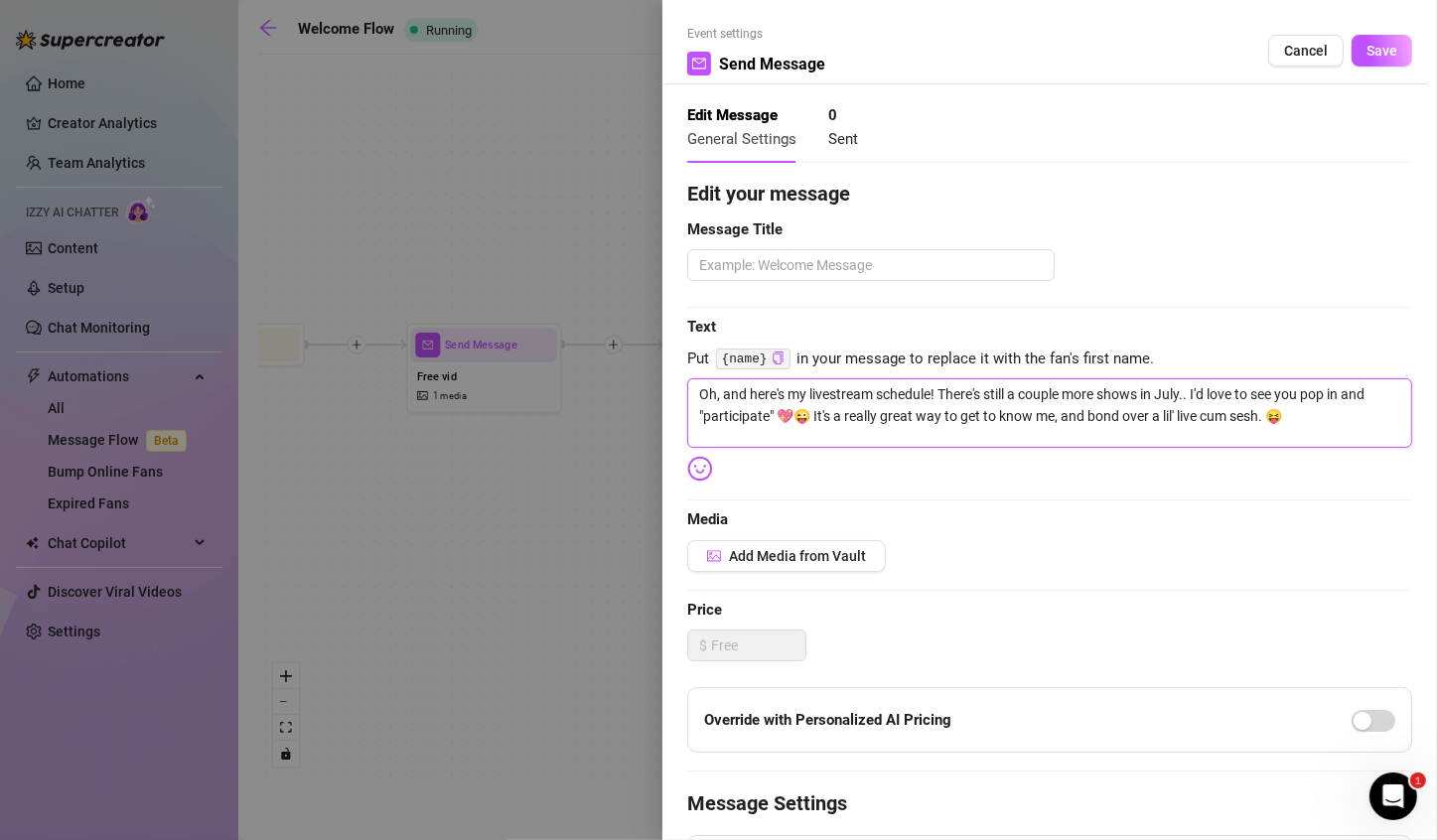 type on "Oh, and here's my livestream  aschedule! There's still a couple more shows in [MONTH].. I'd love to see you pop in and "participate" 💖😜  It's a really great way to get to know me, and bond over a lil' live cum sesh. 😝" 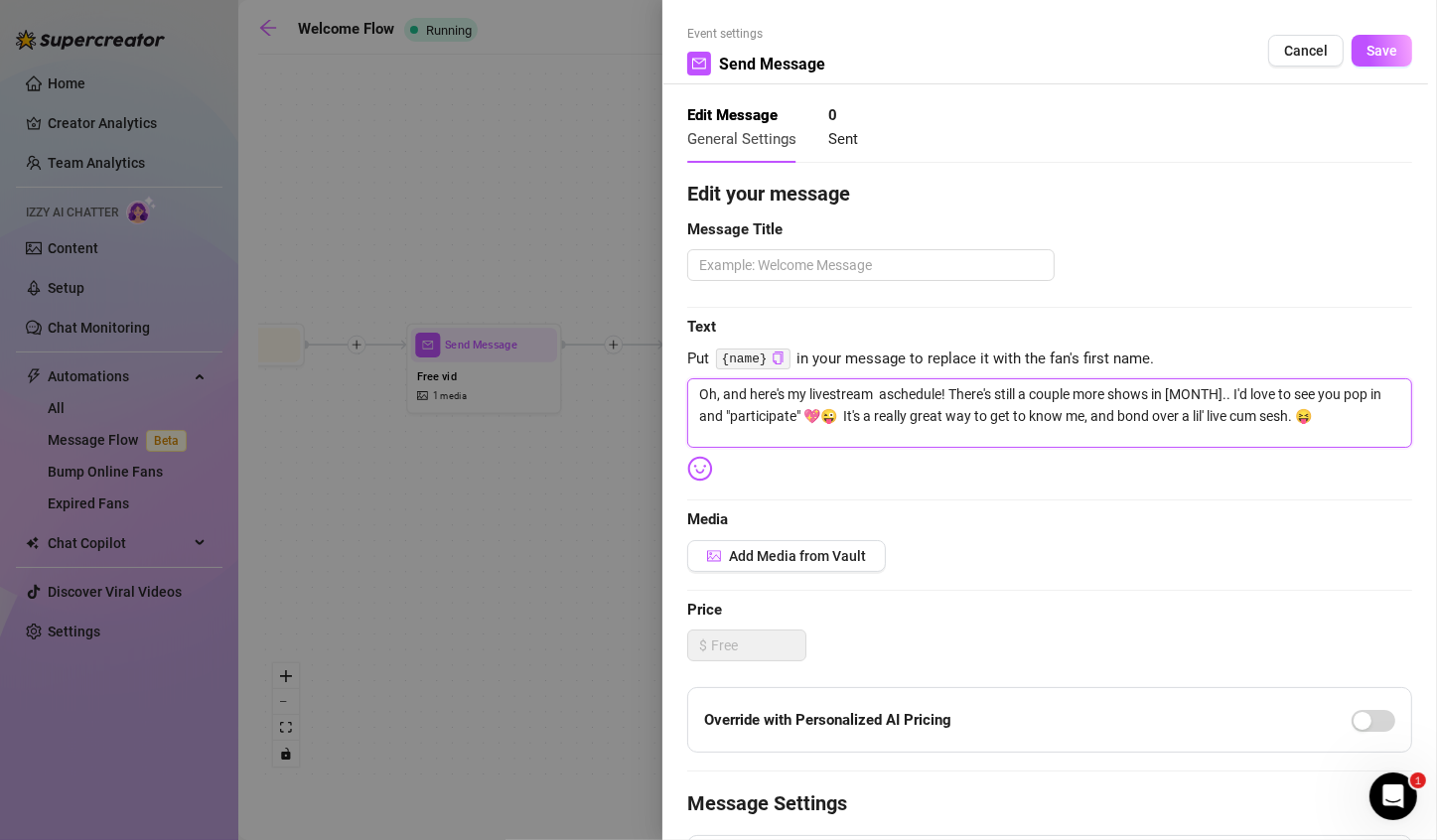 type on "Oh, and here's my livestream andschedule! There's still a couple more shows in July.. I'd love to see you pop in and "participate" 💖😜 It's a really great way to get to know me, and bond over a lil' live cum sesh. 😝" 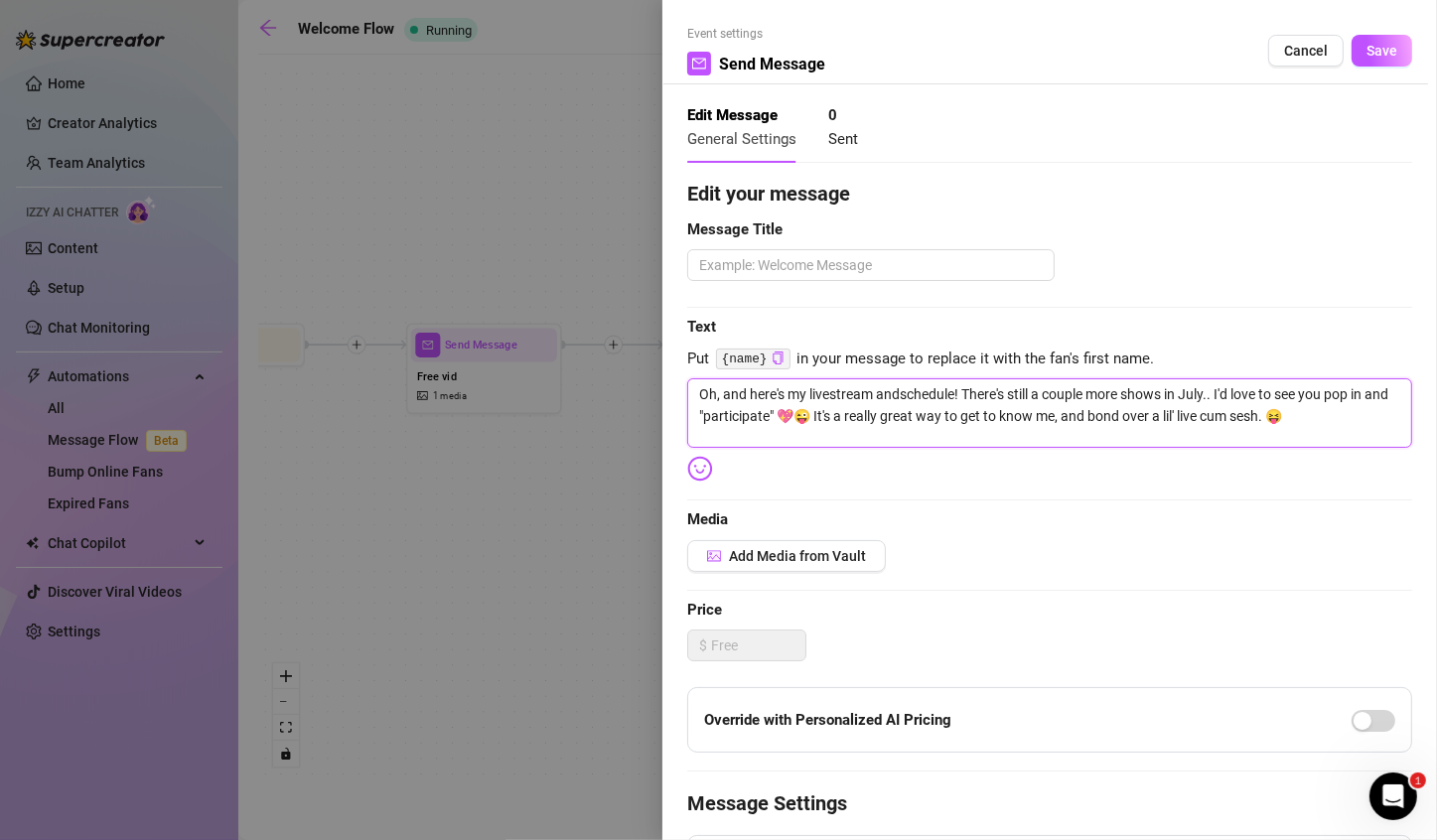 type on "Oh, and here's my livestream andschedule! There's still a couple more shows in July.. I'd love to see you pop in and "participate" 💖😜 It's a really great way to get to know me, and bond over a lil' live cum sesh. 😝" 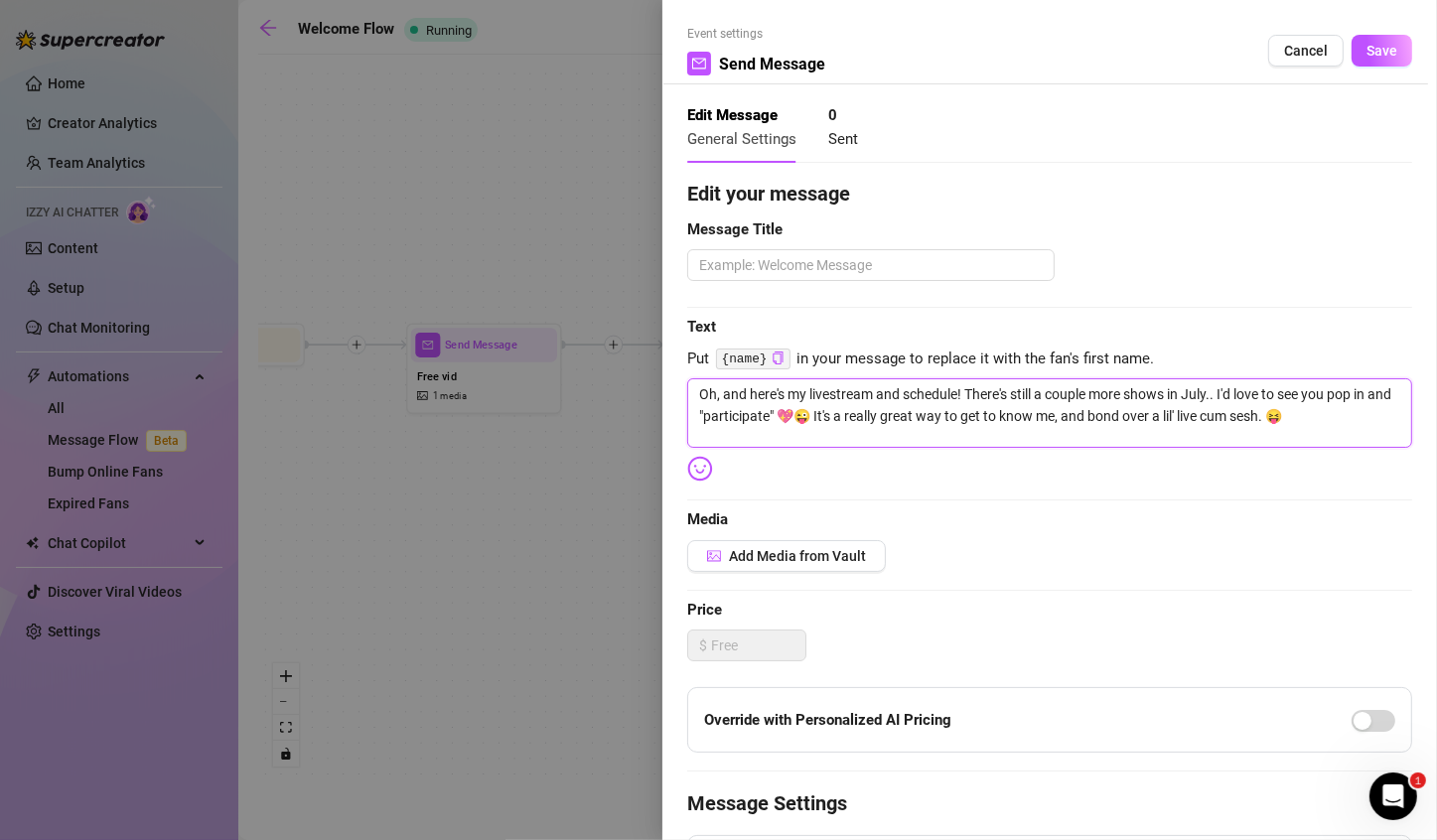 type on "Oh, and here's my livestream and Pschedule! There's still a couple more shows in July.. I'd love to see you pop in and "participate" 💖😜 It's a really great way to get to know me, and bond over a lil' live cum sesh. 😝" 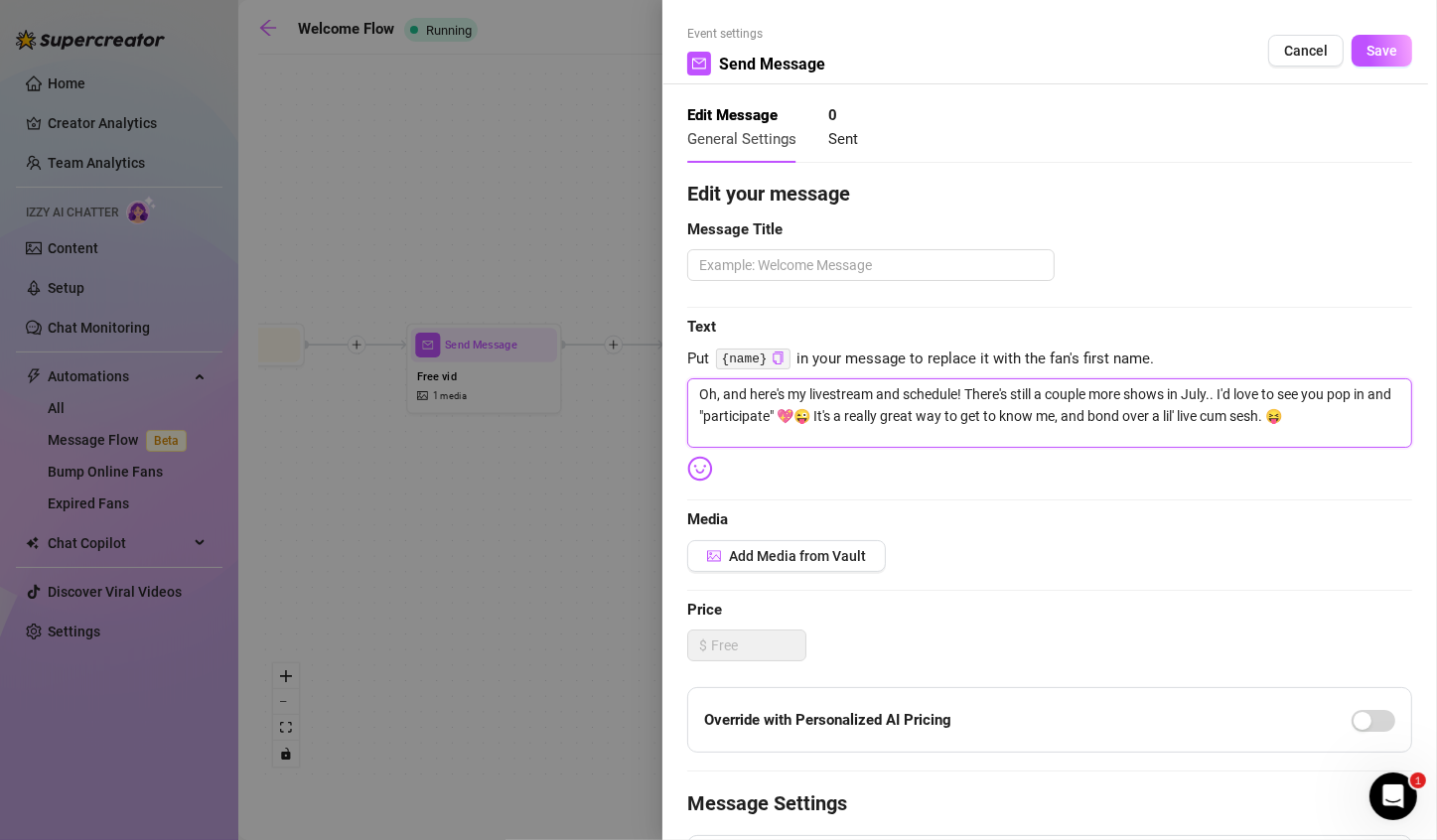 type on "Oh, and here's my livestream and Pschedule! There's still a couple more shows in July.. I'd love to see you pop in and "participate" 💖😜 It's a really great way to get to know me, and bond over a lil' live cum sesh. 😝" 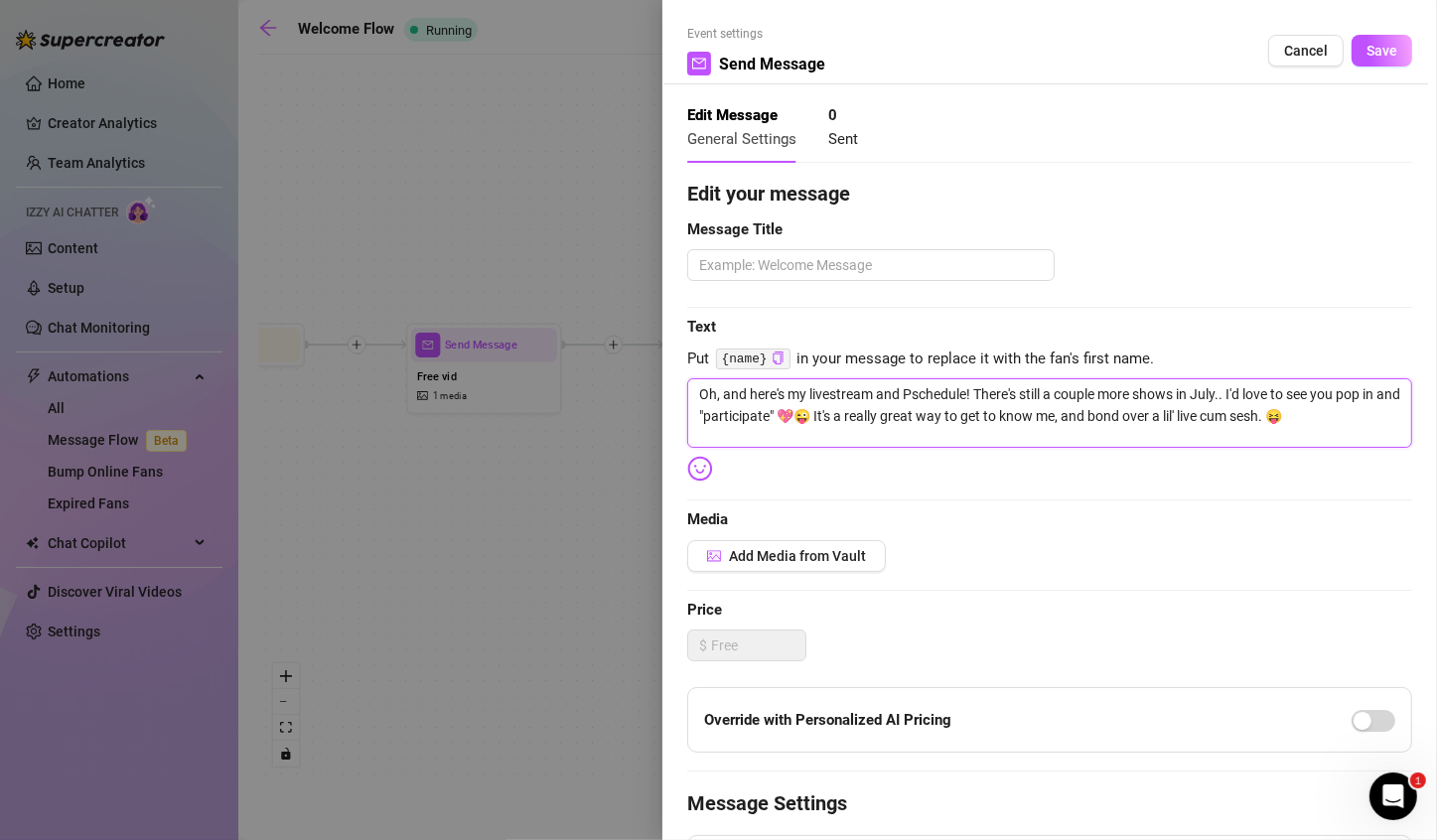 type on "Oh, and here's my livestream and Prschedule! There's still a couple more shows in July.. I'd love to see you pop in and "participate" 💖😜 It's a really great way to get to know me, and bond over a lil' live cum sesh. 😝" 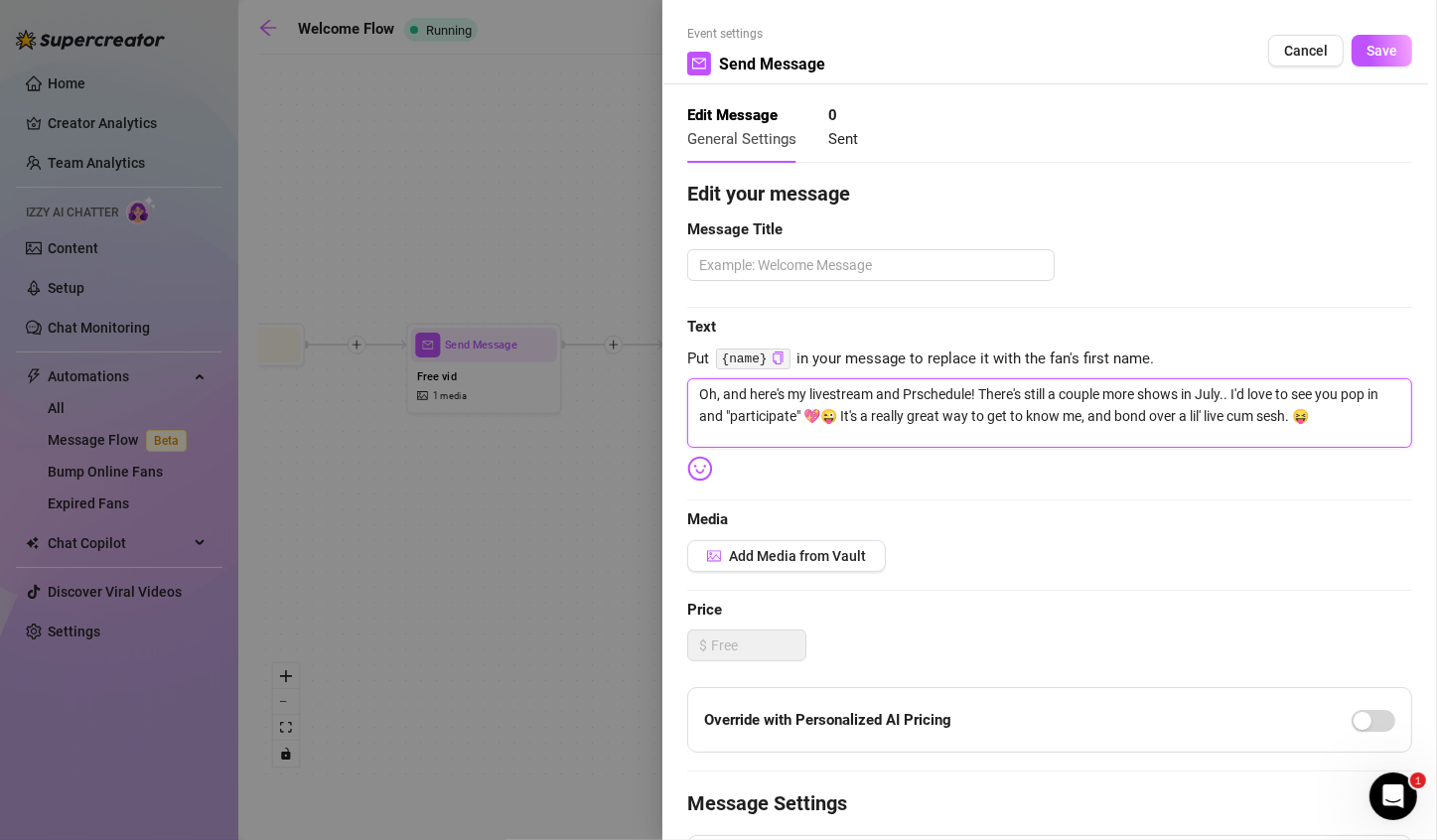 type on "Oh, and here's my livestream  and Prischedule! There's still a couple more shows in [MONTH].. I'd love to see you pop in and "participate" 💖😜  It's a really great way to get to know me, and bond over a lil' live cum sesh. 😝" 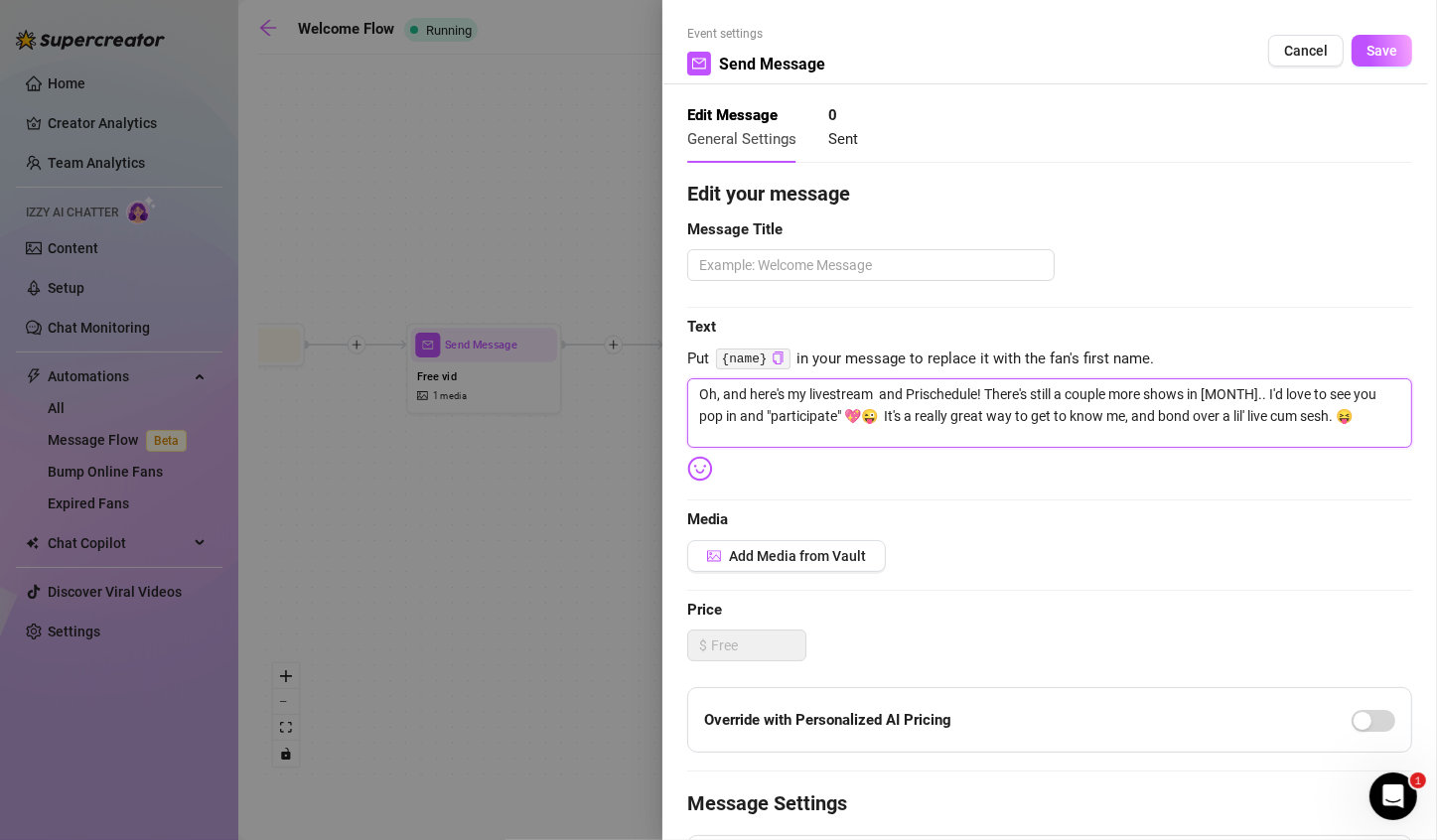 type on "Oh, and here's my livestream and Privschedule! There's still a couple more shows in July.. I'd love to see you pop in and "participate" 💖😜 It's a really great way to get to know me, and bond over a lil' live cum sesh. 😝" 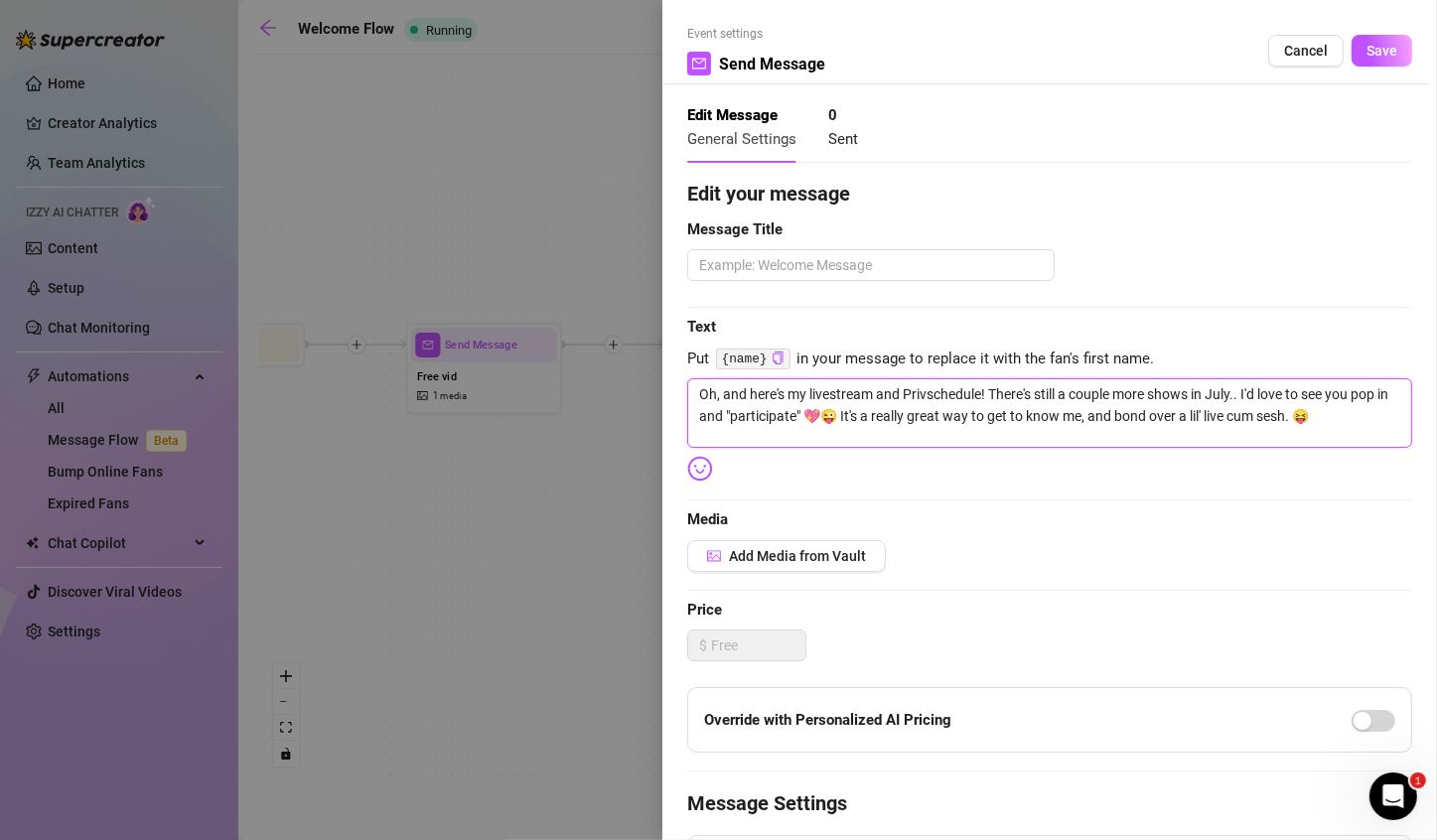 type on "Oh, and here's my livestream  and Prischedule! There's still a couple more shows in [MONTH].. I'd love to see you pop in and "participate" 💖😜  It's a really great way to get to know me, and bond over a lil' live cum sesh. 😝" 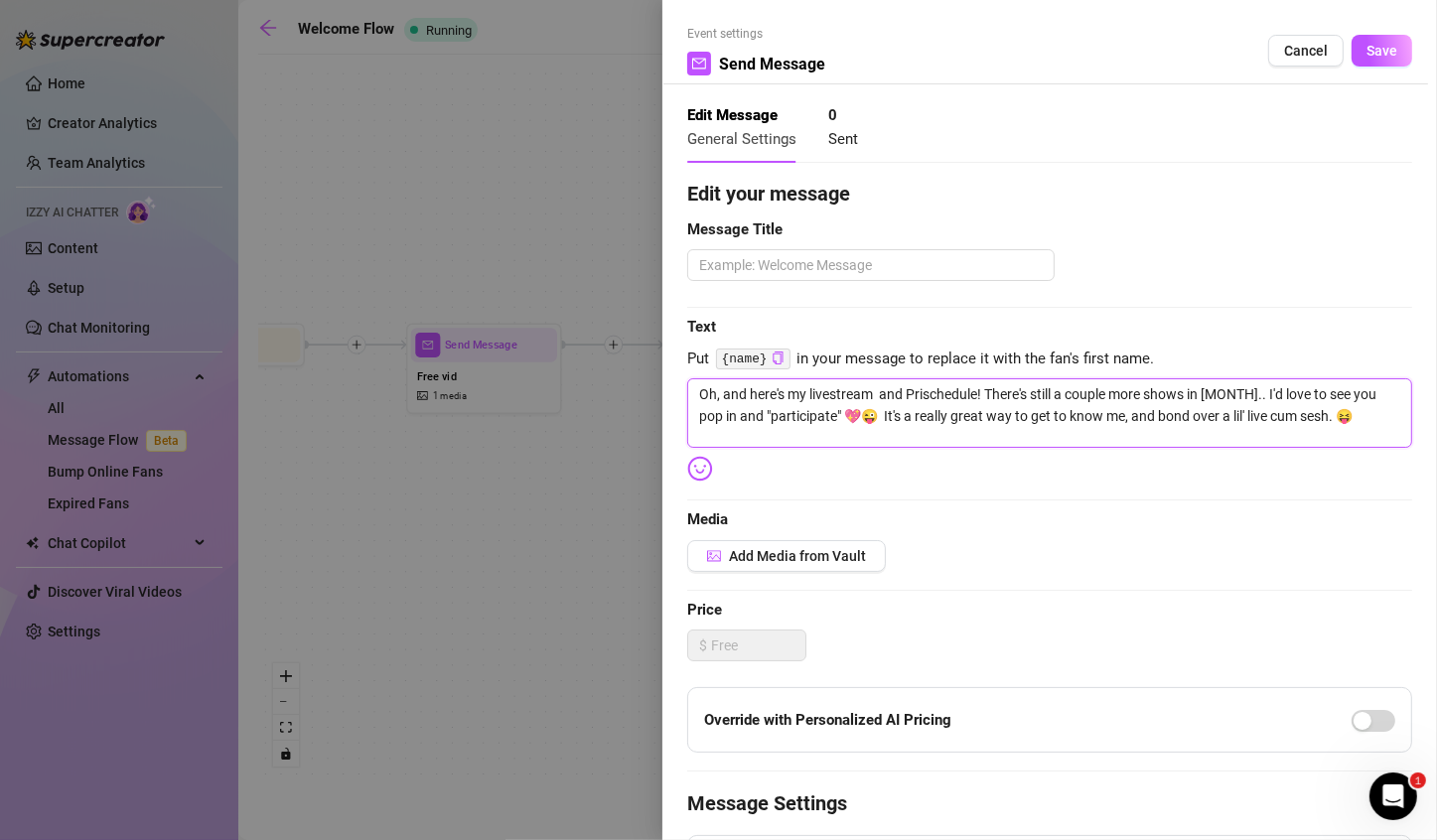 type on "Oh, and here's my livestream and Prschedule! There's still a couple more shows in July.. I'd love to see you pop in and "participate" 💖😜 It's a really great way to get to know me, and bond over a lil' live cum sesh. 😝" 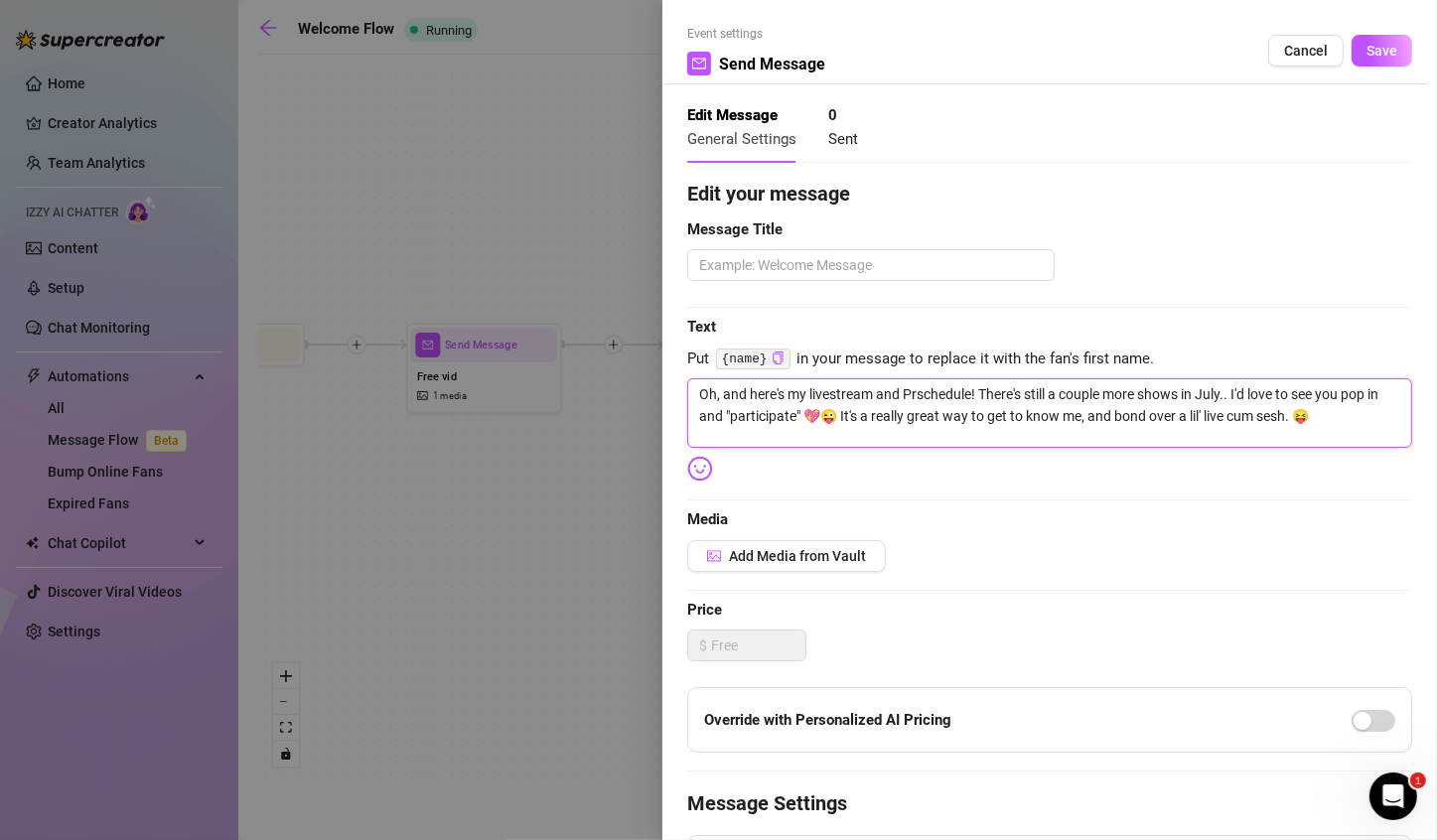 type on "Oh, and here's my livestream and Pschedule! There's still a couple more shows in July.. I'd love to see you pop in and "participate" 💖😜 It's a really great way to get to know me, and bond over a lil' live cum sesh. 😝" 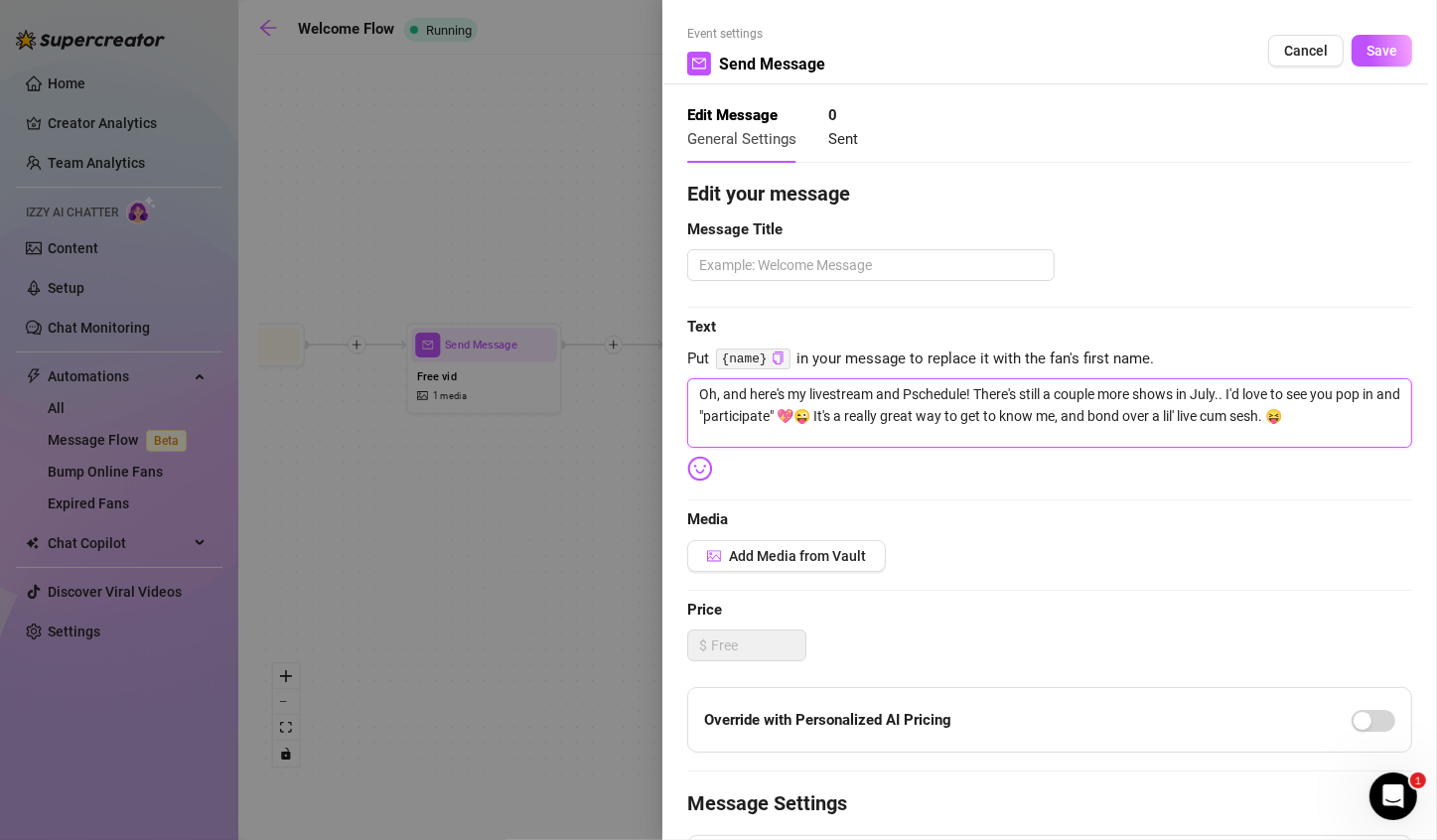 type on "Oh, and here's my livestream and schedule! There's still a couple more shows in July.. I'd love to see you pop in and "participate" 💖😜 It's a really great way to get to know me, and bond over a lil' live cum sesh. 😝" 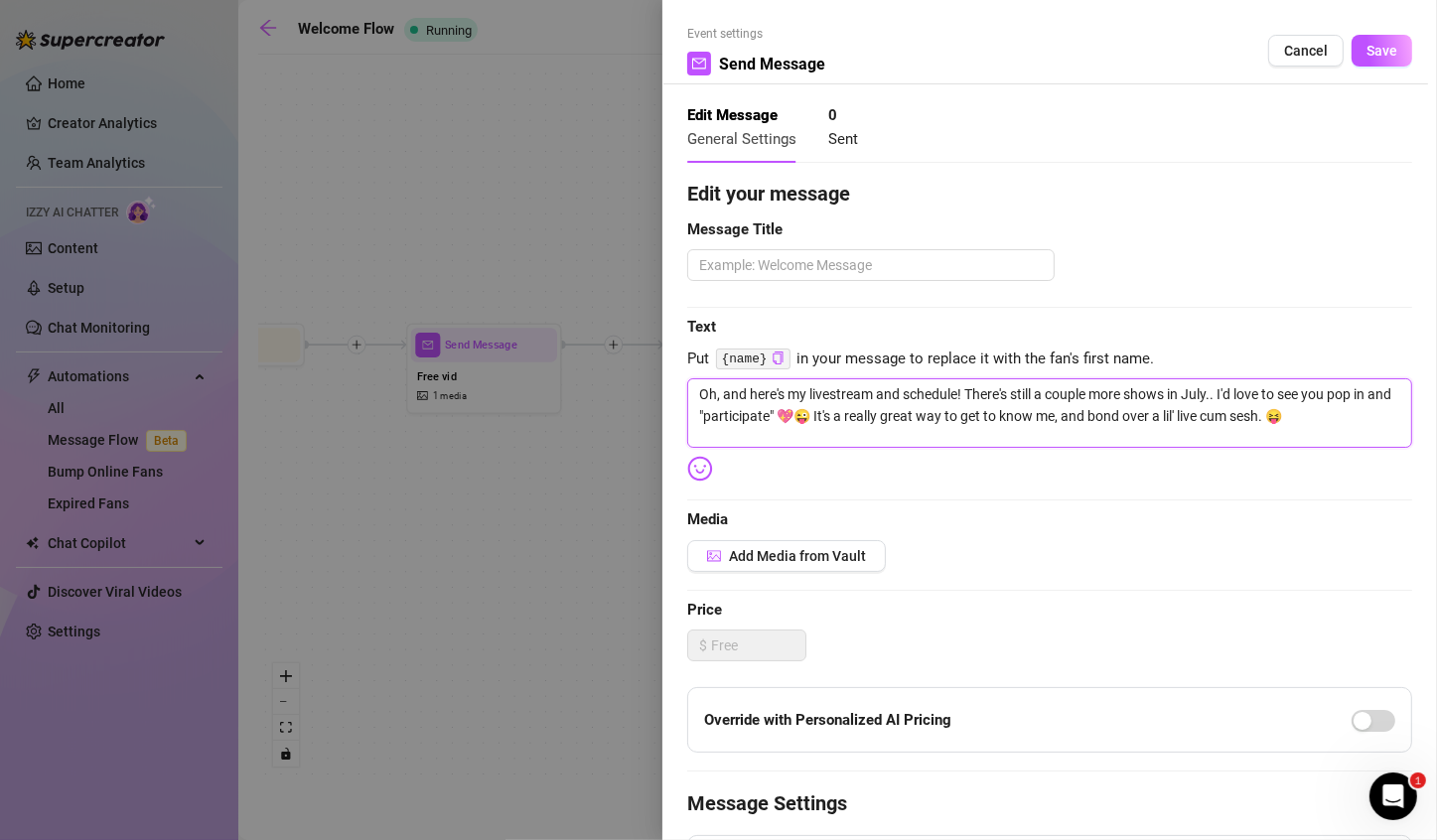 type on "Oh, and here's my livestream and pschedule! There's still a couple more shows in July.. I'd love to see you pop in and "participate" 💖😜 It's a really great way to get to know me, and bond over a lil' live cum sesh. 😝" 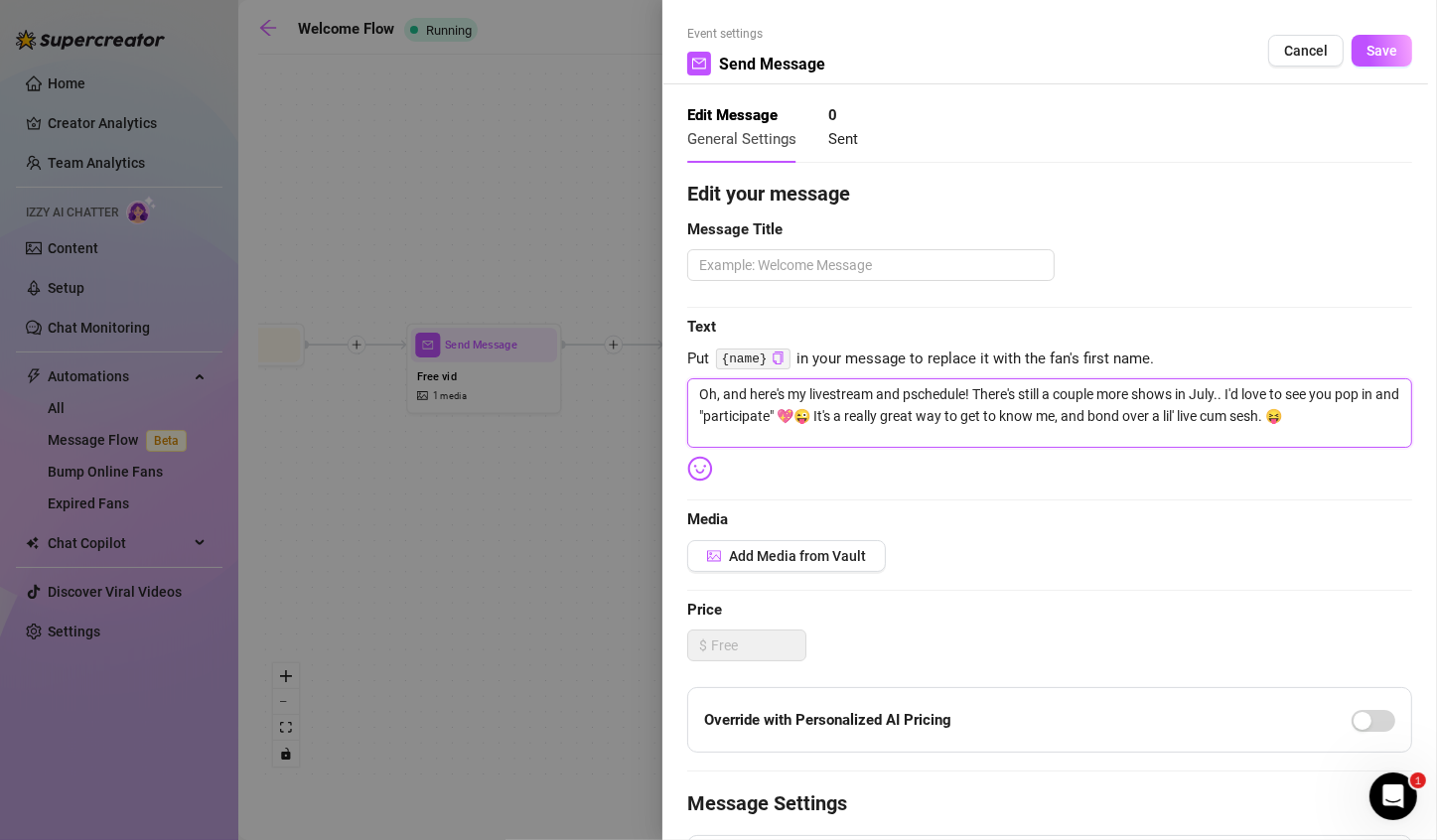 type on "Oh, and here's my livestream and prschedule! There's still a couple more shows in July.. I'd love to see you pop in and "participate" 💖😜 It's a really great way to get to know me, and bond over a lil' live cum sesh. 😝" 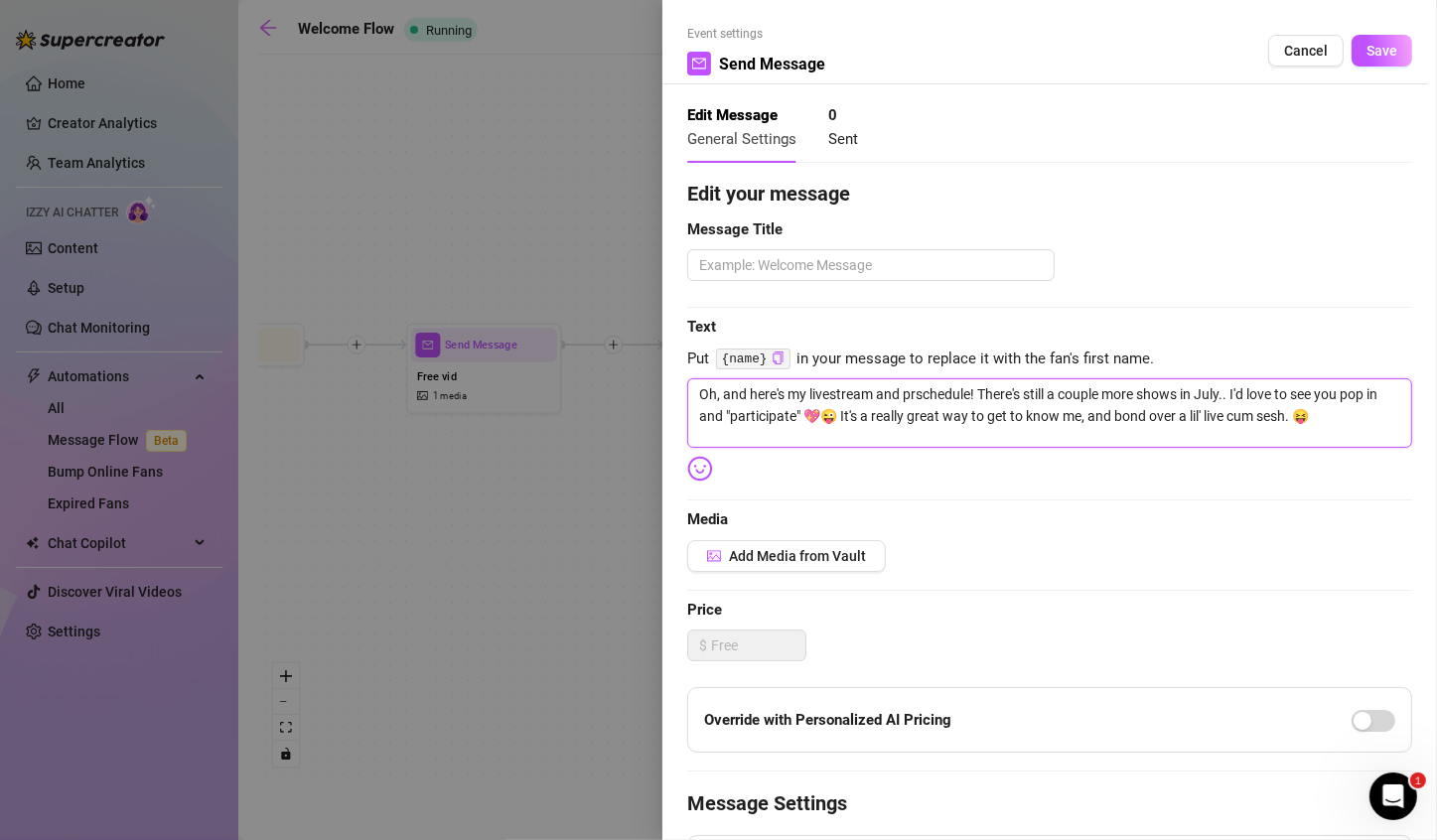 type on "Oh, and here's my livestream and prischedule! There's still a couple more shows in July.. I'd love to see you pop in and "participate" 💖😜 It's a really great way to get to know me, and bond over a lil' live cum sesh. 😝" 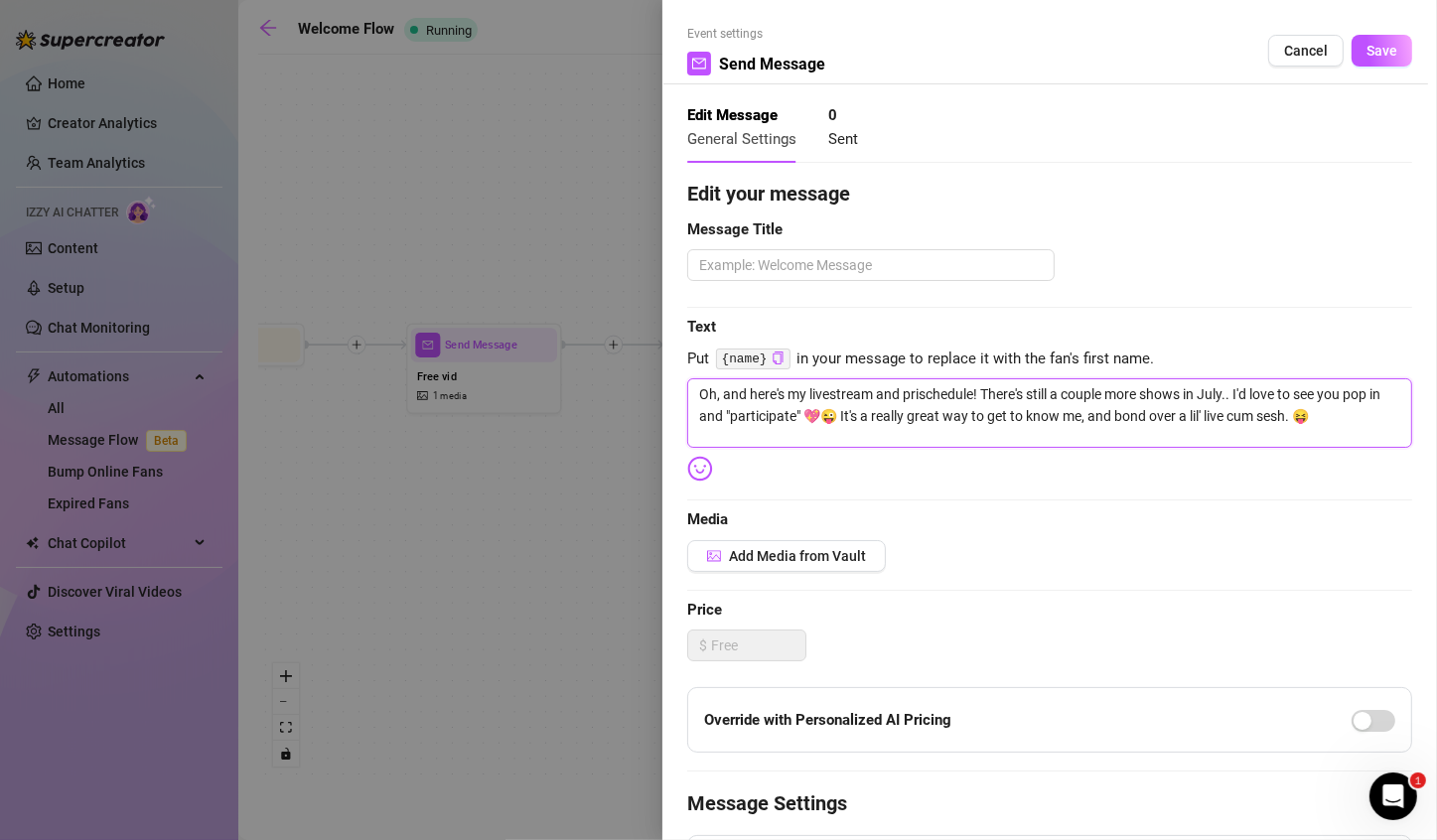 type on "Oh, and here's my livestream and privschedule! There's still a couple more shows in July.. I'd love to see you pop in and "participate" 💖😜 It's a really great way to get to know me, and bond over a lil' live cum sesh. 😝" 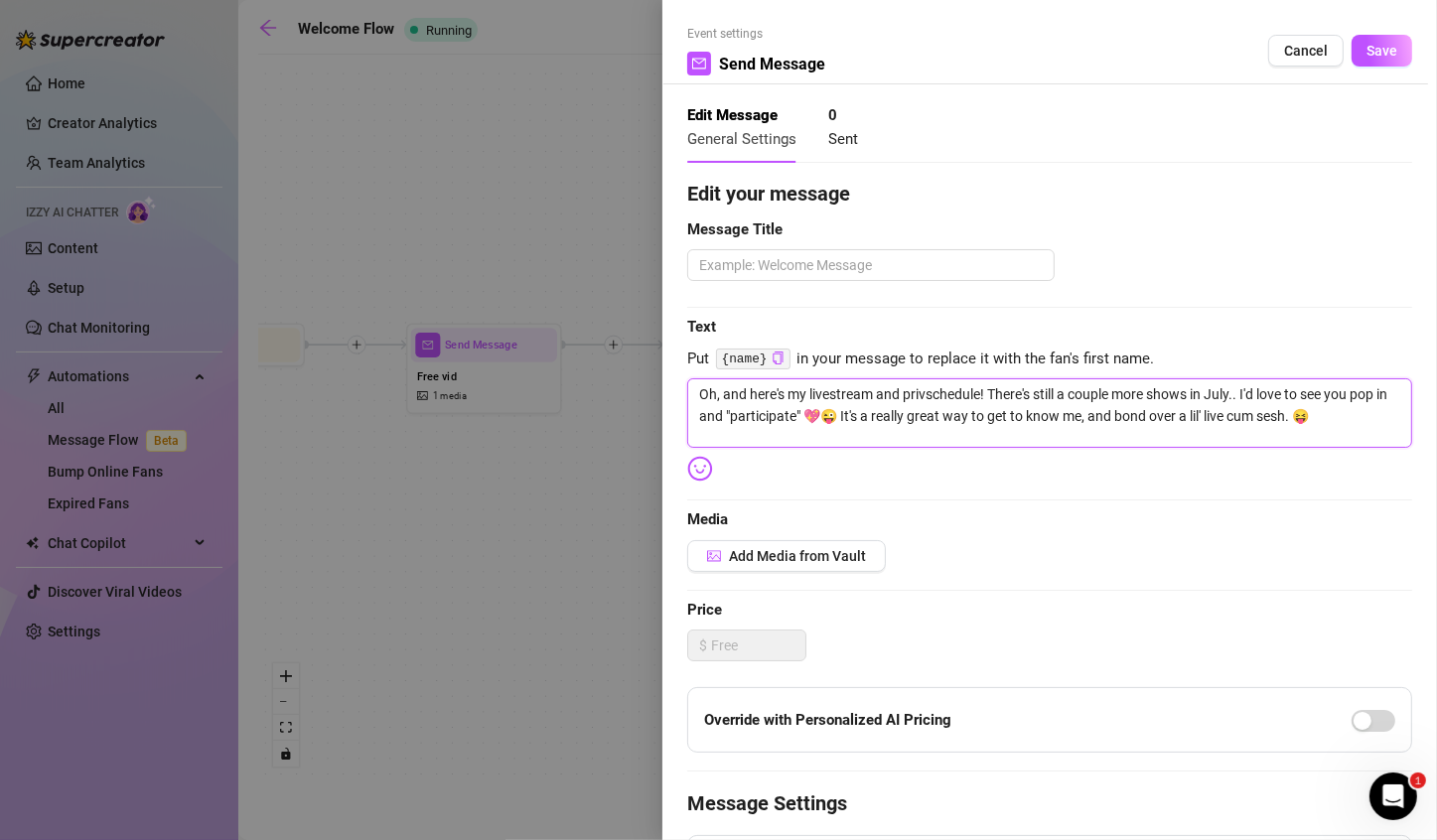 type on "Oh, and here's my livestream  and privaschedule! There's still a couple more shows in [MONTH].. I'd love to see you pop in and "participate" 💖😜  It's a really great way to get to know me, and bond over a lil' live cum sesh. 😝" 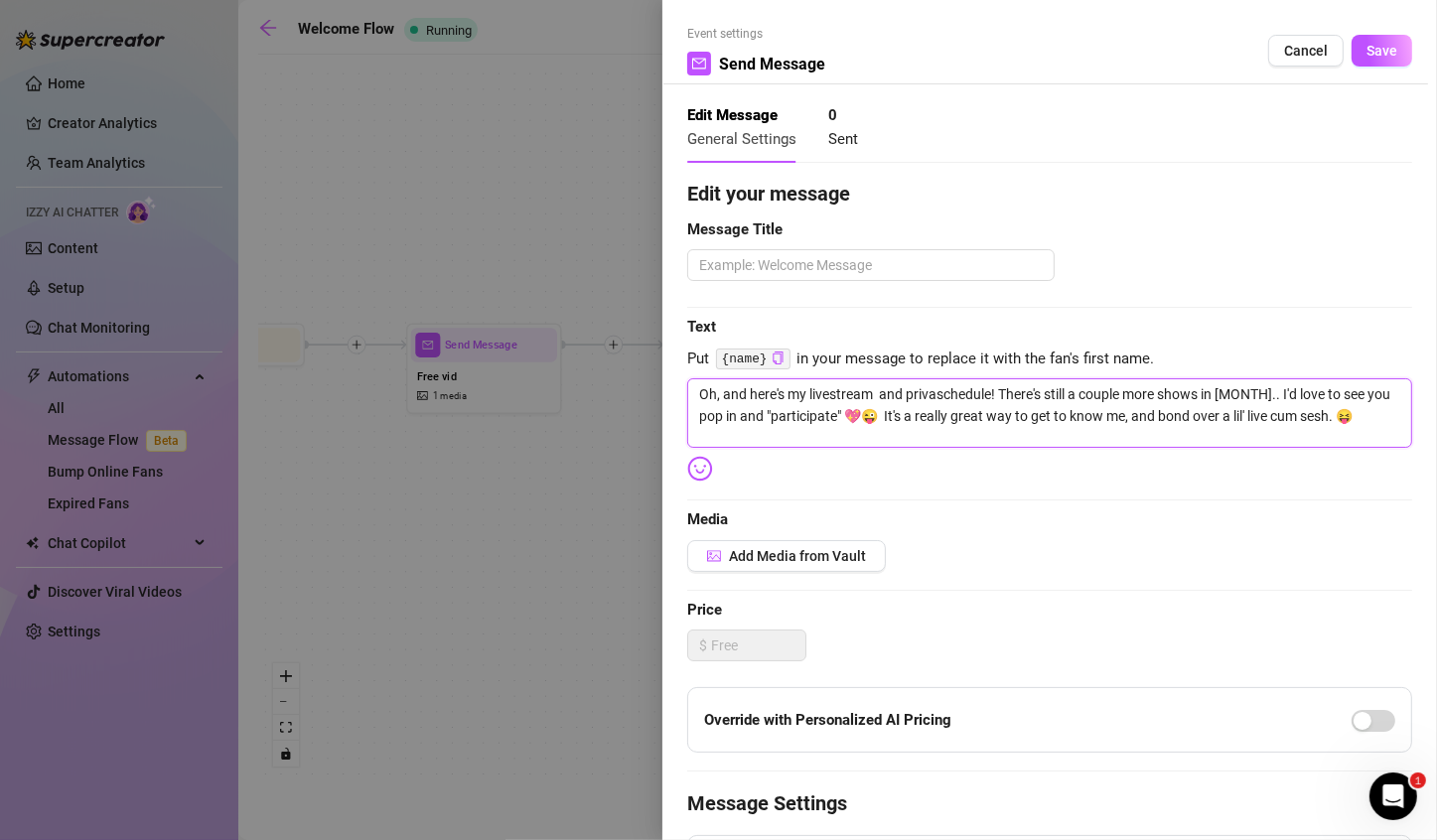 type on "Oh, and here's my livestream and privatschedule! There's still a couple more shows in July.. I'd love to see you pop in and "participate" 💖😜 It's a really great way to get to know me, and bond over a lil' live cum sesh. 😝" 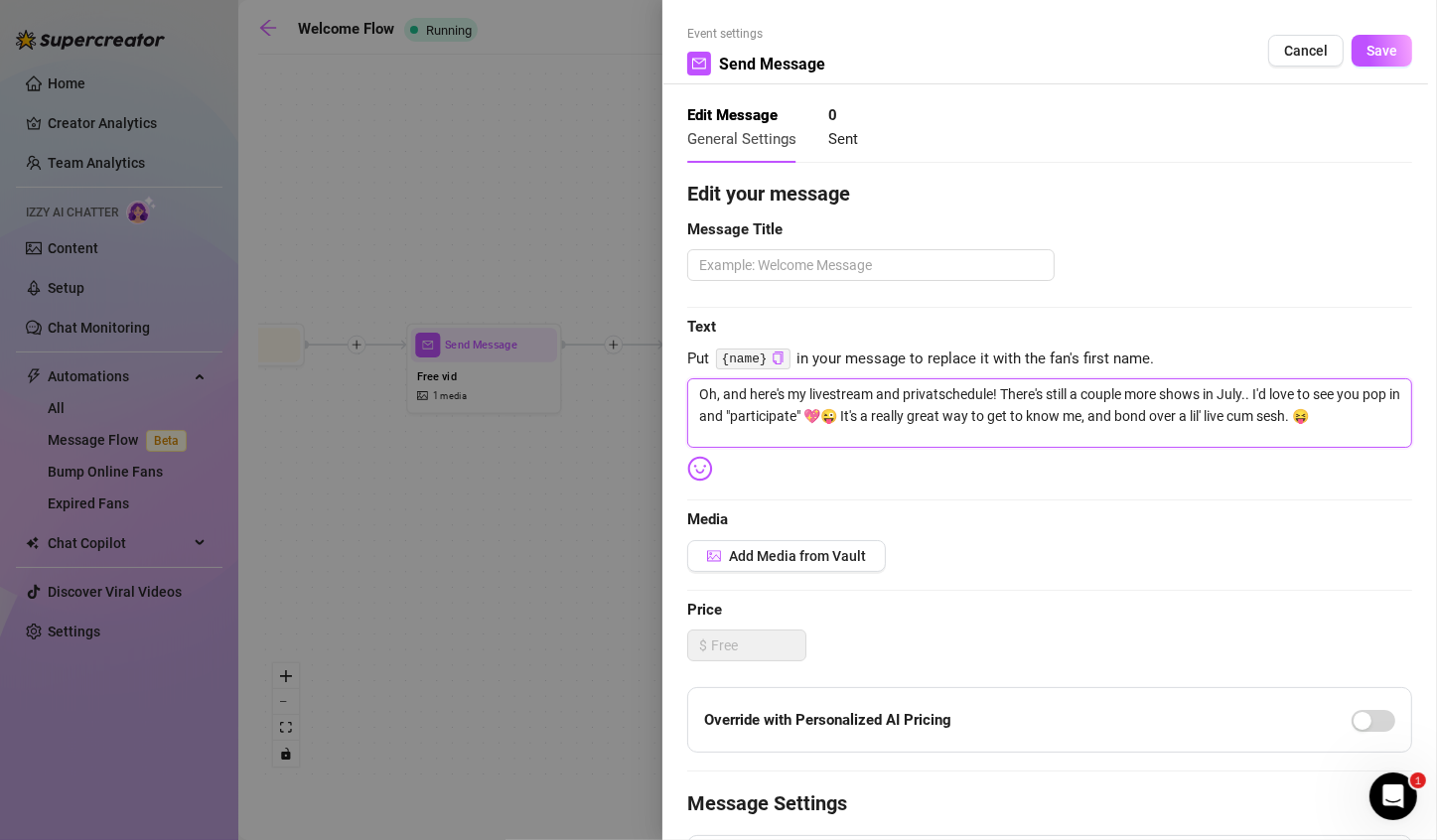 type on "Oh, and here's my livestream and privateschedule! There's still a couple more shows in July.. I'd love to see you pop in and "participate" 💖😜 It's a really great way to get to know me, and bond over a lil' live cum sesh. 😝" 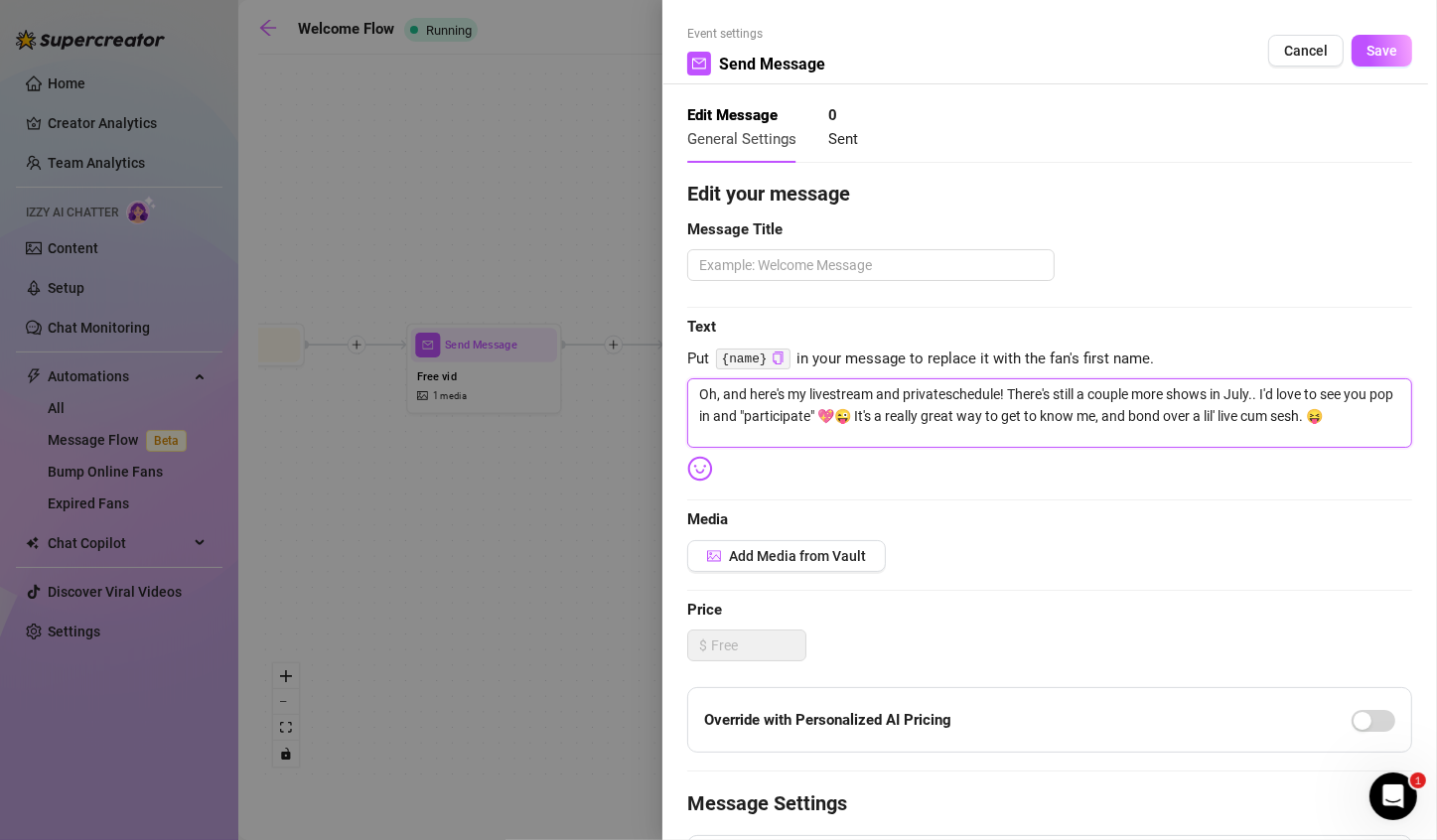 type on "Oh, and here's my livestream and private schedule! There's still a couple more shows in July.. I'd love to see you pop in and "participate" 💖😜 It's a really great way to get to know me, and bond over a lil' live cum sesh. 😝" 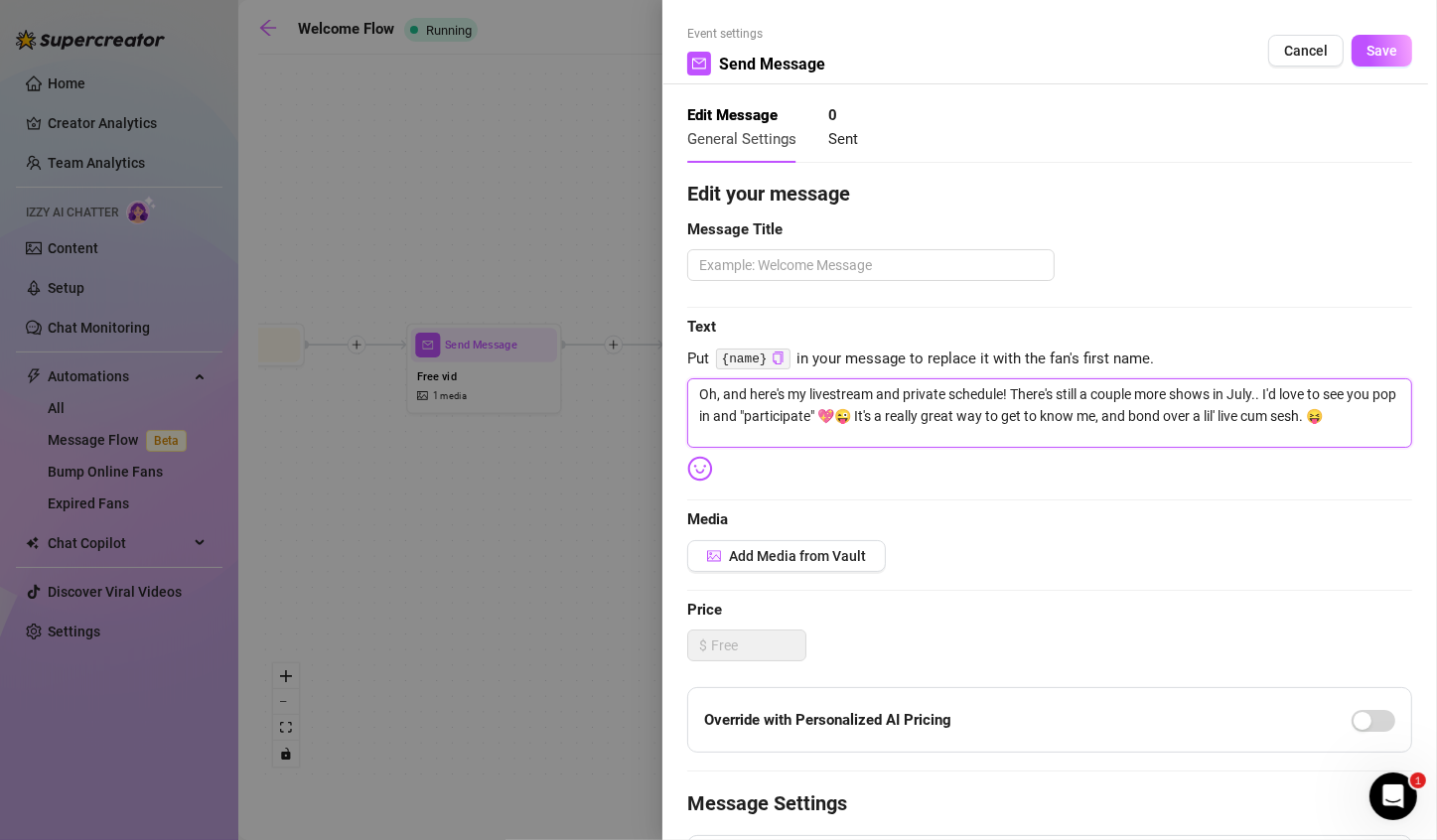 type on "Oh, and here's my livestream and private vischedule! There's still a couple more shows in July.. I'd love to see you pop in and "participate" 💖😜 It's a really great way to get to know me, and bond over a lil' live cum sesh. 😝" 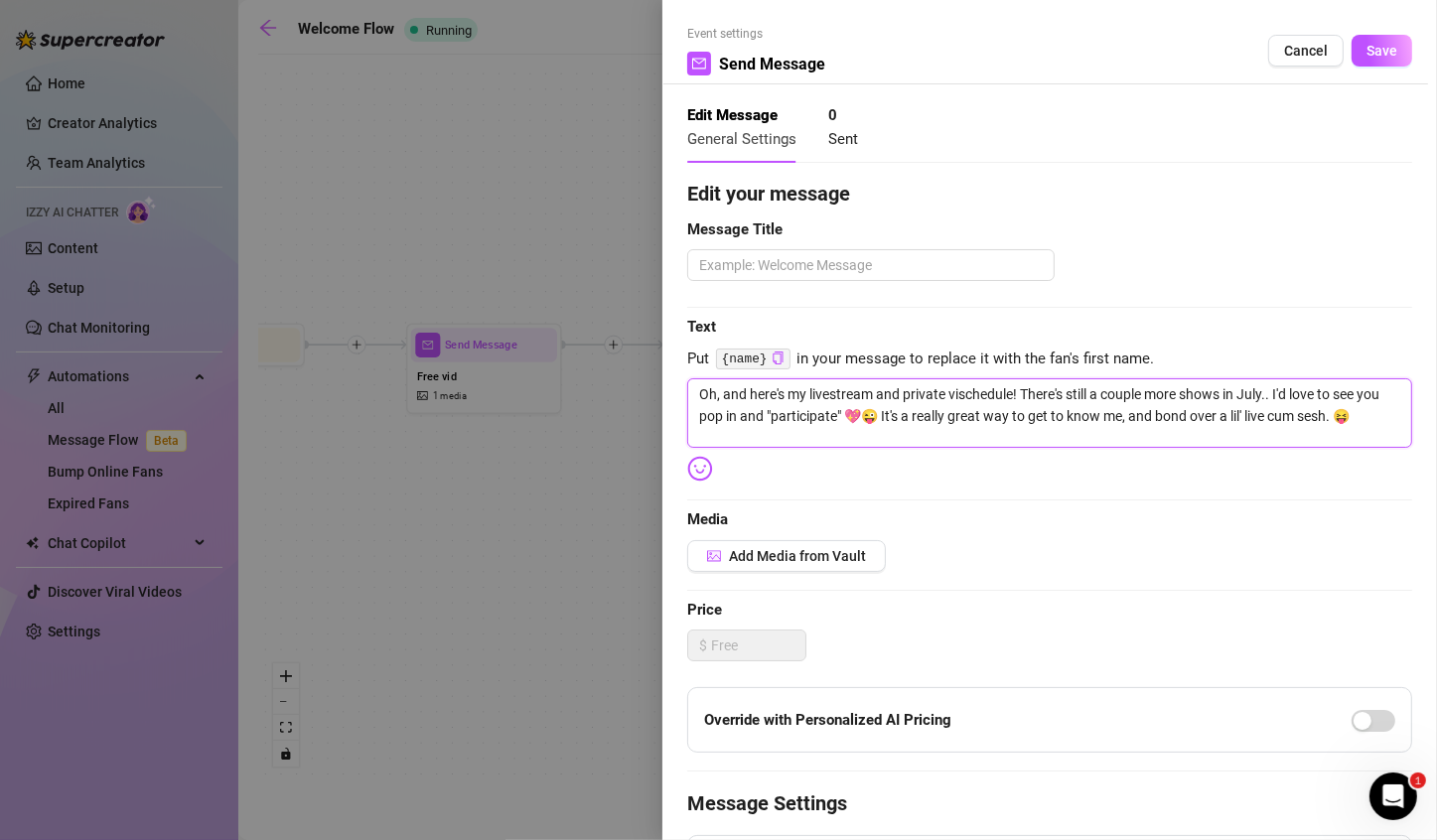 type on "Oh, and here's my livestream and private vischedule! There's still a couple more shows in July.. I'd love to see you pop in and "participate" 💖😜 It's a really great way to get to know me, and bond over a lil' live cum sesh. 😝" 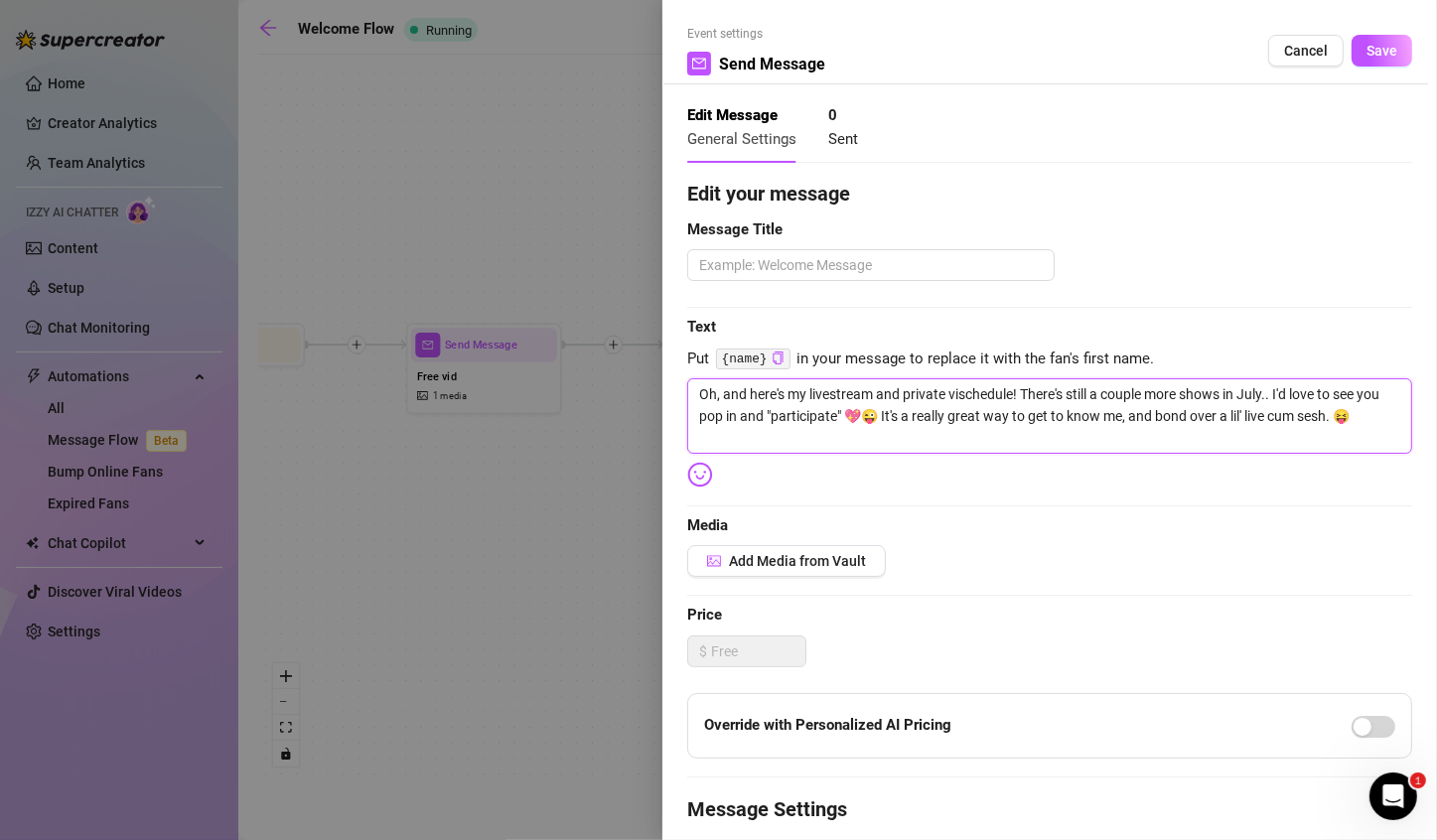 type on "Oh, and here's my livestream and private vidschedule! There's still a couple more shows in July.. I'd love to see you pop in and "participate" 💖😜 It's a really great way to get to know me, and bond over a lil' live cum sesh. 😝" 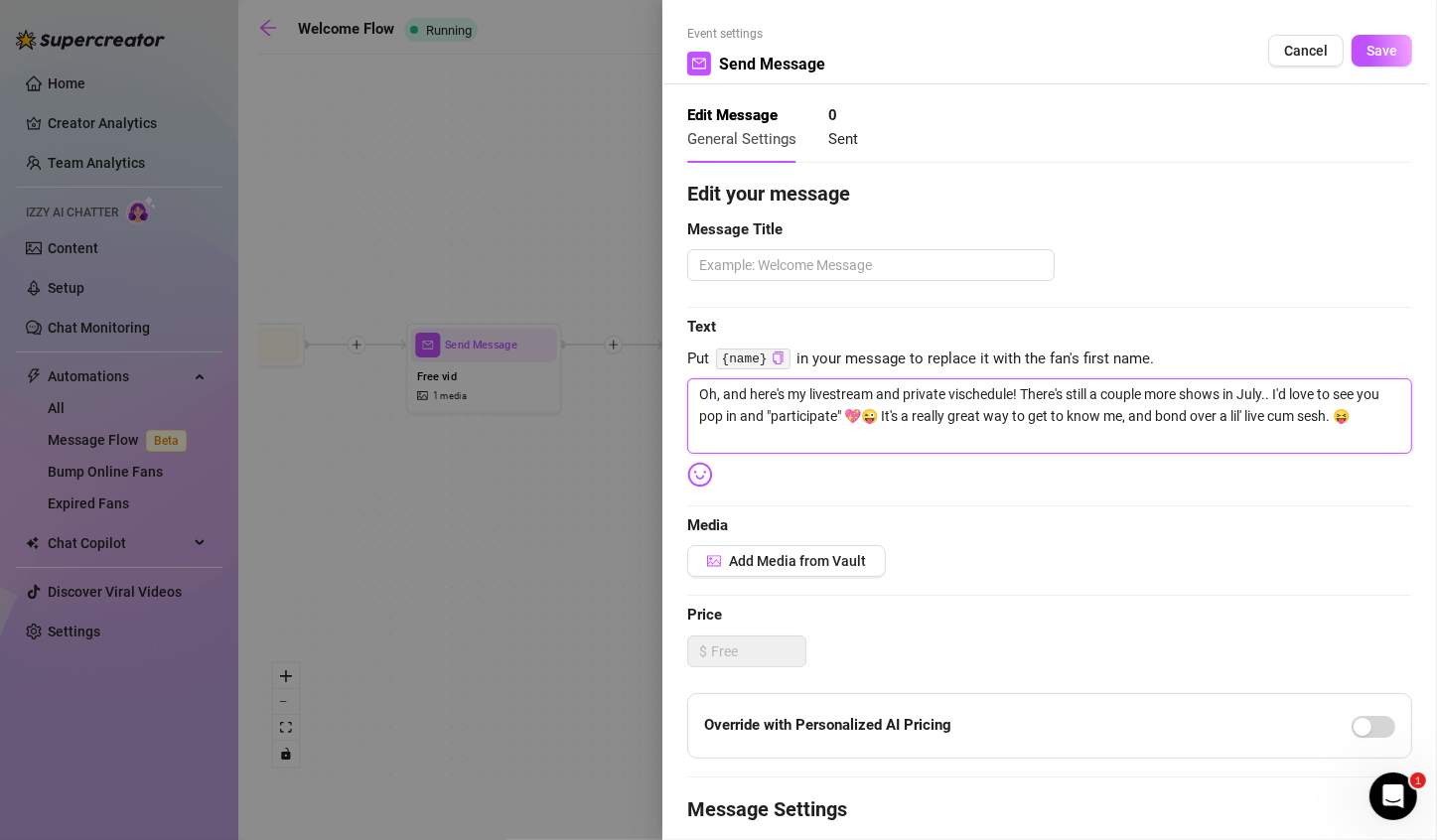 type on "Oh, and here's my livestream and private vidschedule! There's still a couple more shows in July.. I'd love to see you pop in and "participate" 💖😜 It's a really great way to get to know me, and bond over a lil' live cum sesh. 😝" 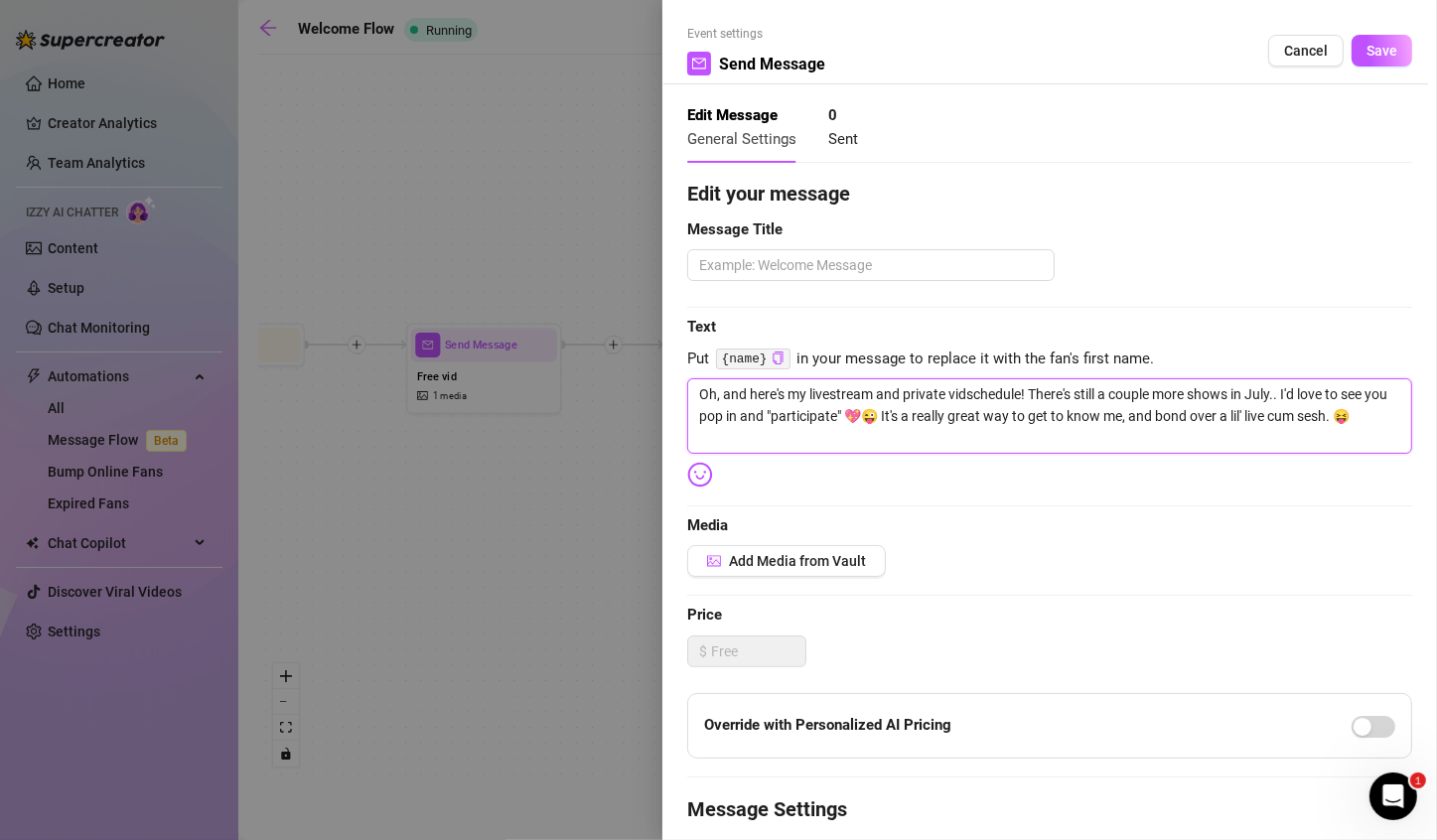 type on "Oh, and here's my livestream and private videschedule! There's still a couple more shows in July.. I'd love to see you pop in and "participate" 💖😜 It's a really great way to get to know me, and bond over a lil' live cum sesh. 😝" 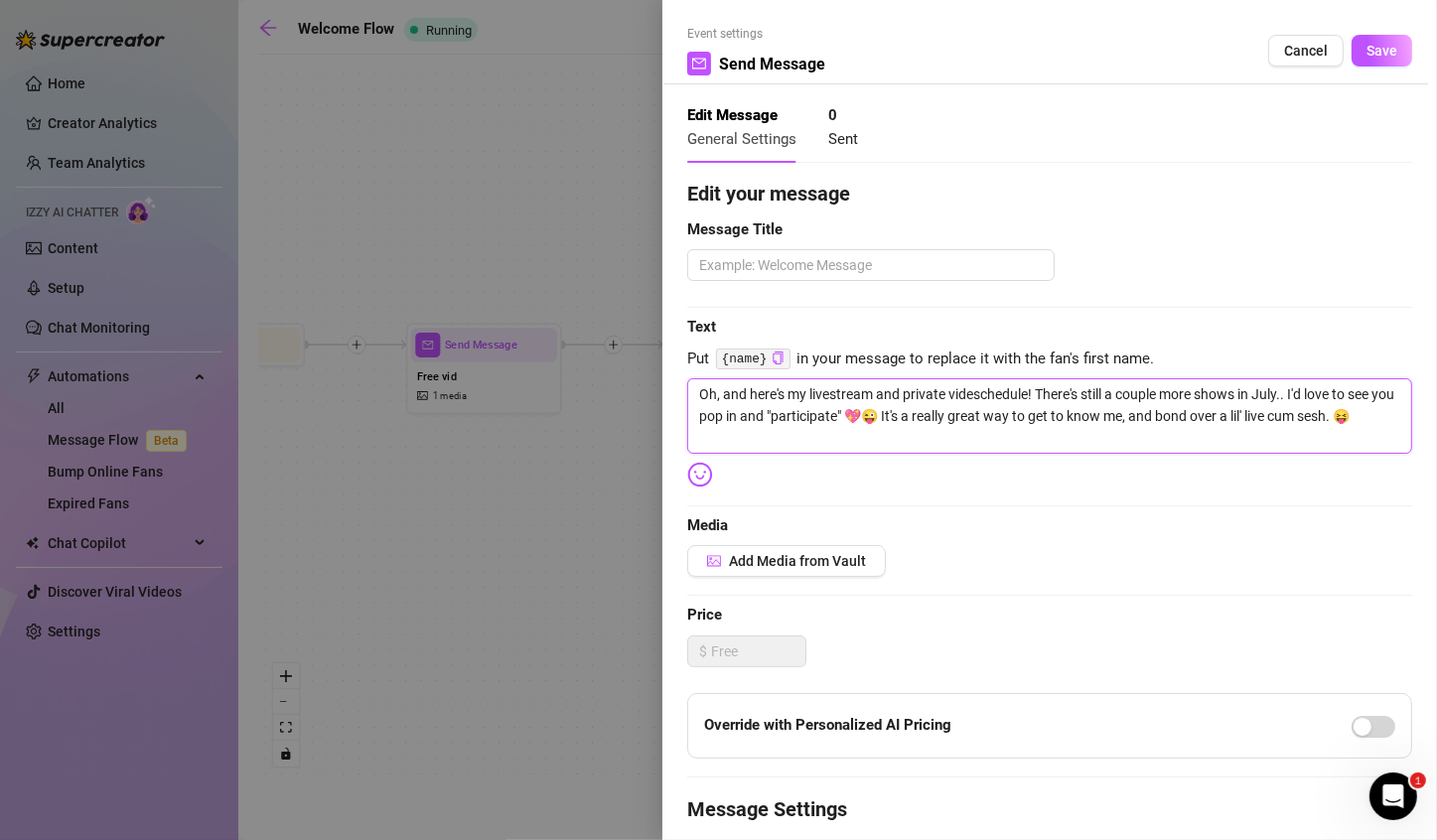 type on "Oh, and here's my livestream and private videoschedule! There's still a couple more shows in July.. I'd love to see you pop in and "participate" 💖😜 It's a really great way to get to know me, and bond over a lil' live cum sesh. 😝" 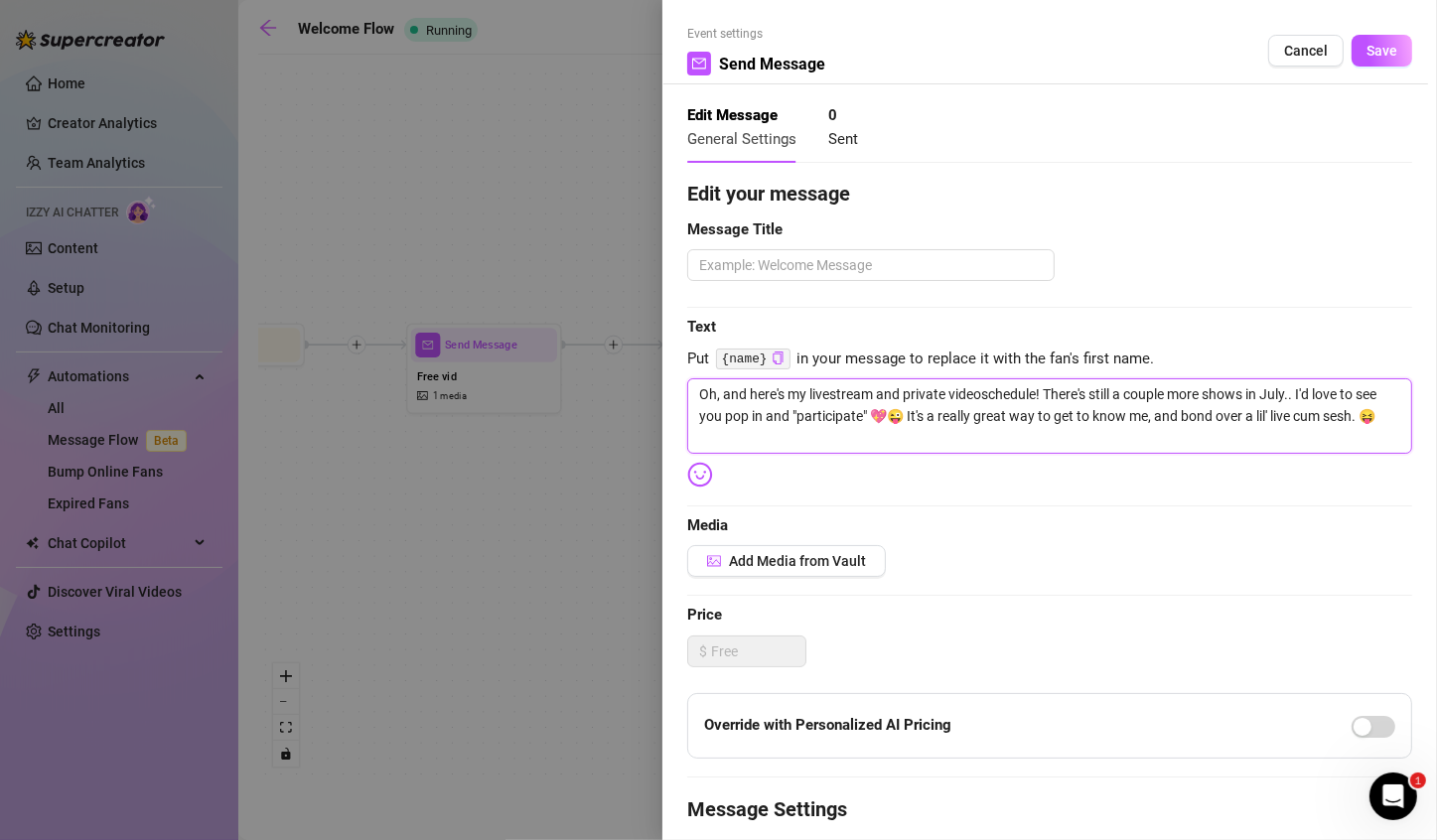 type on "Oh, and here's my livestream and private video schedule! There's still a couple more shows in July.. I'd love to see you pop in and "participate" 💖😜 It's a really great way to get to know me, and bond over a lil' live cum sesh. 😝" 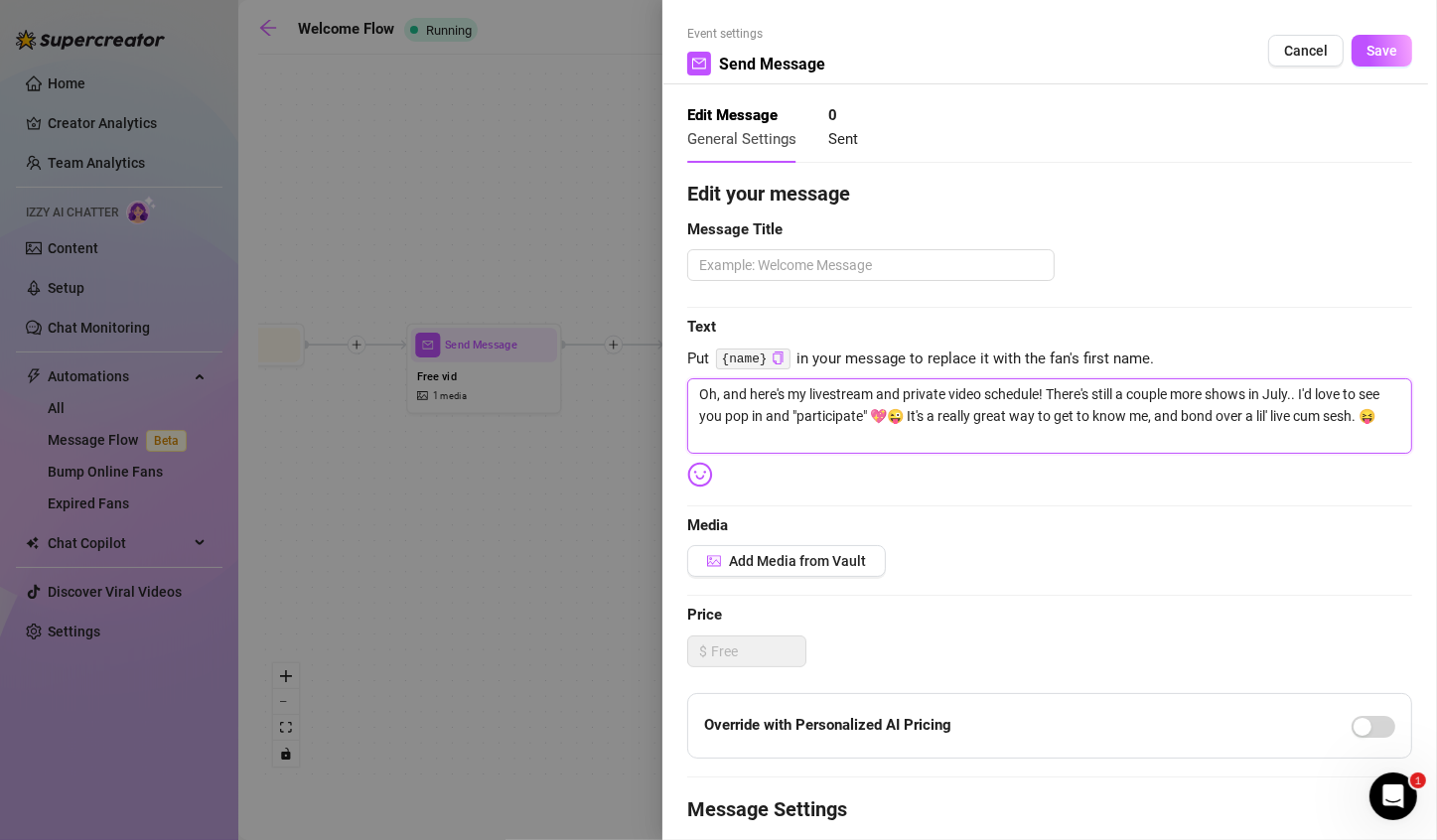 type on "Oh, and here's my livestream and private video cschedule! There's still a couple more shows in July.. I'd love to see you pop in and "participate" 💖😜 It's a really great way to get to know me, and bond over a lil' live cum sesh. 😝" 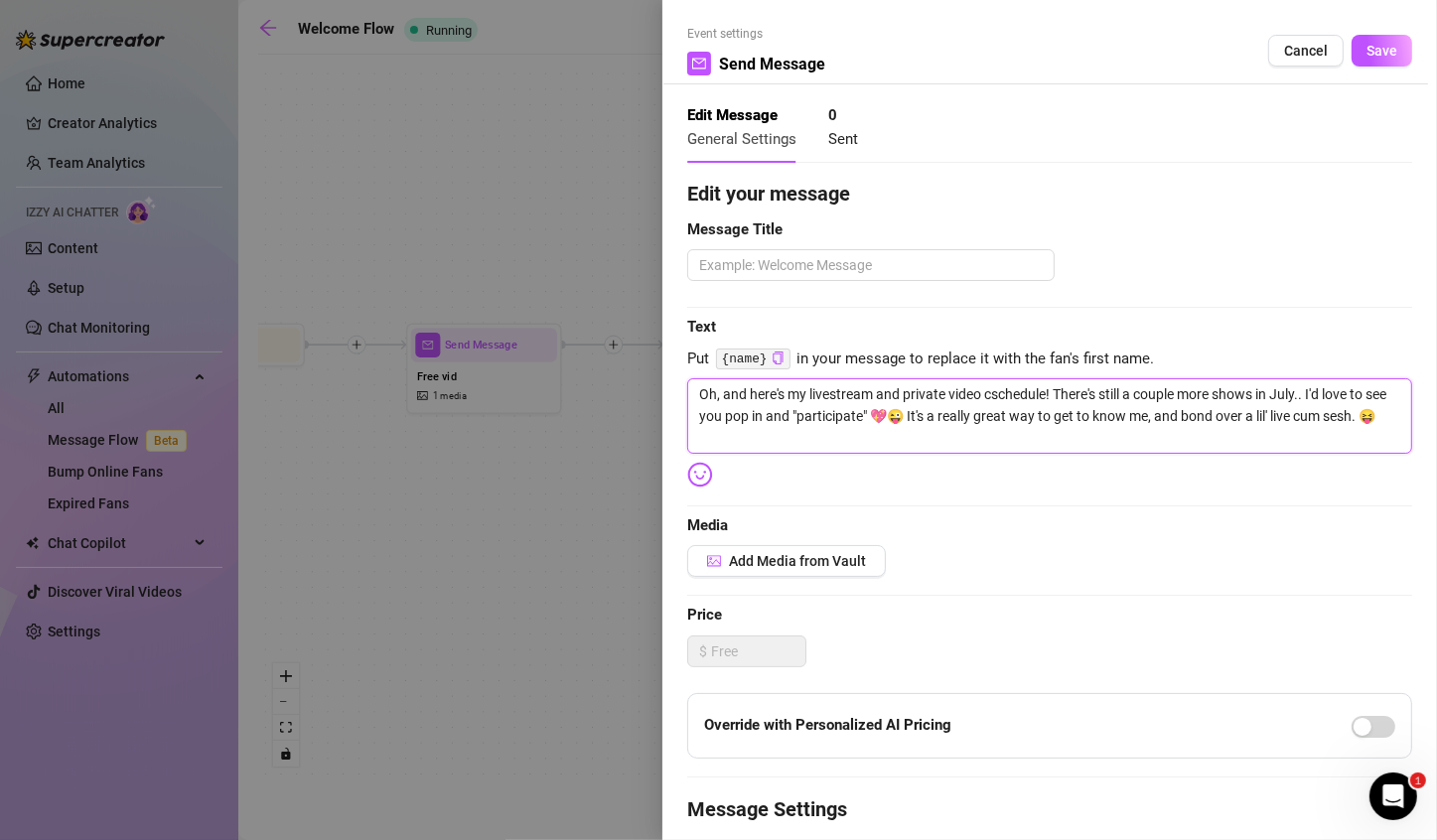 type on "Oh, and here's my livestream and private video caschedule! There's still a couple more shows in July.. I'd love to see you pop in and "participate" 💖😜 It's a really great way to get to know me, and bond over a lil' live cum sesh. 😝" 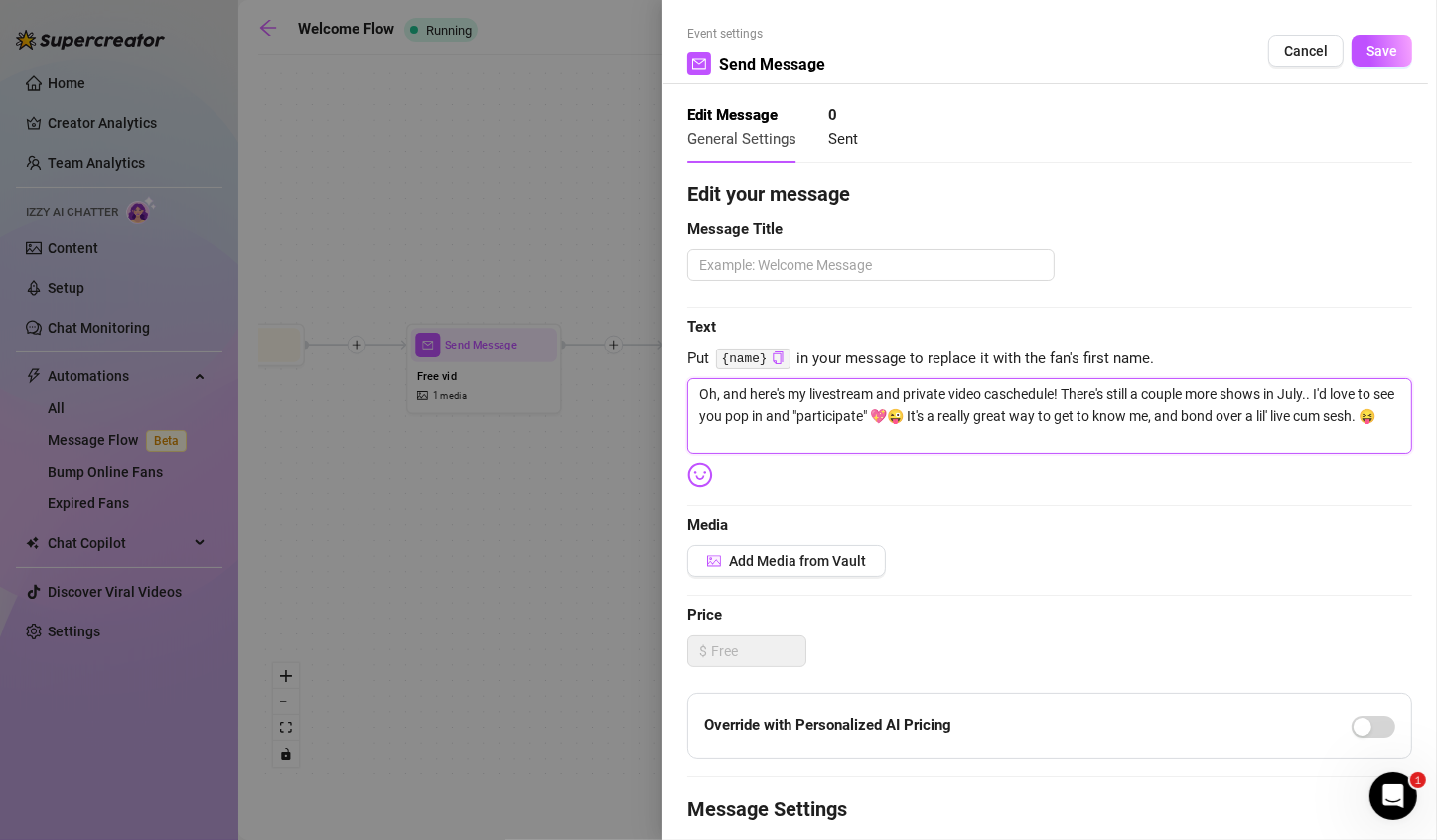 type on "Oh, and here's my livestream and private video calschedule! There's still a couple more shows in July.. I'd love to see you pop in and "participate" 💖😜 It's a really great way to get to know me, and bond over a lil' live cum sesh. 😝" 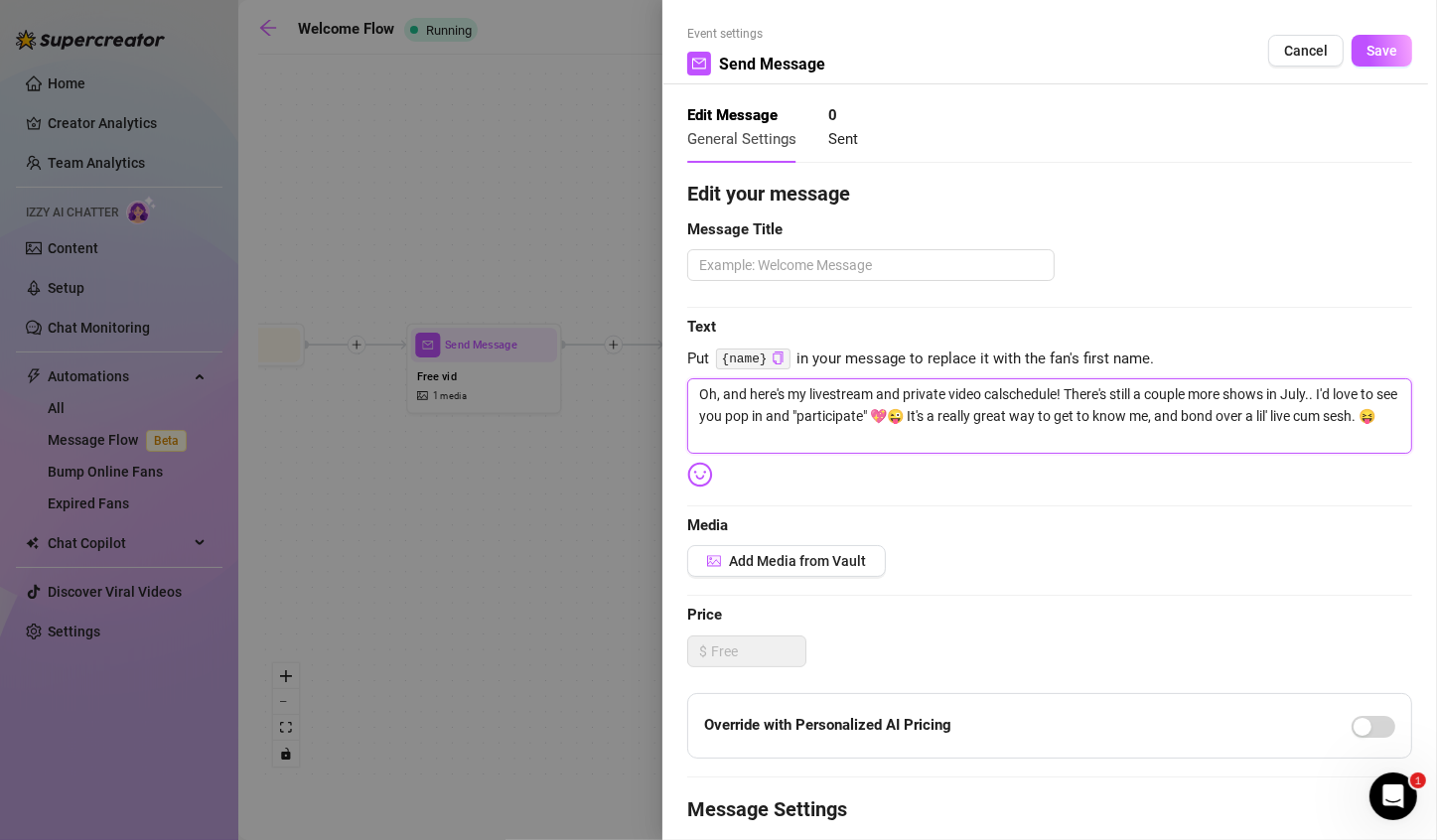 type on "Oh, and here's my livestream  and private video callschedule! There's still a couple more shows in [MONTH].. I'd love to see you pop in and "participate" 💖😜  It's a really great way to get to know me, and bond over a lil' live cum sesh. 😝" 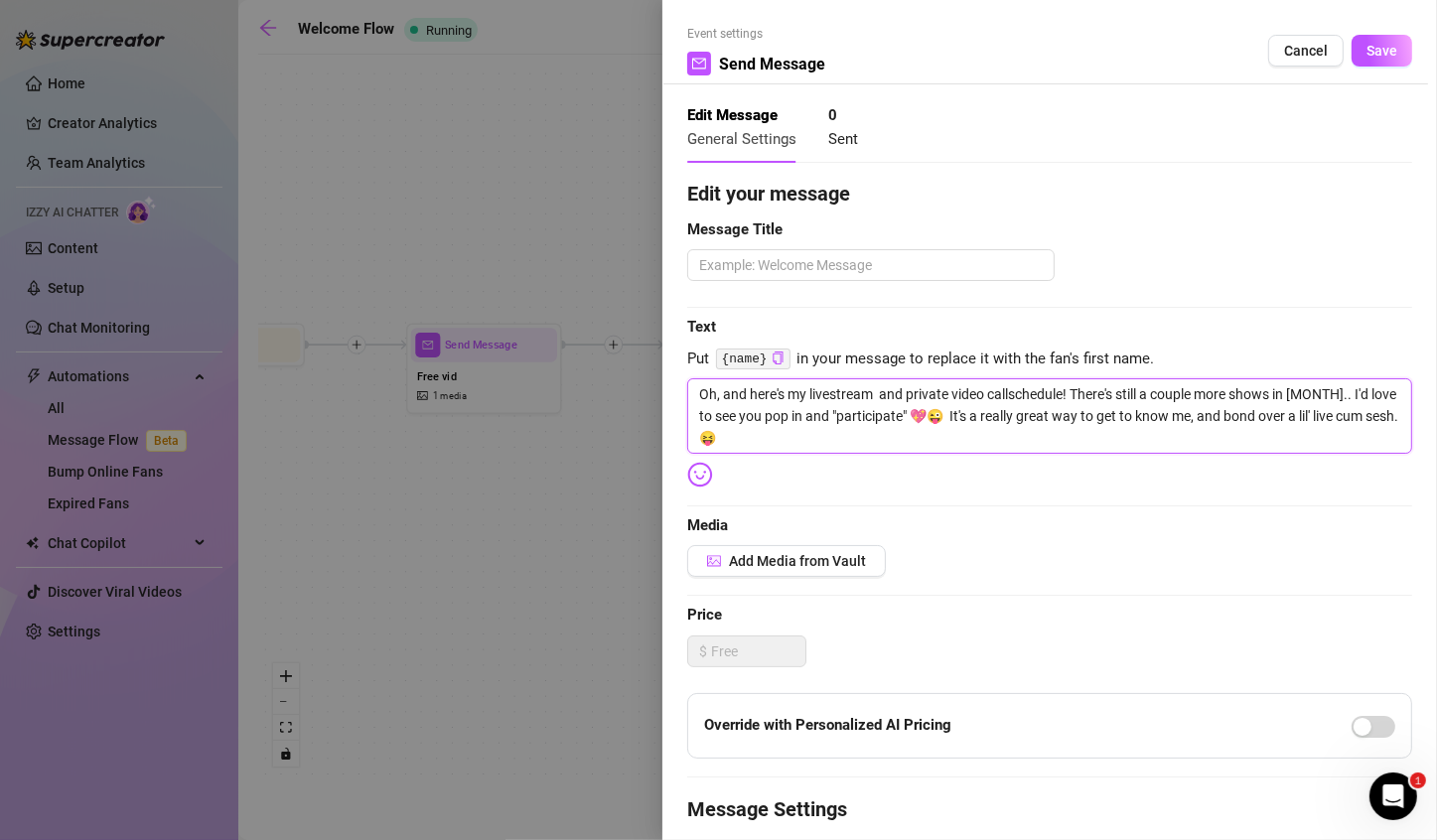 type on "Oh, and here's my livestream and private video call schedule! There's still a couple more shows in July.. I'd love to see you pop in and "participate" 💖😜 It's a really great way to get to know me, and bond over a lil' live cum sesh. 😝" 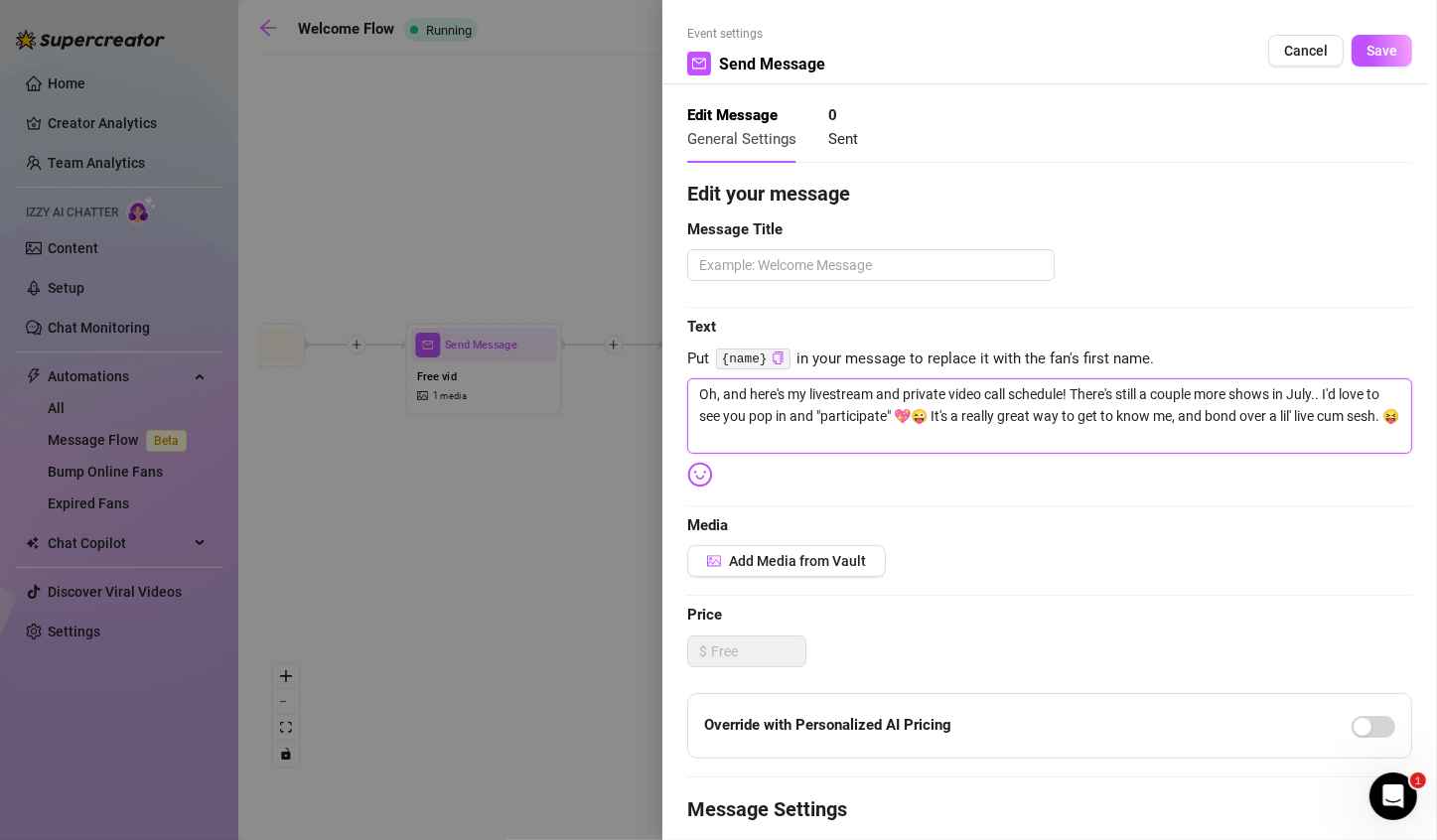 type on "Oh, and here's my livestream and private video call aschedule! There's still a couple more shows in July.. I'd love to see you pop in and "participate" 💖😜 It's a really great way to get to know me, and bond over a lil' live cum sesh. 😝" 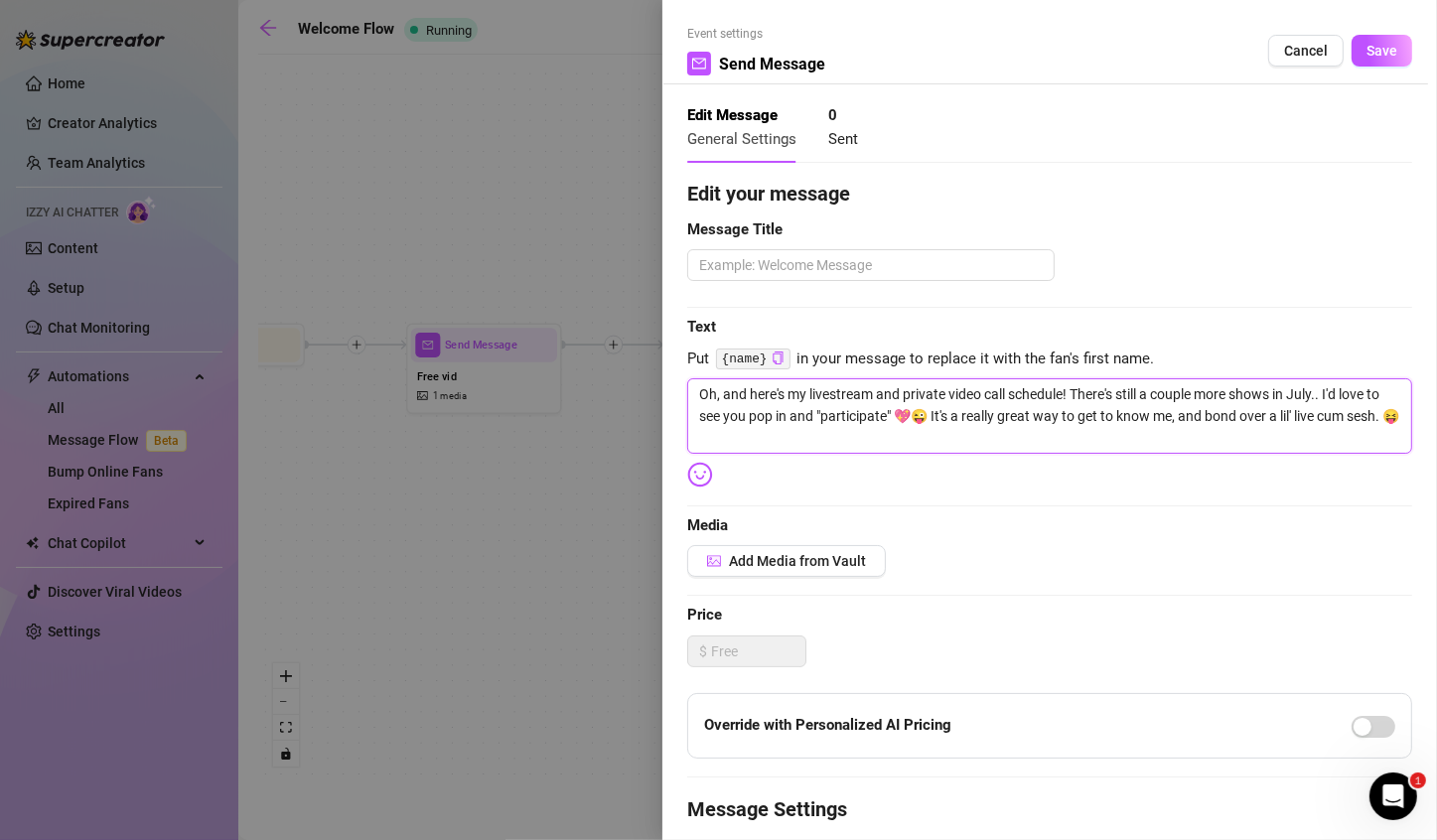 type on "Oh, and here's my livestream and private video call aschedule! There's still a couple more shows in July.. I'd love to see you pop in and "participate" 💖😜 It's a really great way to get to know me, and bond over a lil' live cum sesh. 😝" 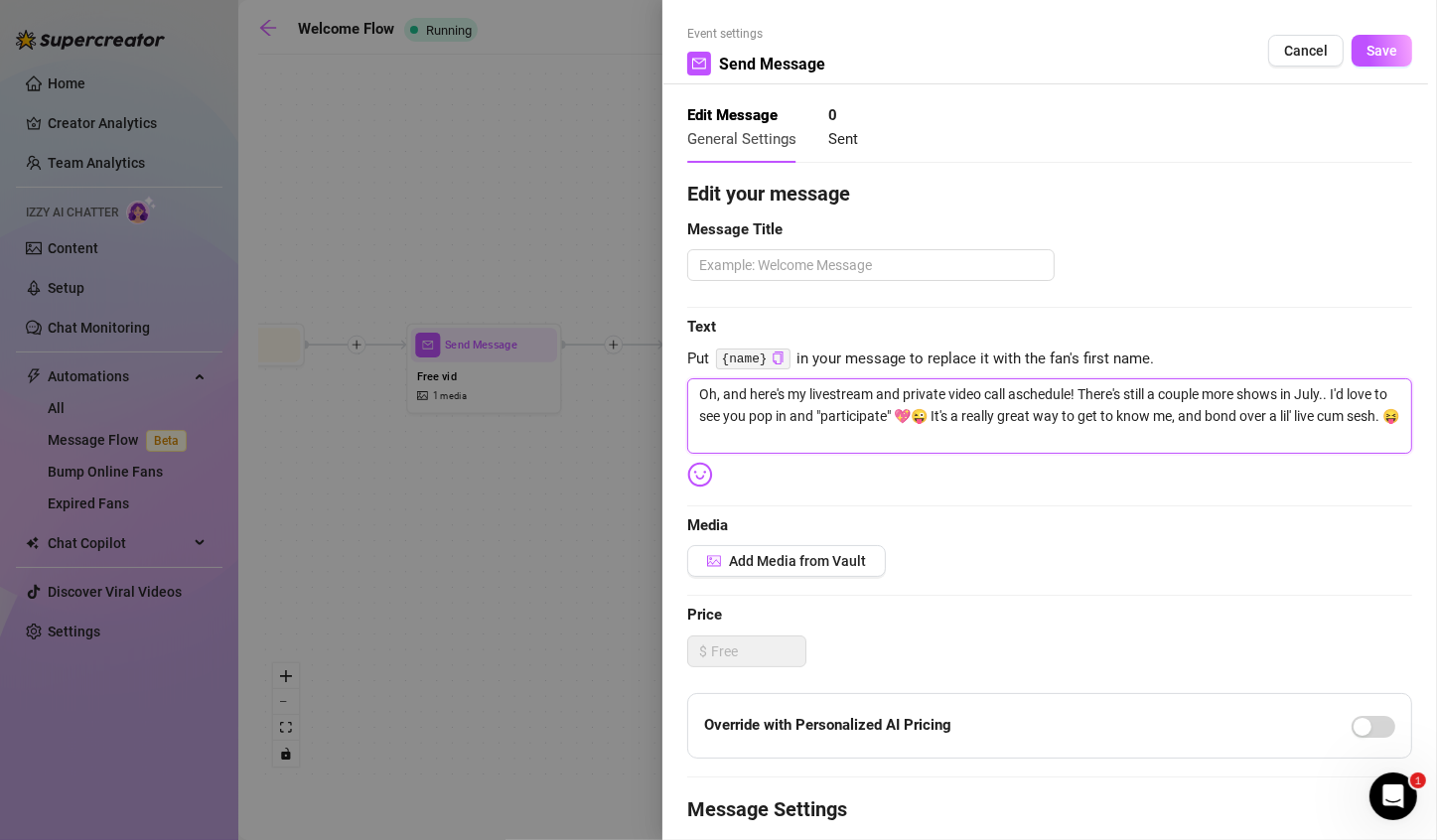 type on "Oh, and here's my livestream and private video call avschedule! There's still a couple more shows in July.. I'd love to see you pop in and "participate" 💖😜 It's a really great way to get to know me, and bond over a lil' live cum sesh. 😝" 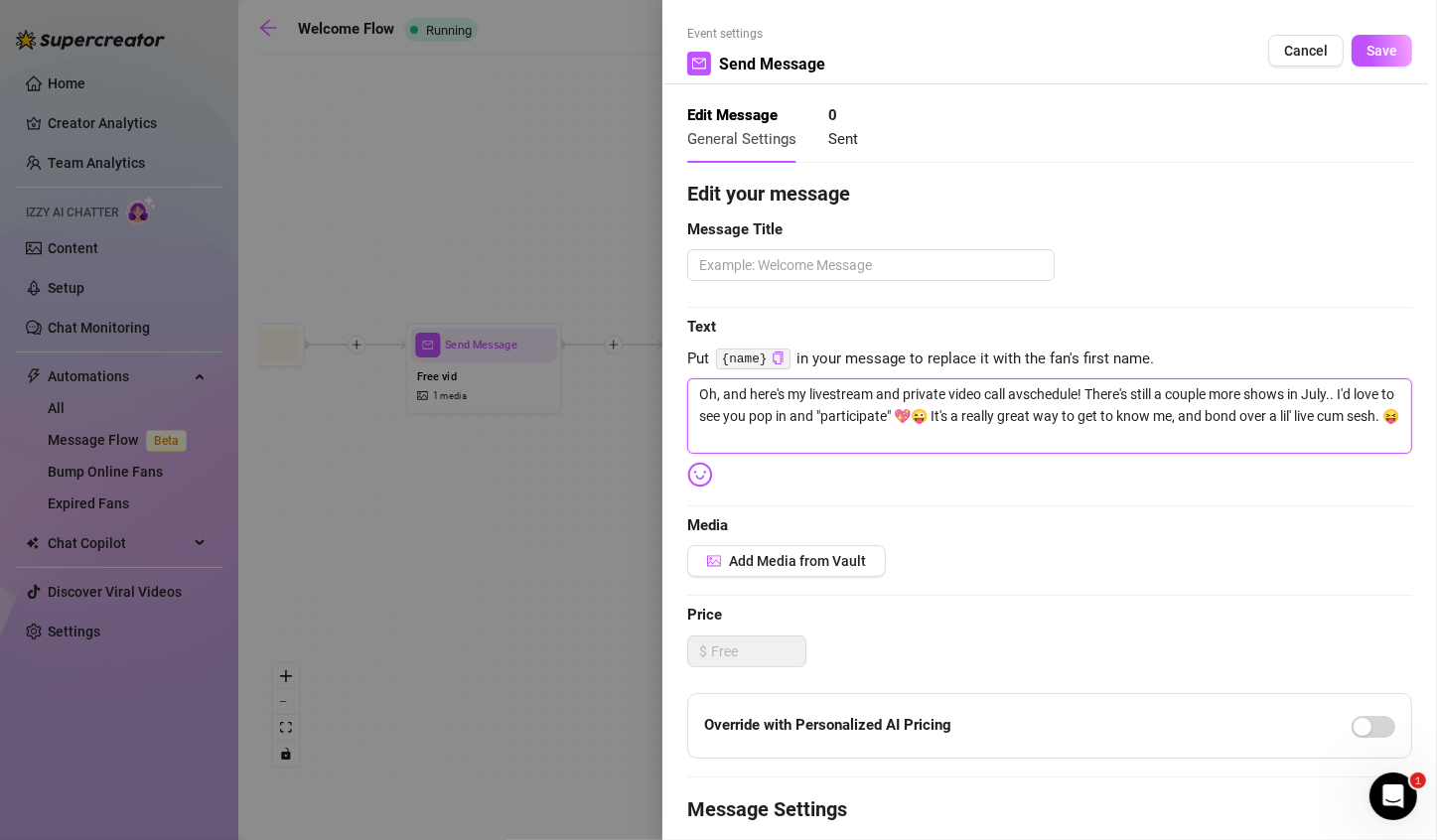 type on "Oh, and here's my livestream and private video call avaschedule! There's still a couple more shows in July.. I'd love to see you pop in and "participate" 💖😜 It's a really great way to get to know me, and bond over a lil' live cum sesh. 😝" 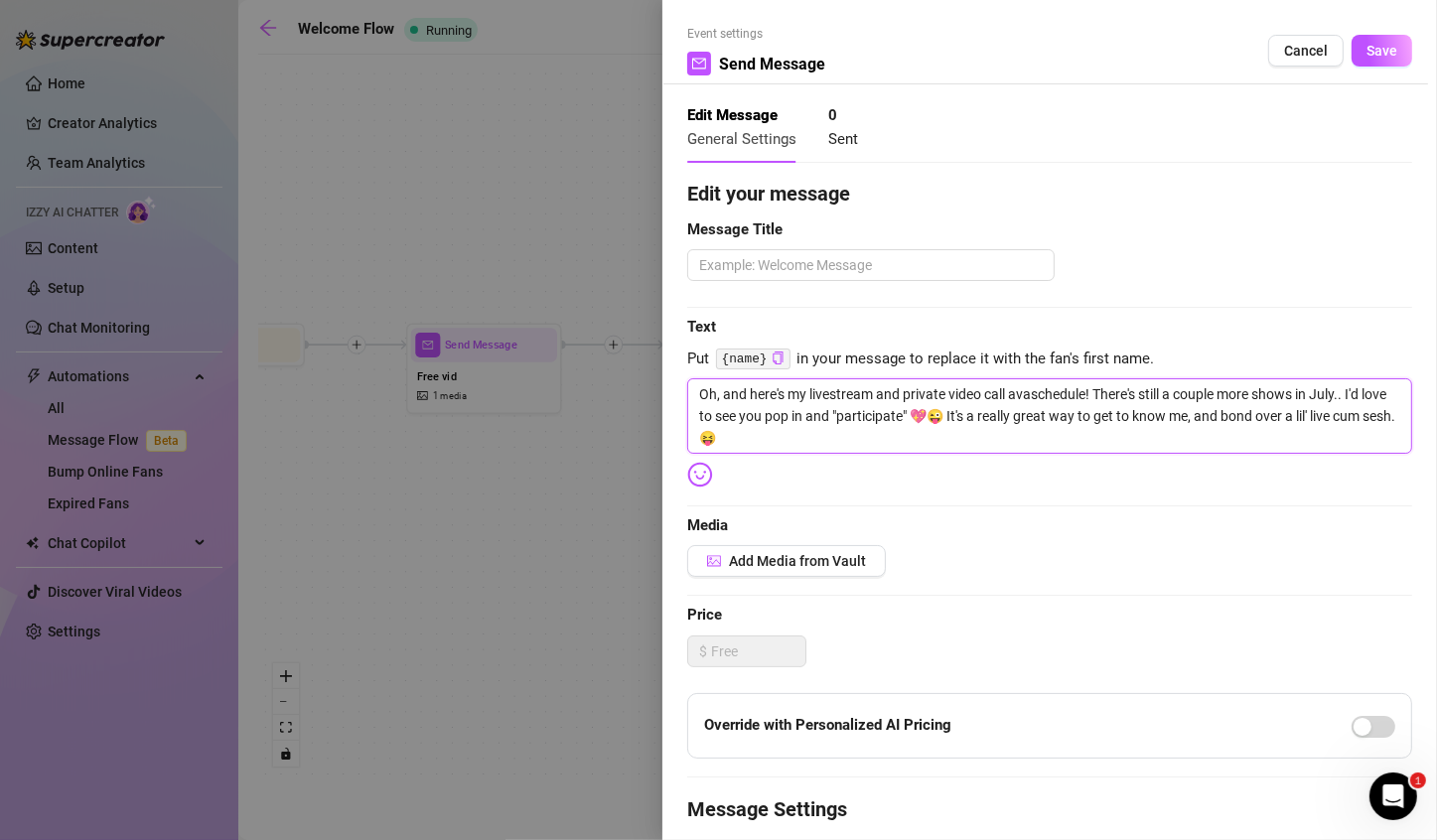 type on "Oh, and here's my livestream and private video call avaischedule! There's still a couple more shows in July.. I'd love to see you pop in and "participate" 💖😜 It's a really great way to get to know me, and bond over a lil' live cum sesh. 😝" 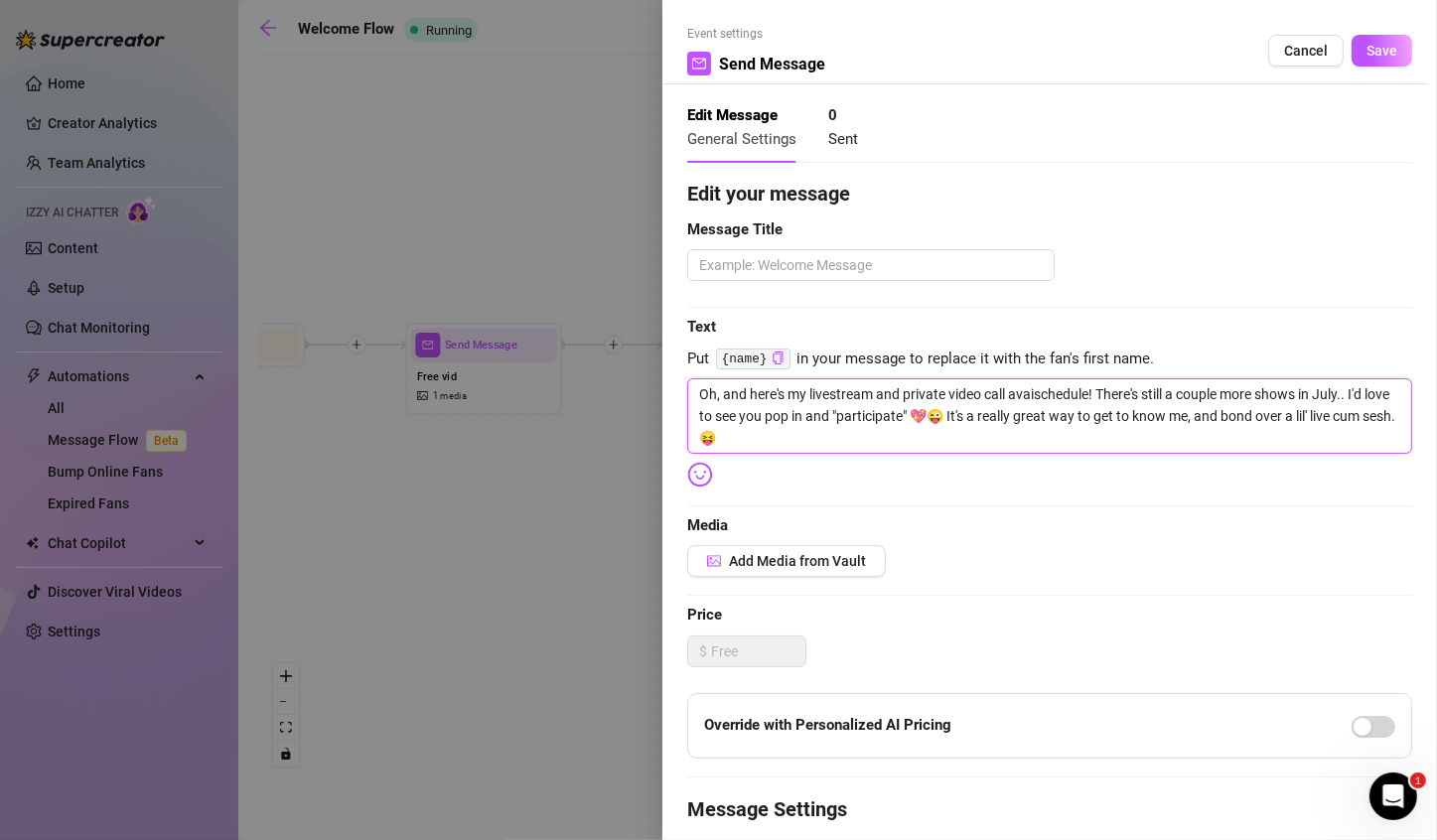 type on "Oh, and here's my livestream and private video call availschedule! There's still a couple more shows in July.. I'd love to see you pop in and "participate" 💖😜 It's a really great way to get to know me, and bond over a lil' live cum sesh. 😝" 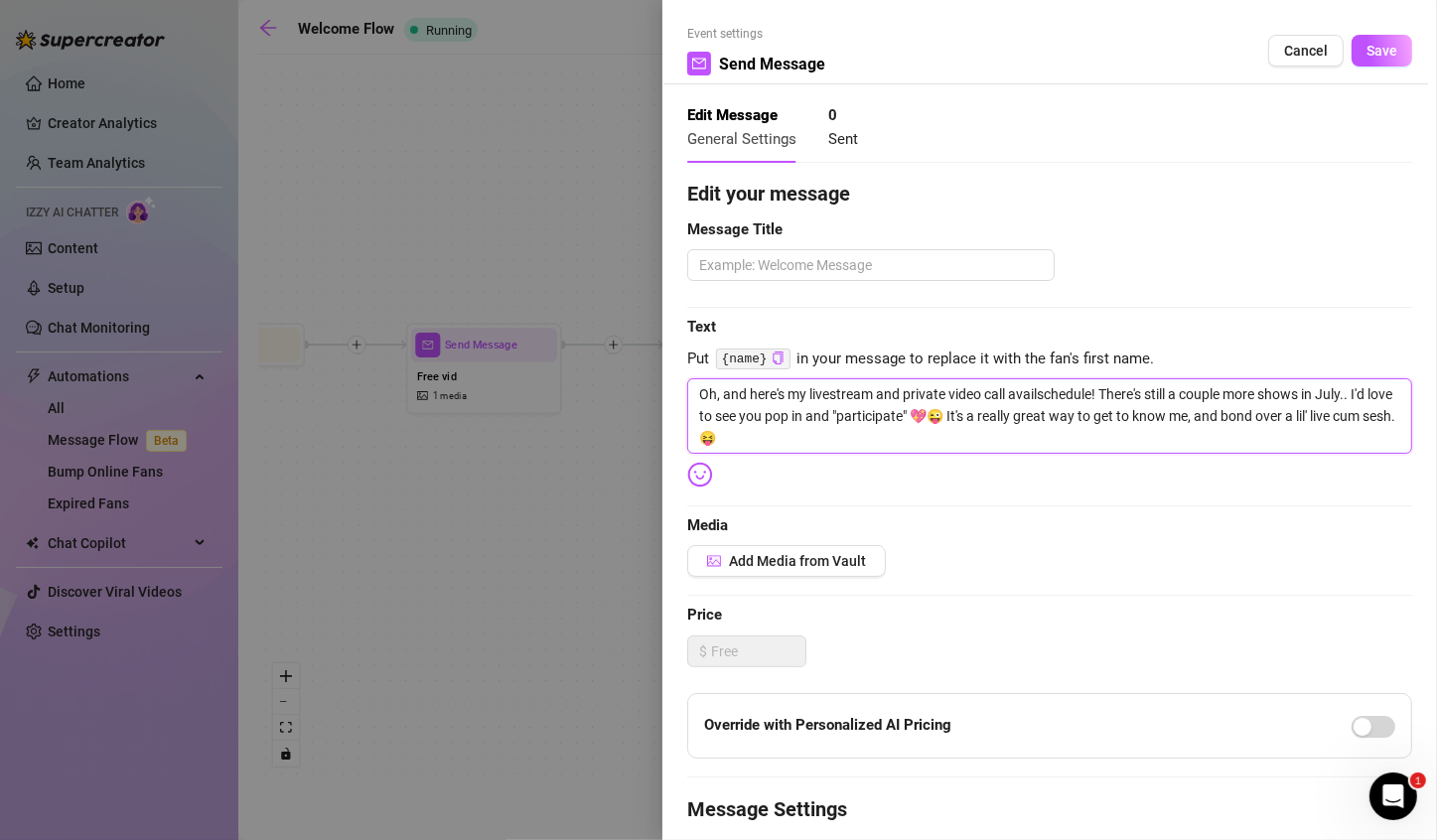 type on "Oh, and here's my livestream  and private video call availaschedule! There's still a couple more shows in [MONTH].. I'd love to see you pop in and "participate" 💖😜  It's a really great way to get to know me, and bond over a lil' live cum sesh. 😝" 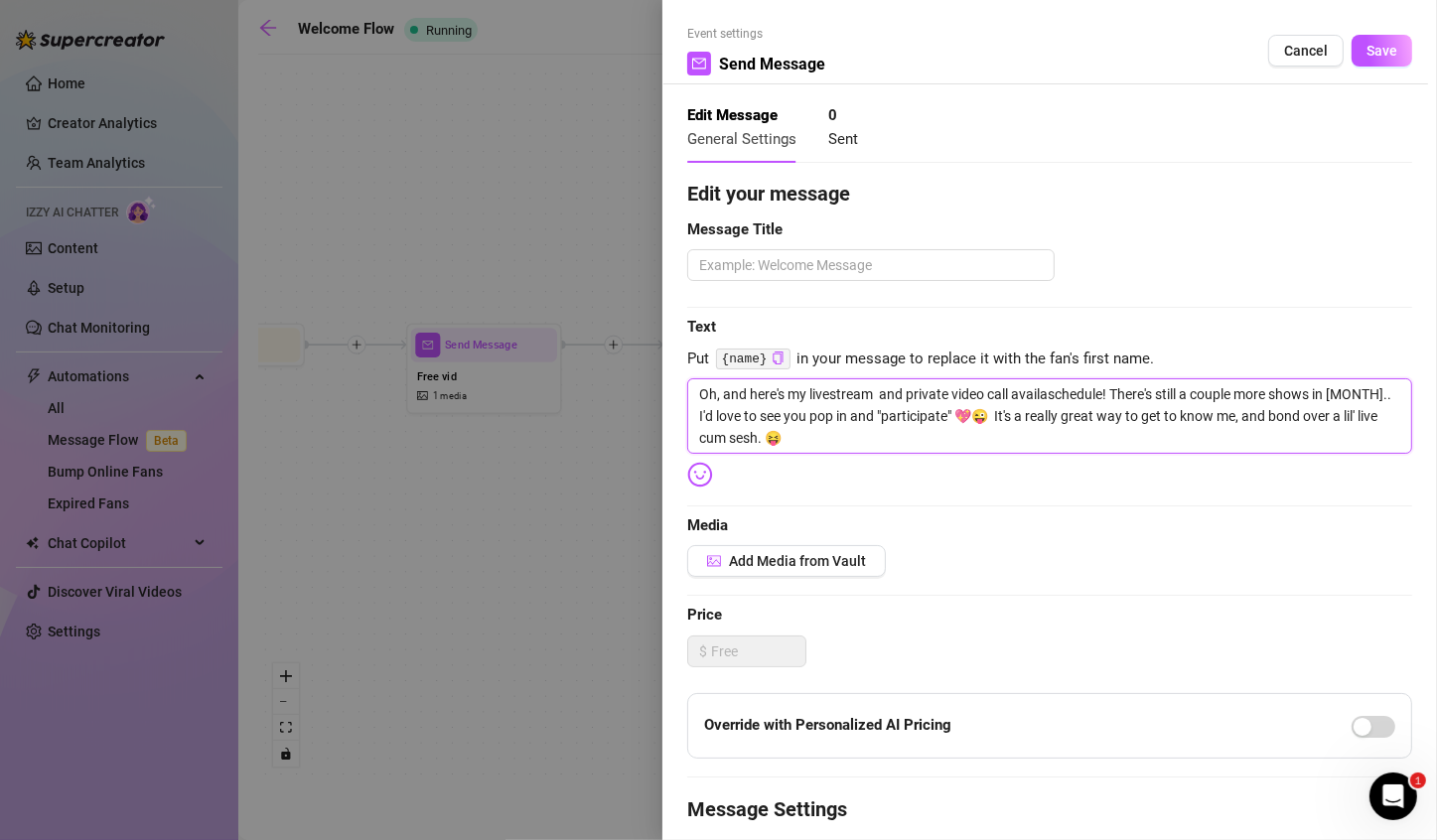 type on "Oh, and here's my livestream  and private video call availabschedule! There's still a couple more shows in [MONTH].. I'd love to see you pop in and "participate" 💖😜  It's a really great way to get to know me, and bond over a lil' live cum sesh. 😝" 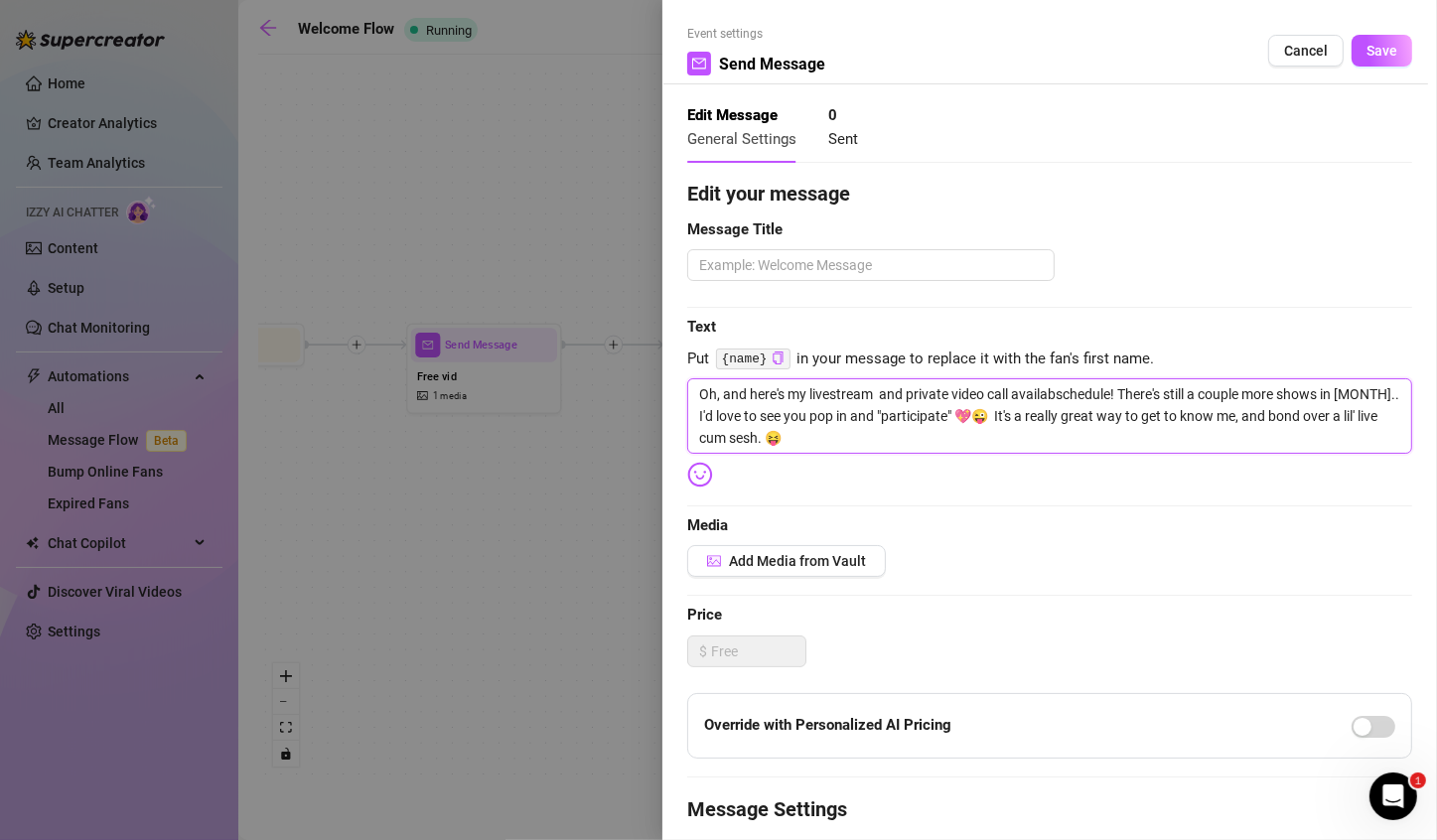 type on "Oh, and here's my livestream  and private video call availabischedule! There's still a couple more shows in [MONTH].. I'd love to see you pop in and "participate" 💖😜  It's a really great way to get to know me, and bond over a lil' live cum sesh. 😝" 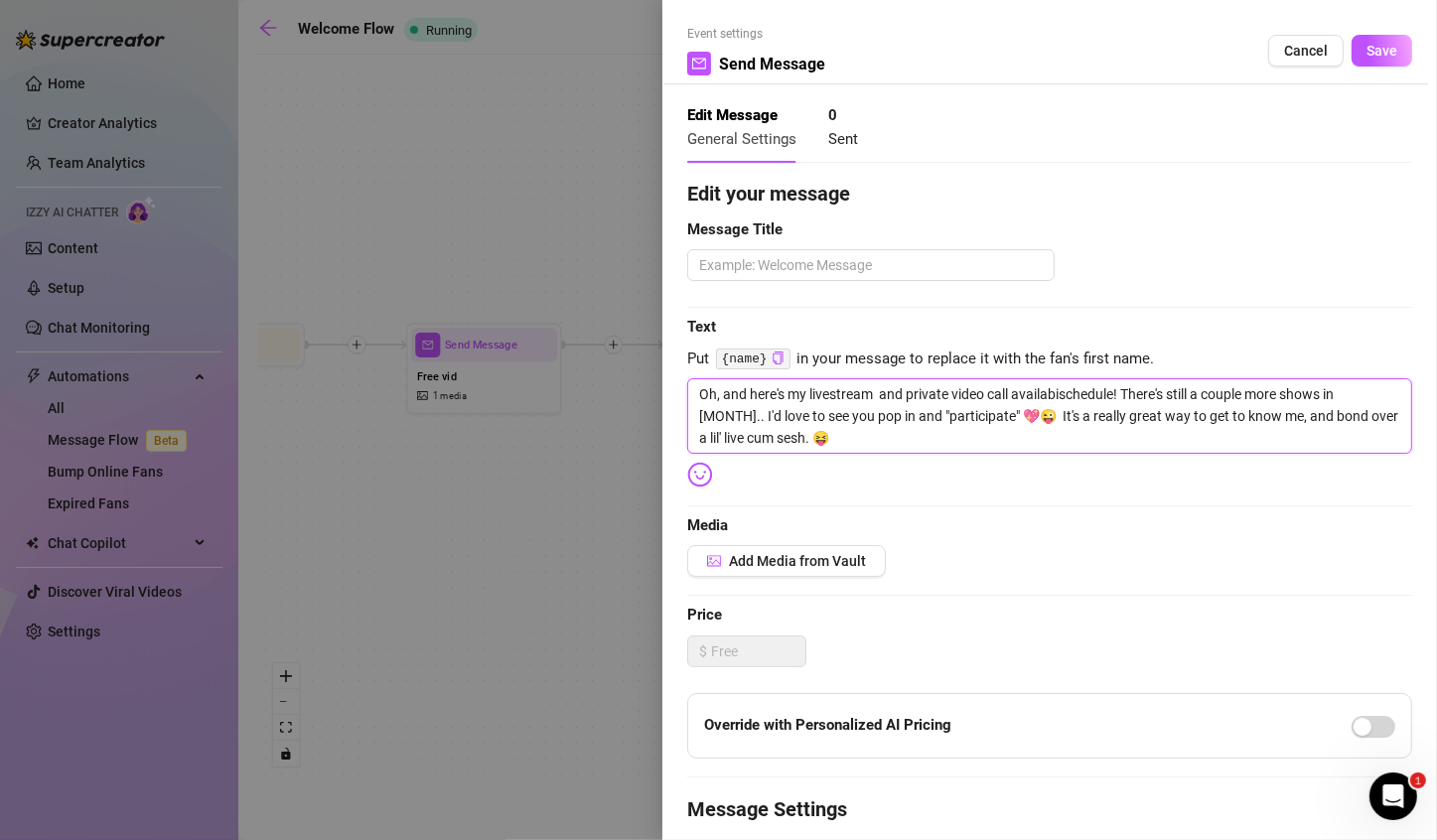 type on "Oh, and here's my livestream and private video call availabilschedule! There's still a couple more shows in July.. I'd love to see you pop in and "participate" 💖😜 It's a really great way to get to know me, and bond over a lil' live cum sesh. 😝" 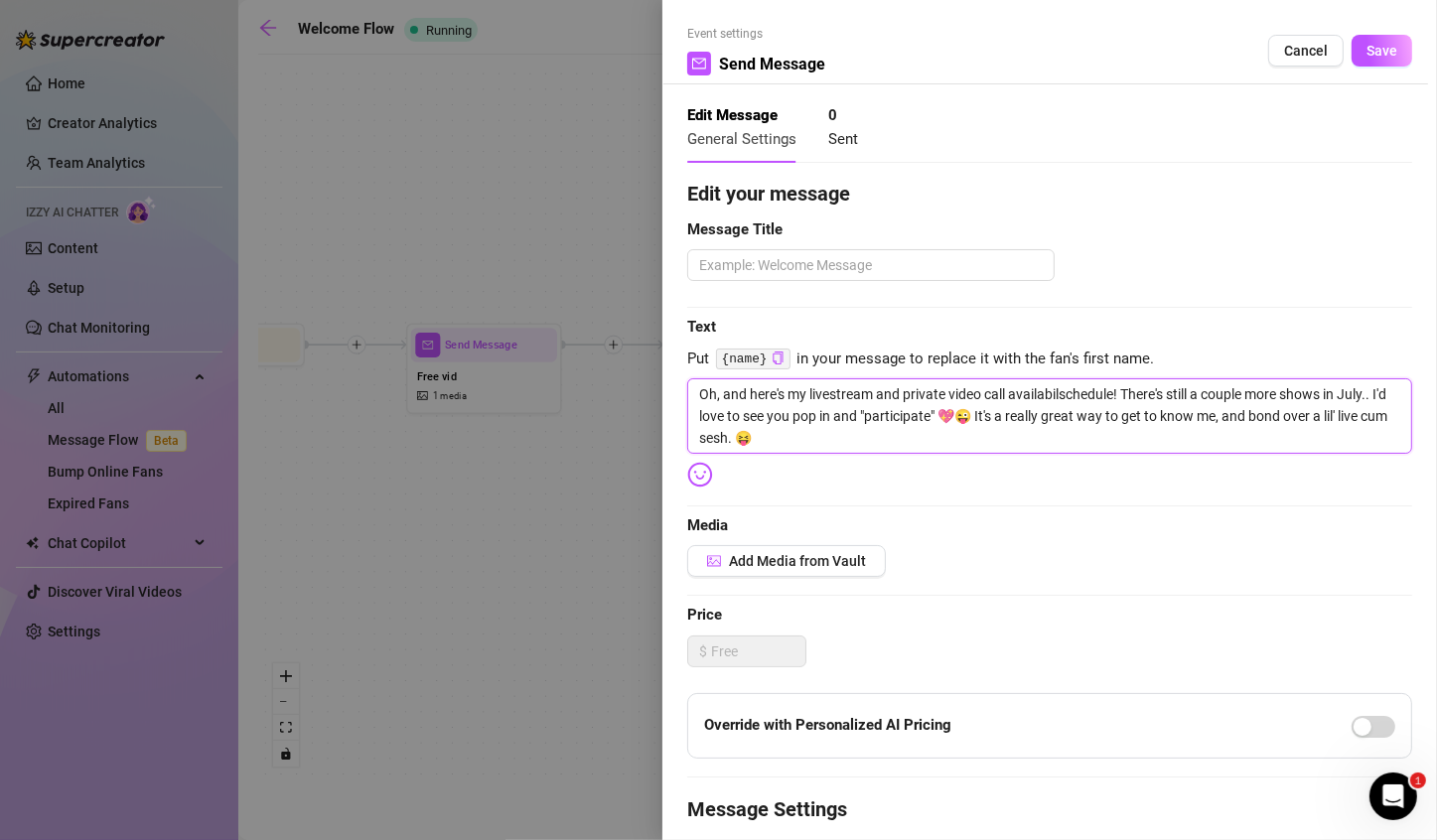 type on "Oh, and here's my livestream and private video call availabilischedule! There's still a couple more shows in July.. I'd love to see you pop in and "participate" 💖😜 It's a really great way to get to know me, and bond over a lil' live cum sesh. 😝" 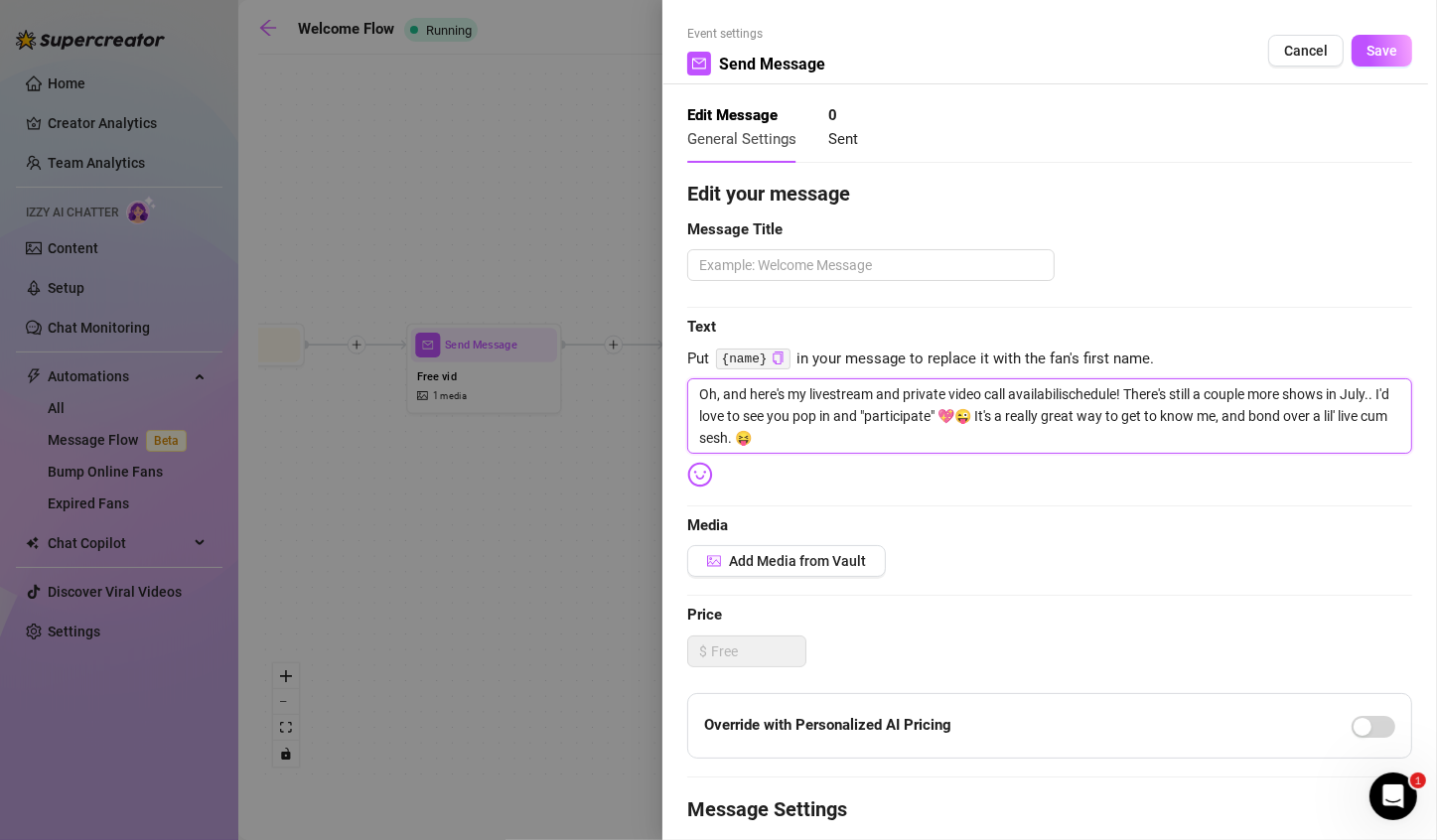 type on "Oh, and here's my livestream and private video call availabilitschedule! There's still a couple more shows in July.. I'd love to see you pop in and "participate" 💖😜 It's a really great way to get to know me, and bond over a lil' live cum sesh. 😝" 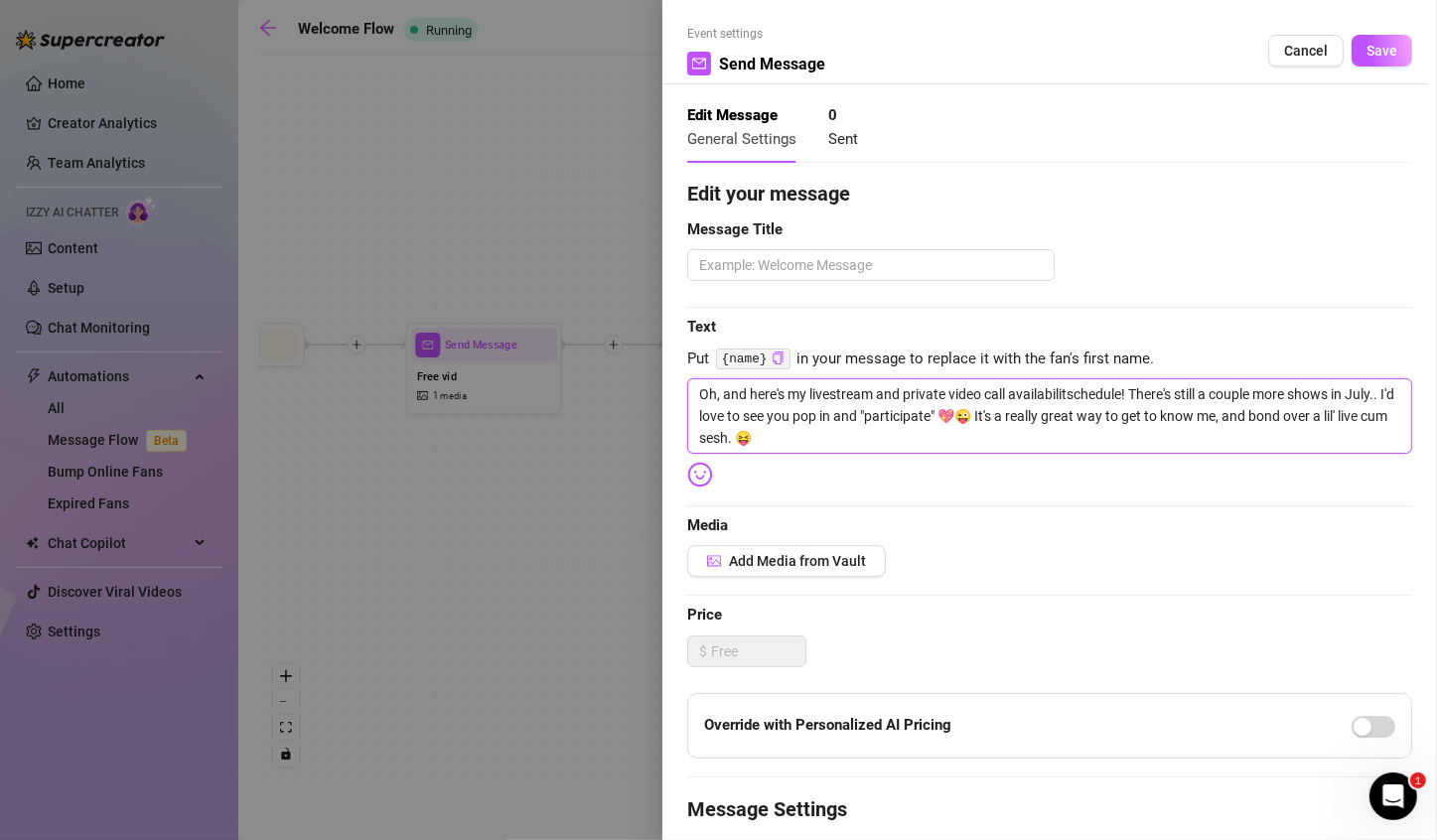 type on "Oh, and here's my livestream and private video call availabilityschedule! There's still a couple more shows in July.. I'd love to see you pop in and "participate" 💖😜 It's a really great way to get to know me, and bond over a lil' live cum sesh. 😝" 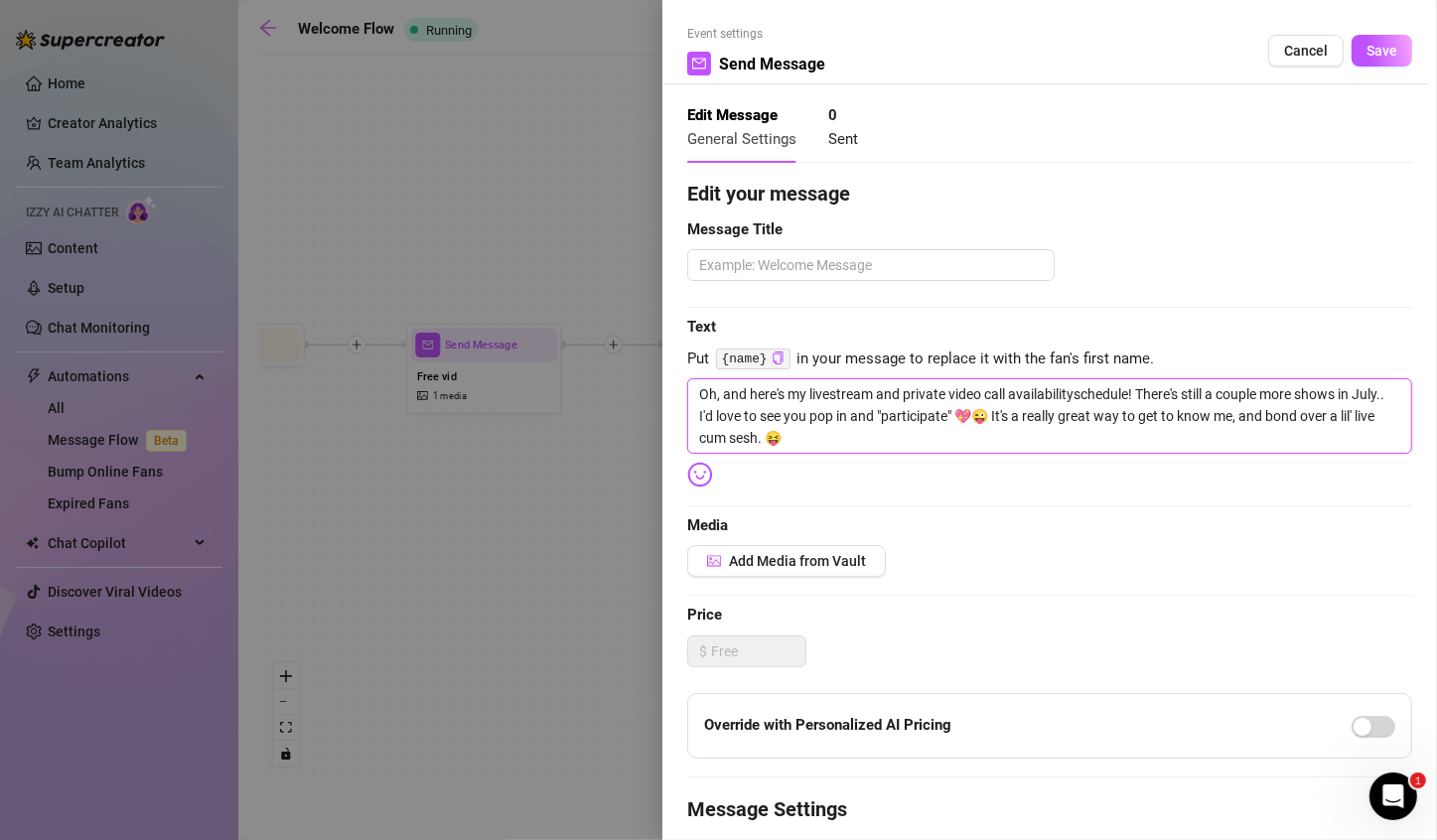 type on "Oh, and here's my livestream and private video call availability schedule! There's still a couple more shows in July.. I'd love to see you pop in and "participate" 💖😜 It's a really great way to get to know me, and bond over a lil' live cum sesh. 😝" 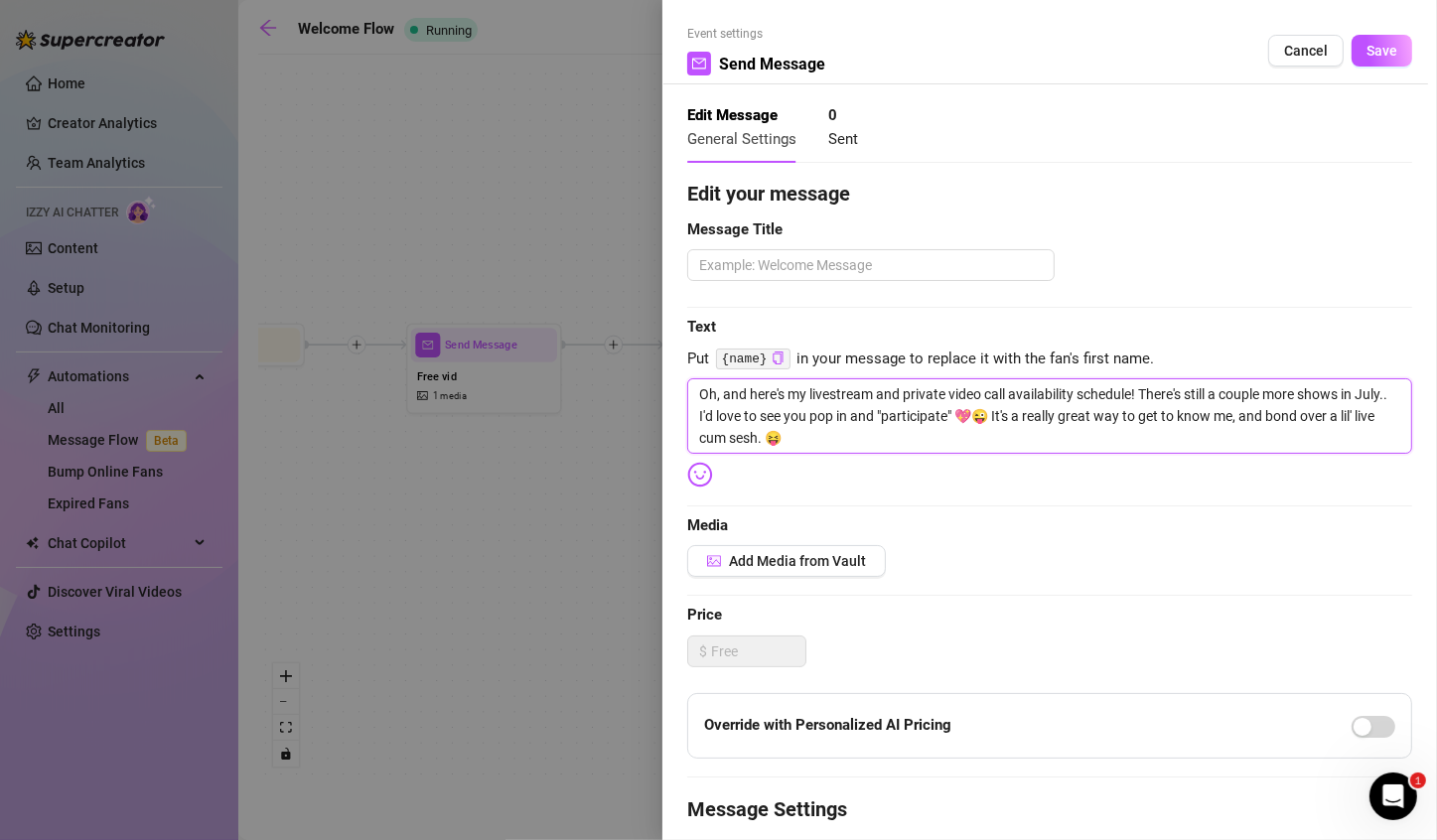 click on "Oh, and here's my livestream and private video call availability schedule! There's still a couple more shows in July.. I'd love to see you pop in and "participate" 💖😜 It's a really great way to get to know me, and bond over a lil' live cum sesh. 😝" at bounding box center (1050, 416) 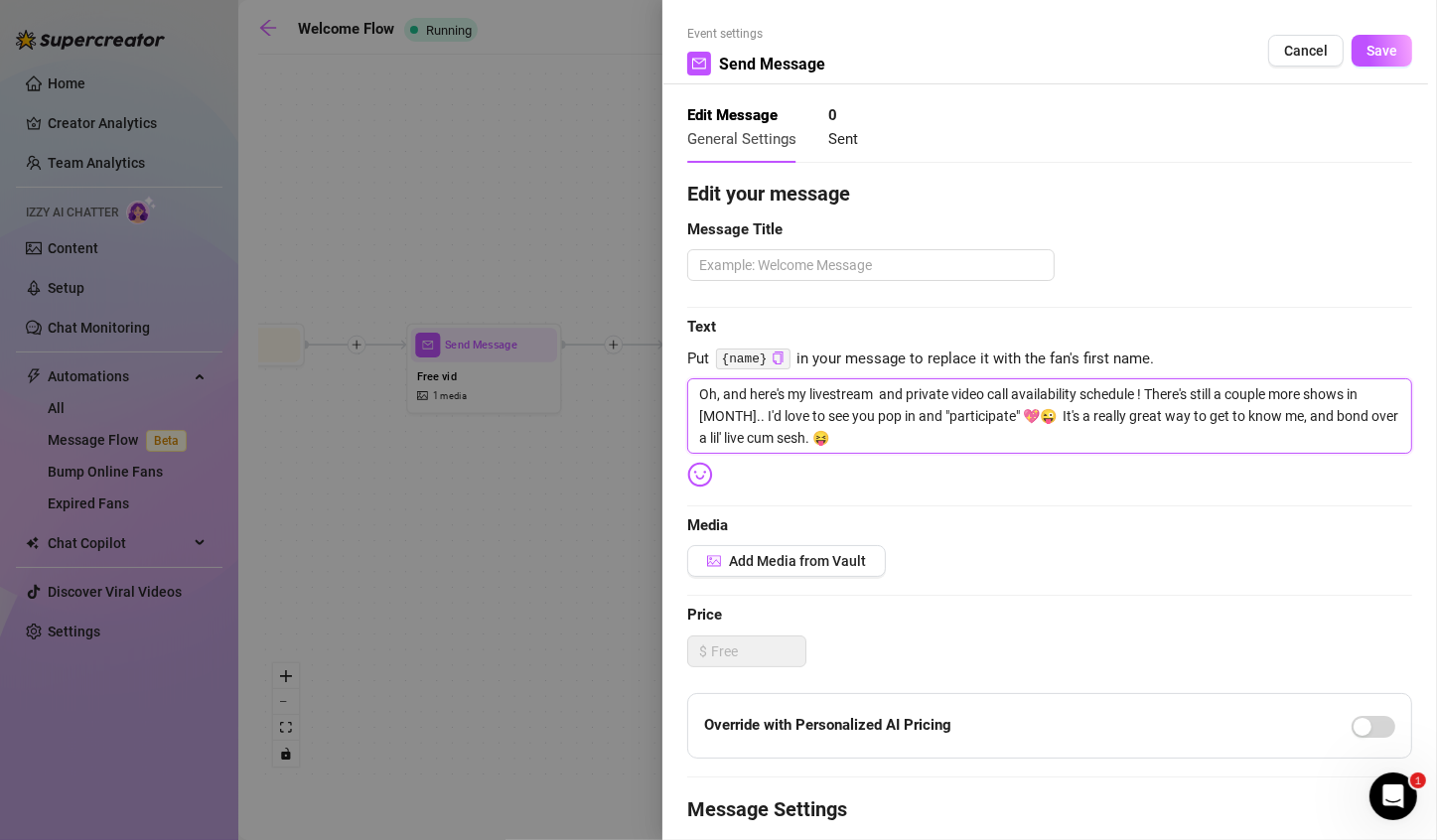 type on "Oh, and here's my livestream and private video call availability schedule f! There's still a couple more shows in July.. I'd love to see you pop in and "participate" 💖😜 It's a really great way to get to know me, and bond over a lil' live cum sesh. 😝" 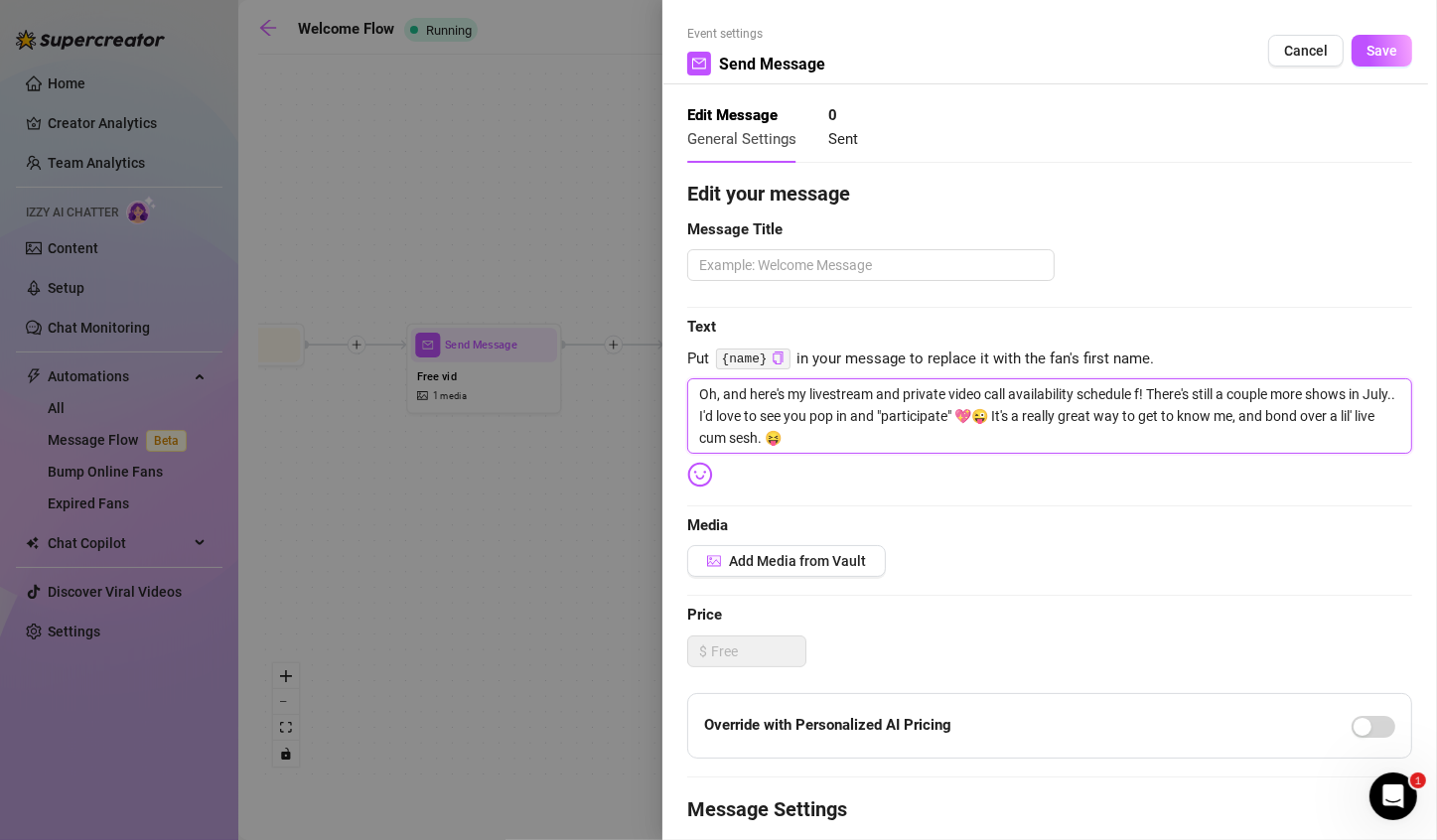 type on "Oh, and here's my livestream and private video call availability schedule for! There's still a couple more shows in July.. I'd love to see you pop in and "participate" 💖😜 It's a really great way to get to know me, and bond over a lil' live cum sesh. 😝" 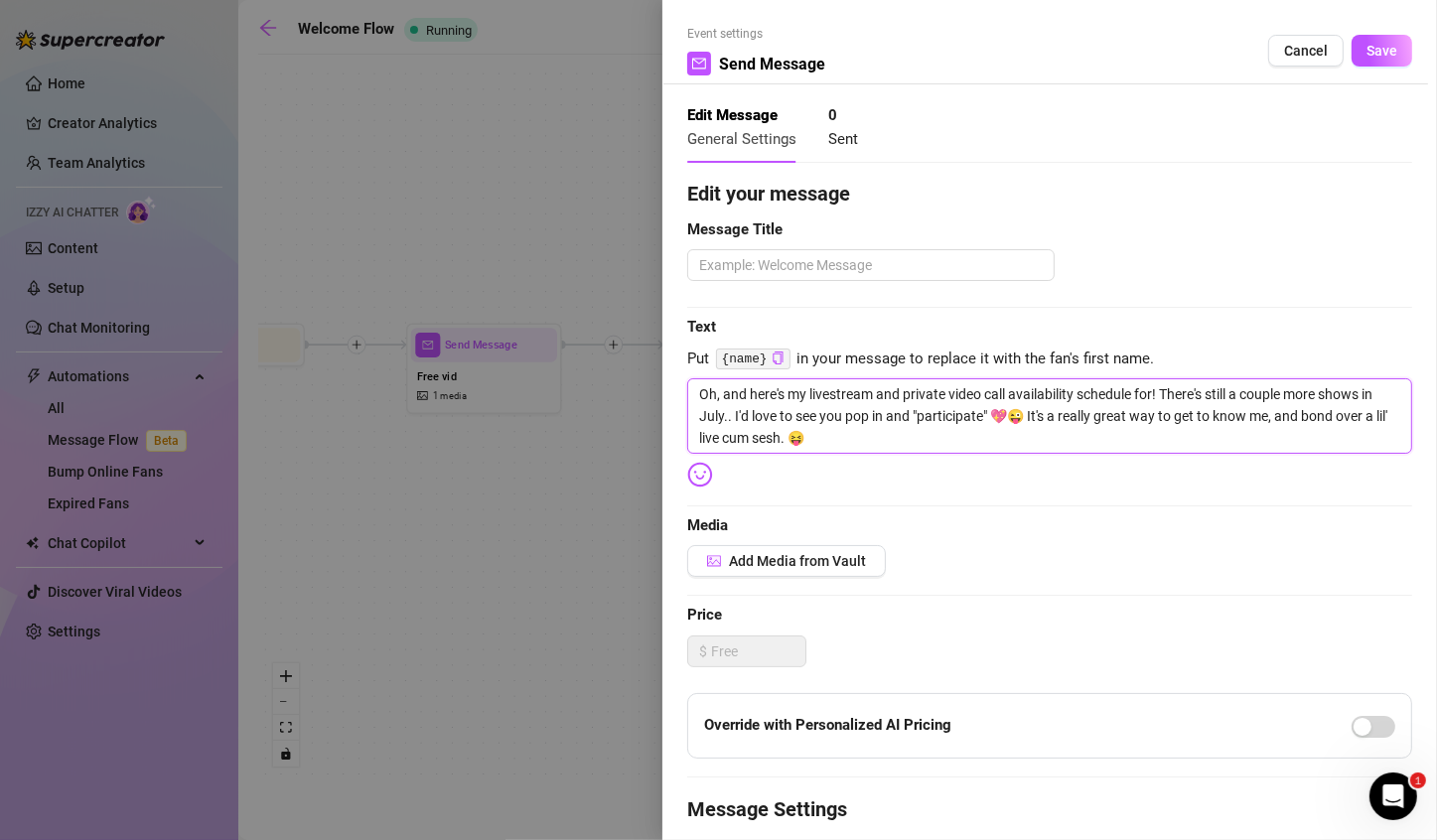 type on "Oh, and here's my livestream and private video call availability schedule for! There's still a couple more shows in July.. I'd love to see you pop in and "participate" 💖😜 It's a really great way to get to know me, and bond over a lil' live cum sesh. 😝" 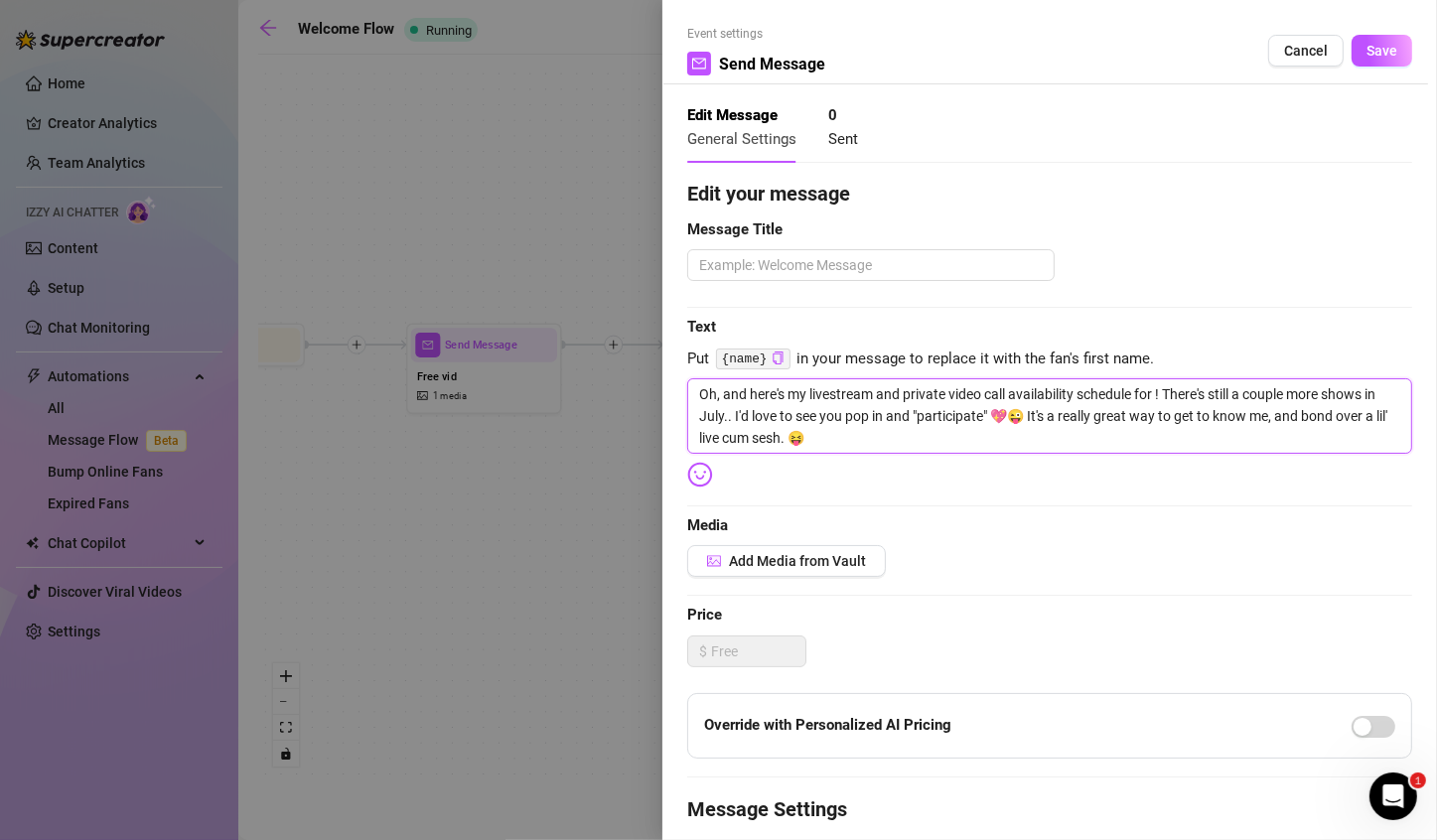 type on "Oh, and here's my livestream and private video call availability schedule for t! There's still a couple more shows in July.. I'd love to see you pop in and "participate" 💖😜 It's a really great way to get to know me, and bond over a lil' live cum sesh. 😝" 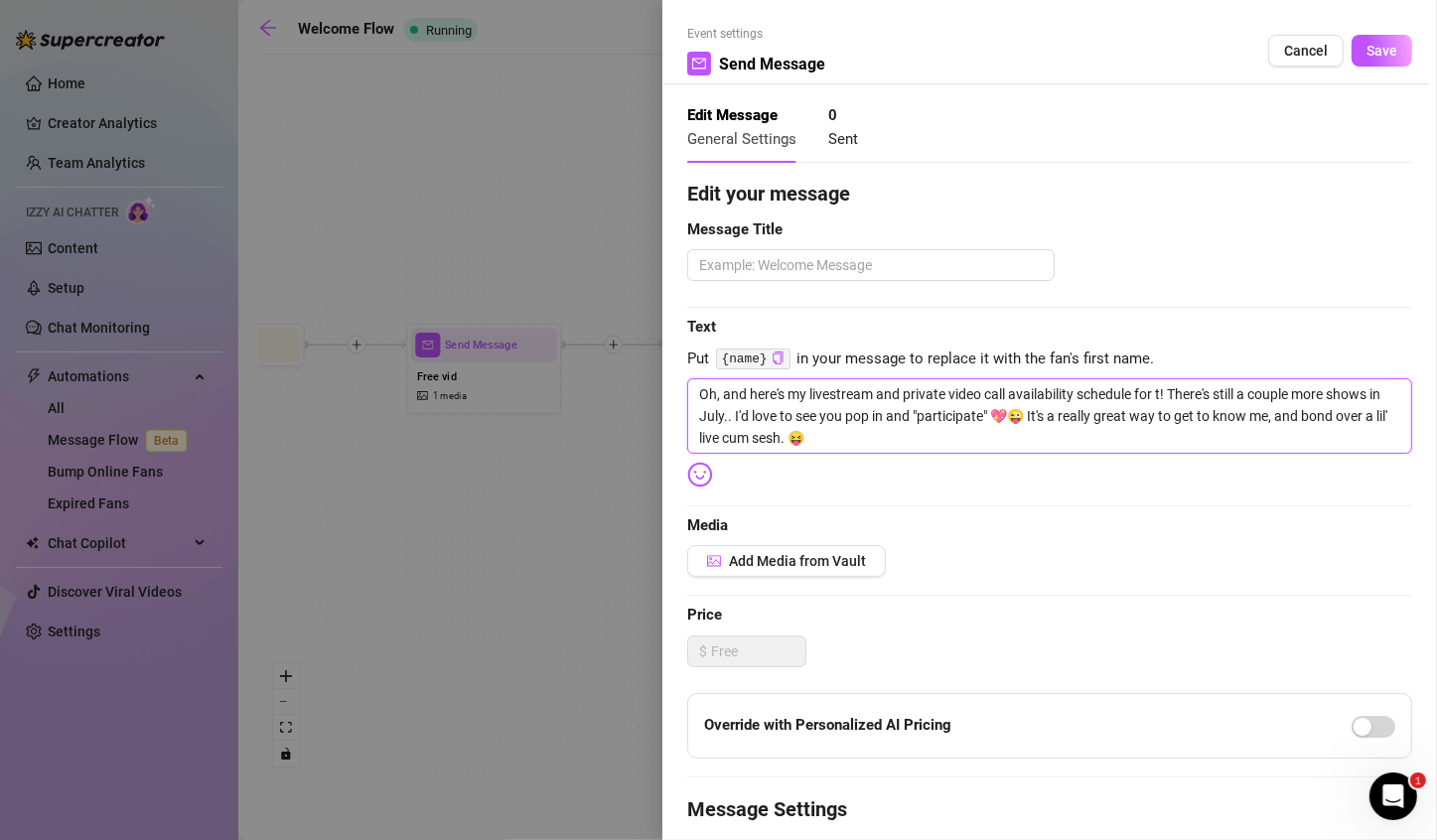 type on "Oh, and here's my livestream and private video call availability schedule for th! There's still a couple more shows in July.. I'd love to see you pop in and "participate" 💖😜 It's a really great way to get to know me, and bond over a lil' live cum sesh. 😝" 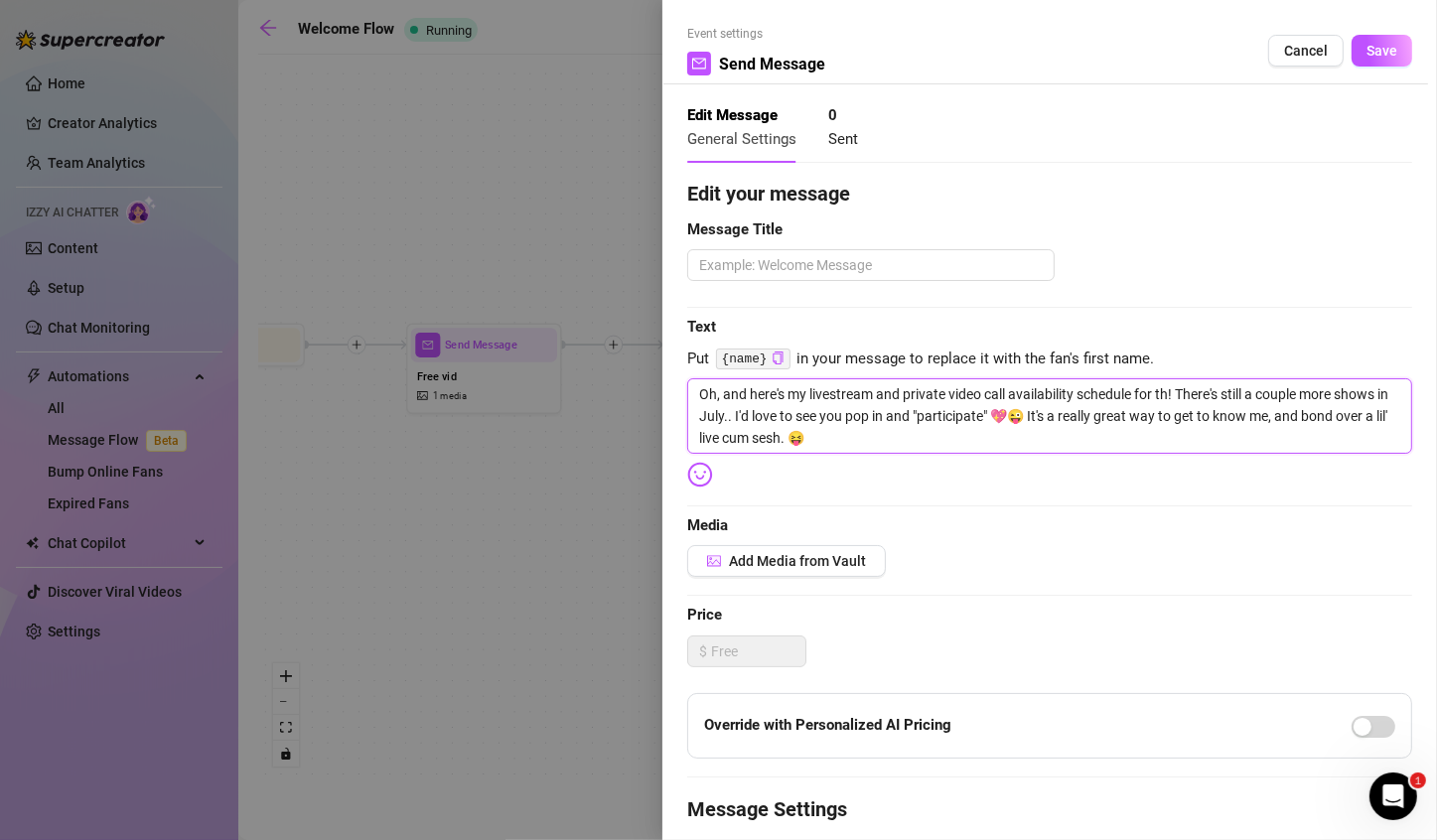 type on "Oh, and here's my livestream and private video call availability schedule for thi! There's still a couple more shows in July.. I'd love to see you pop in and "participate" 💖😜 It's a really great way to get to know me, and bond over a lil' live cum sesh. 😝" 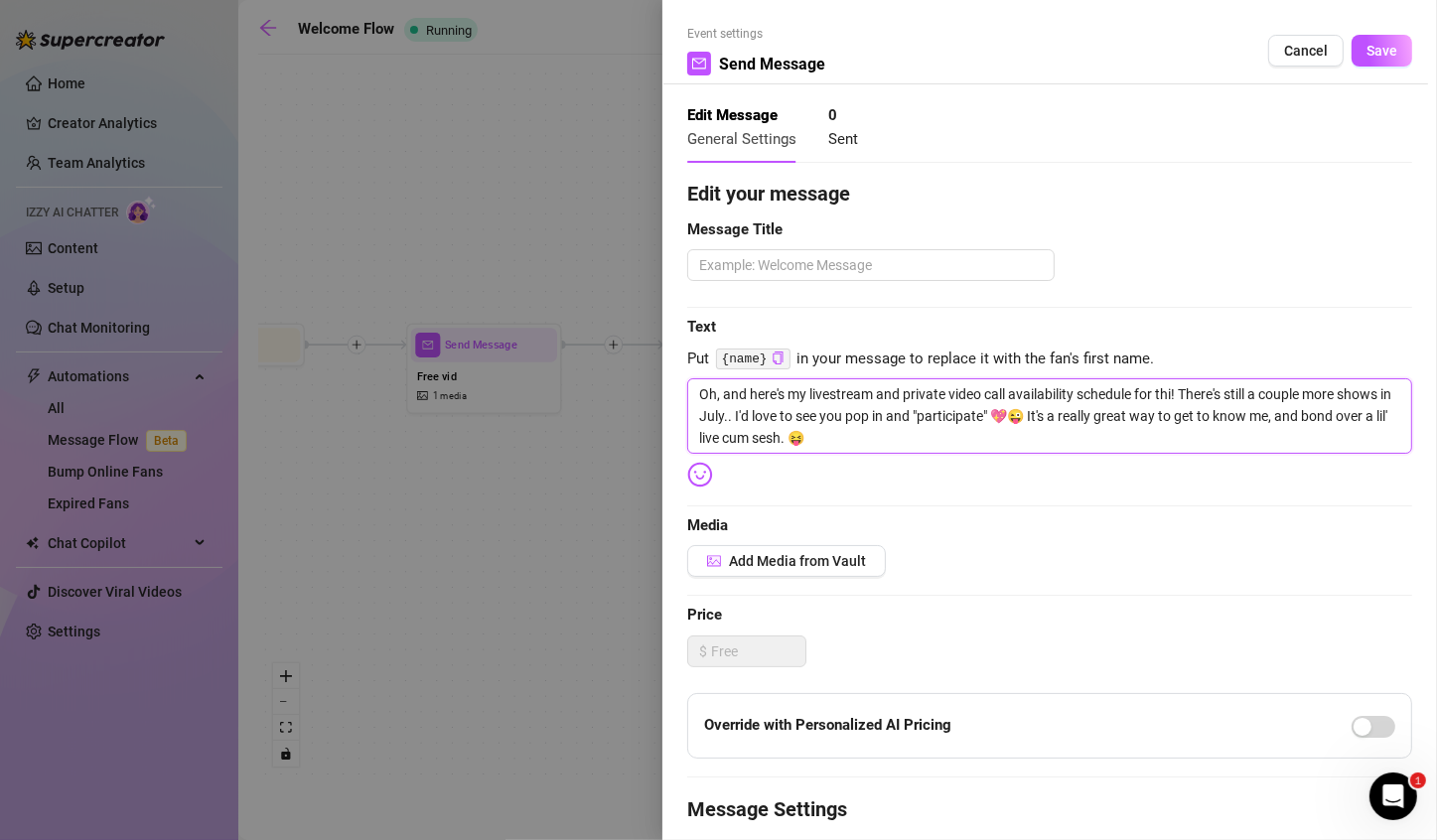 type on "Oh, and here's my livestream and private video call availability schedule for this! There's still a couple more shows in July.. I'd love to see you pop in and "participate" 💖😜 It's a really great way to get to know me, and bond over a lil' live cum sesh. 😝" 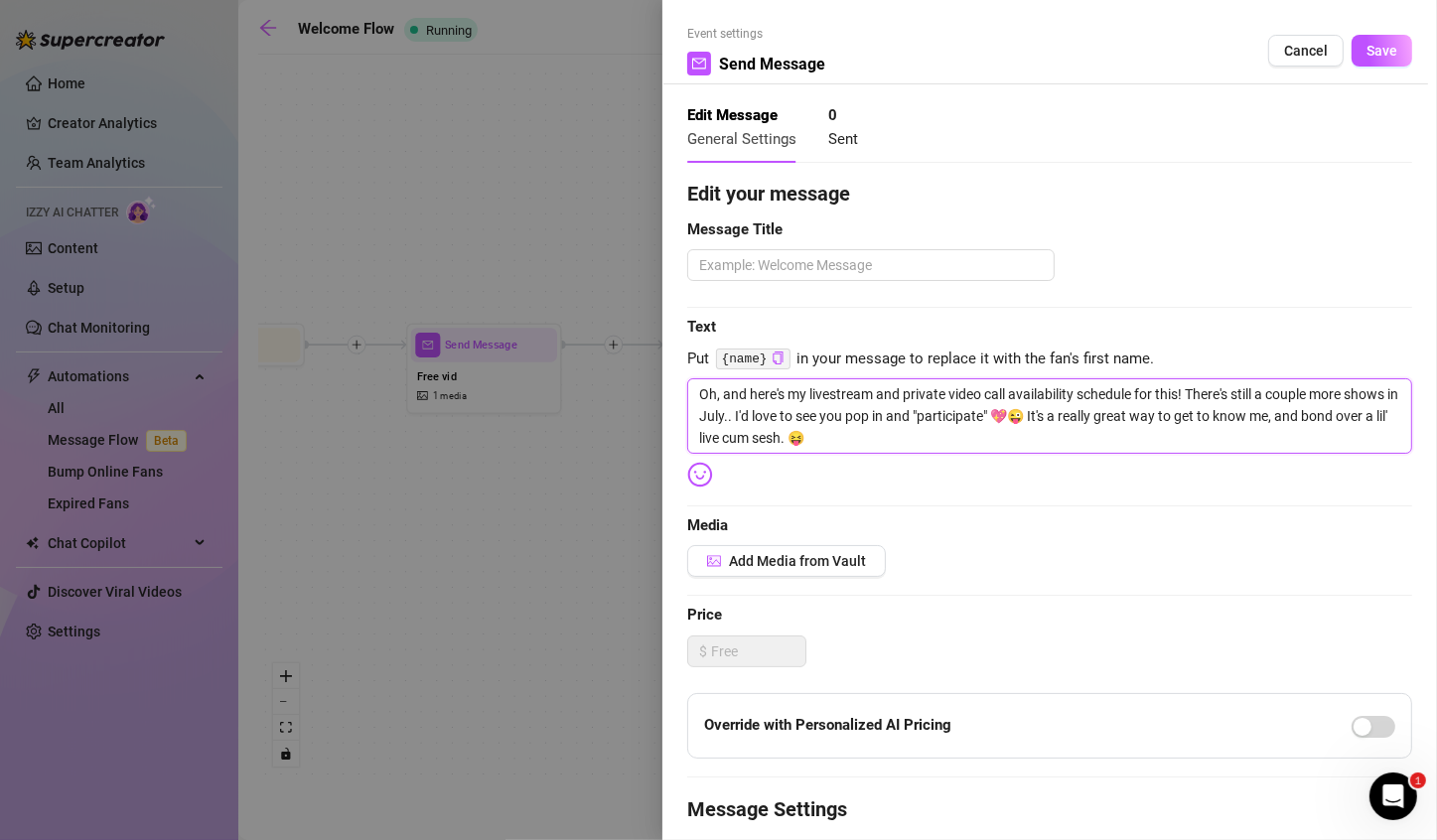 type on "Oh, and here's my livestream and private video call availability schedule for this ! There's still a couple more shows in July.. I'd love to see you pop in and "participate" 💖😜 It's a really great way to get to know me, and bond over a lil' live cum sesh. 😝" 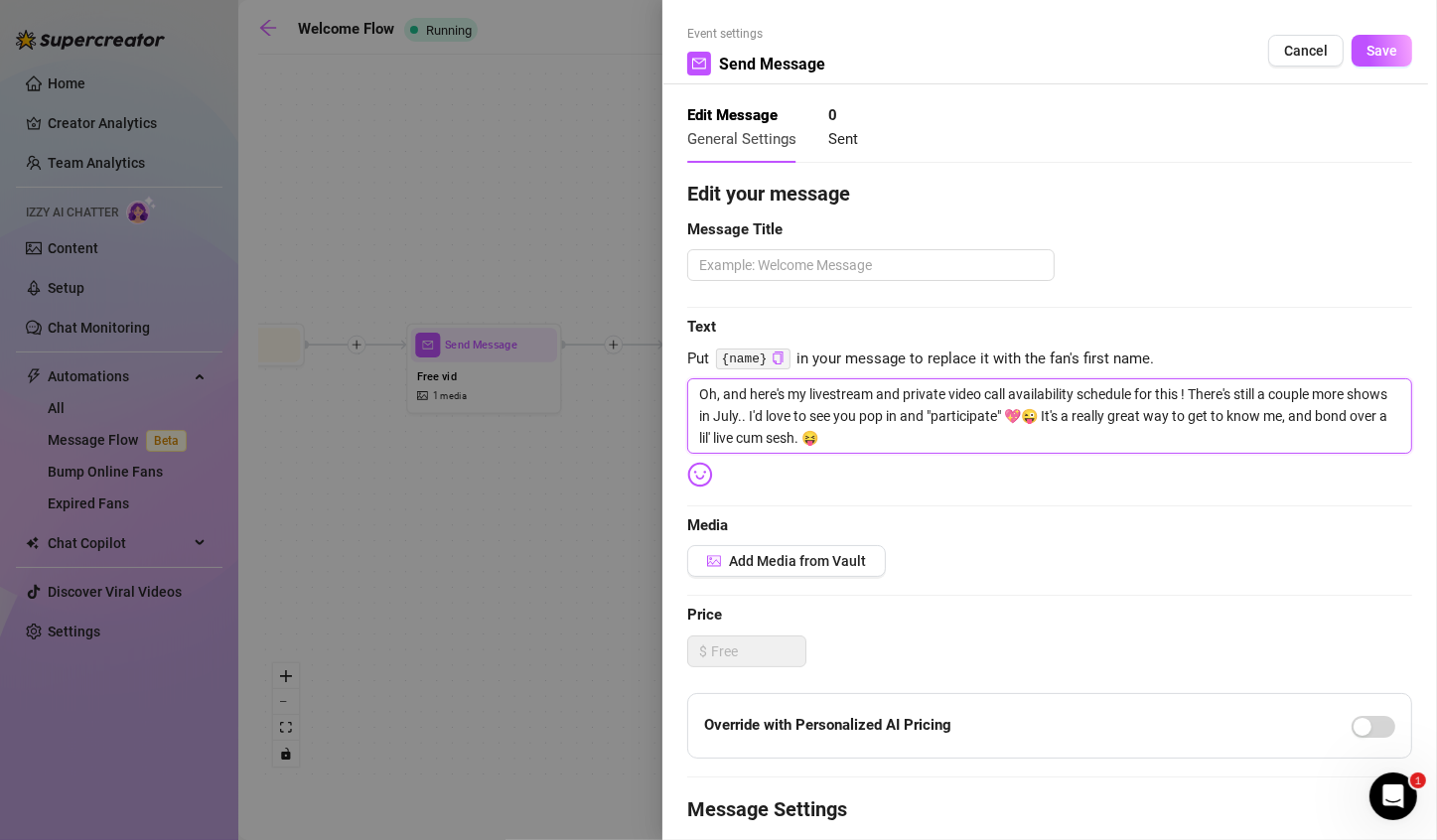 type on "Oh, and here's my livestream and private video call availability schedule for this m! There's still a couple more shows in July.. I'd love to see you pop in and "participate" 💖😜 It's a really great way to get to know me, and bond over a lil' live cum sesh. 😝" 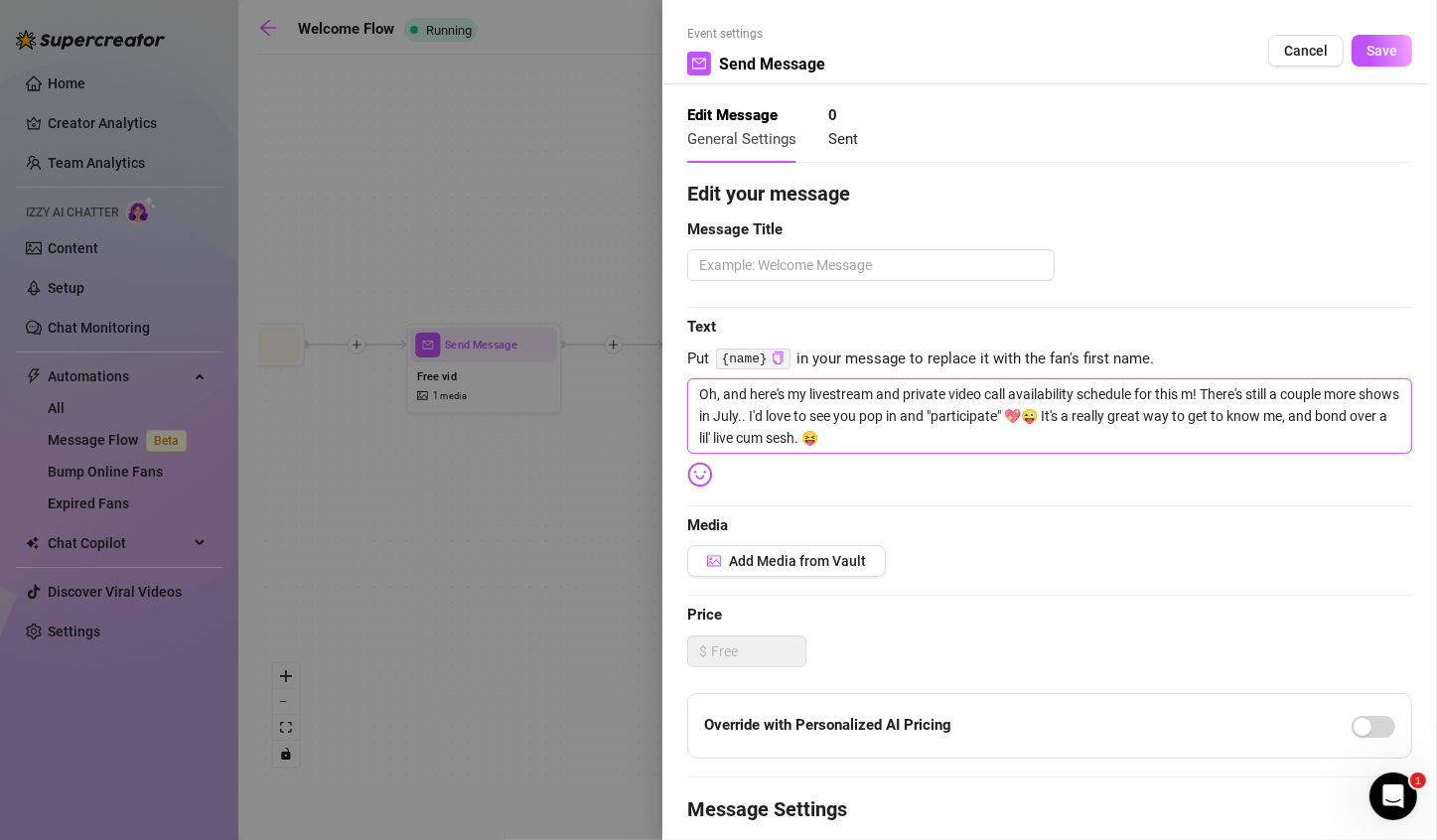 type on "Oh, and here's my livestream and private video call availability schedule for this mo! There's still a couple more shows in July.. I'd love to see you pop in and "participate" 💖😜 It's a really great way to get to know me, and bond over a lil' live cum sesh. 😝" 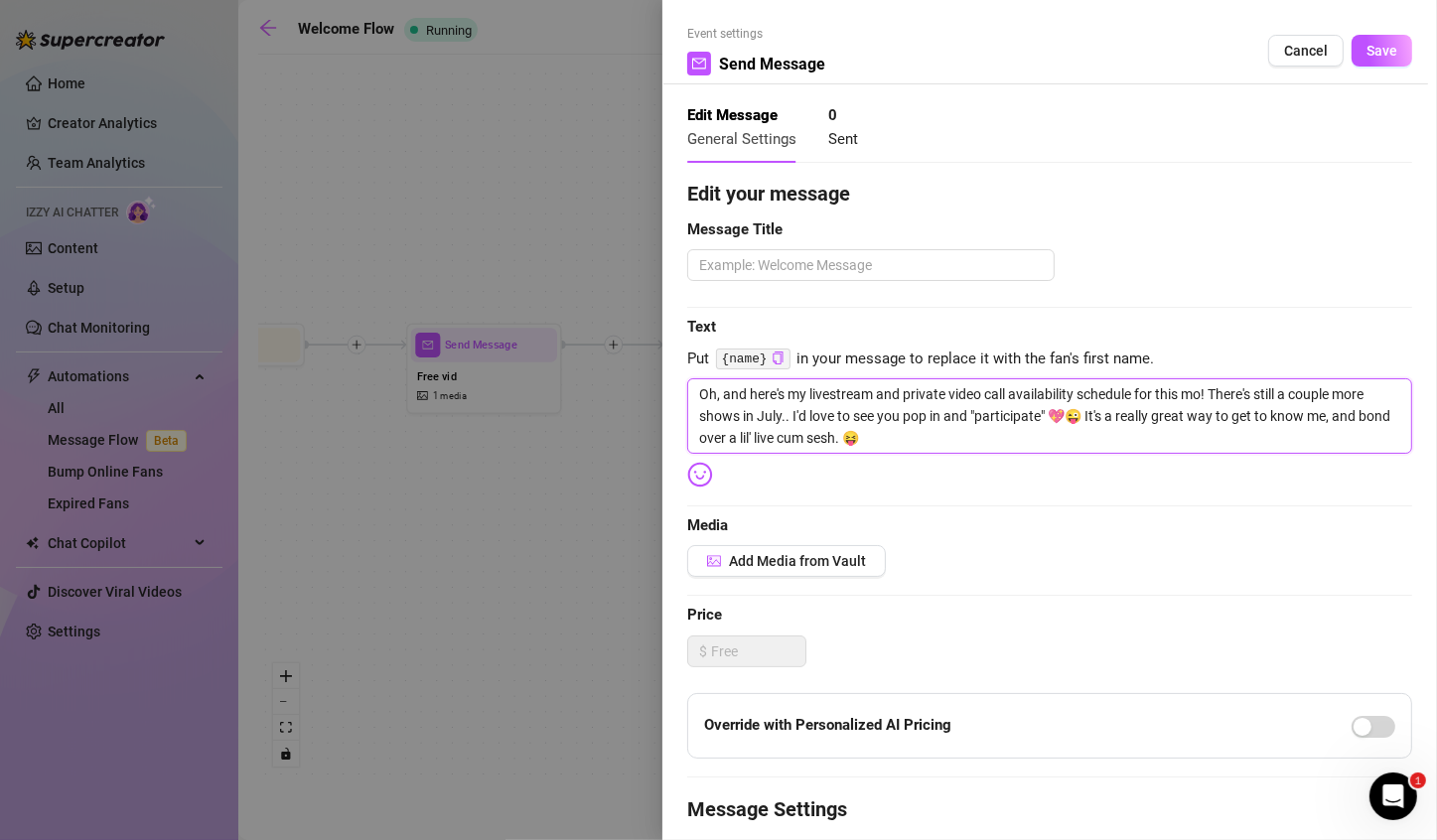 type on "Oh, and here's my livestream and private video call availability schedule for this mon! There's still a couple more shows in July.. I'd love to see you pop in and "participate" 💖😜 It's a really great way to get to know me, and bond over a lil' live cum sesh. 😝" 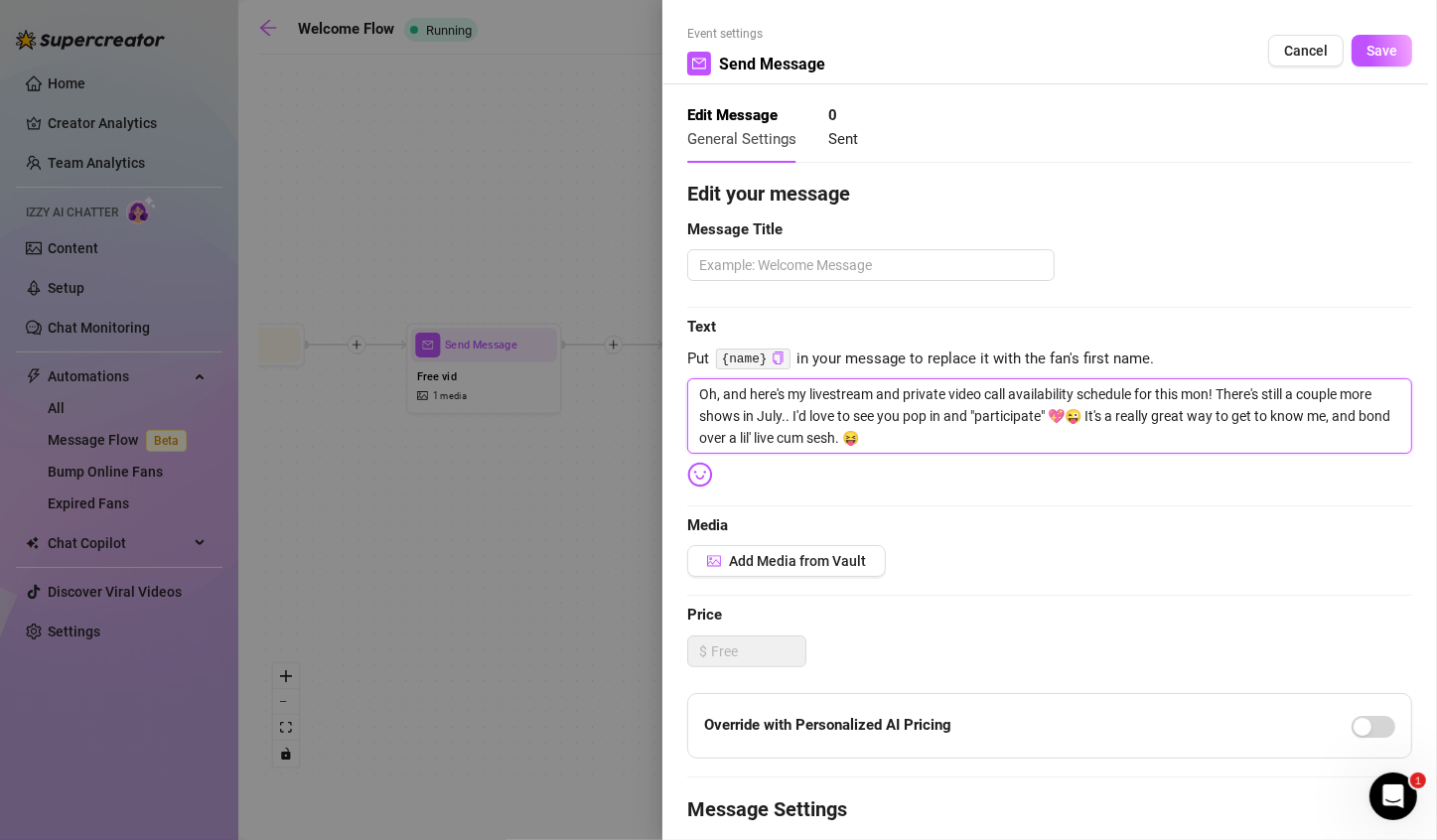 type on "Oh, and here's my livestream  and private video call availability schedule for this mont! There's still a couple more shows in [MONTH].. I'd love to see you pop in and "participate" 💖😜  It's a really great way to get to know me, and bond over a lil' live cum sesh. 😝" 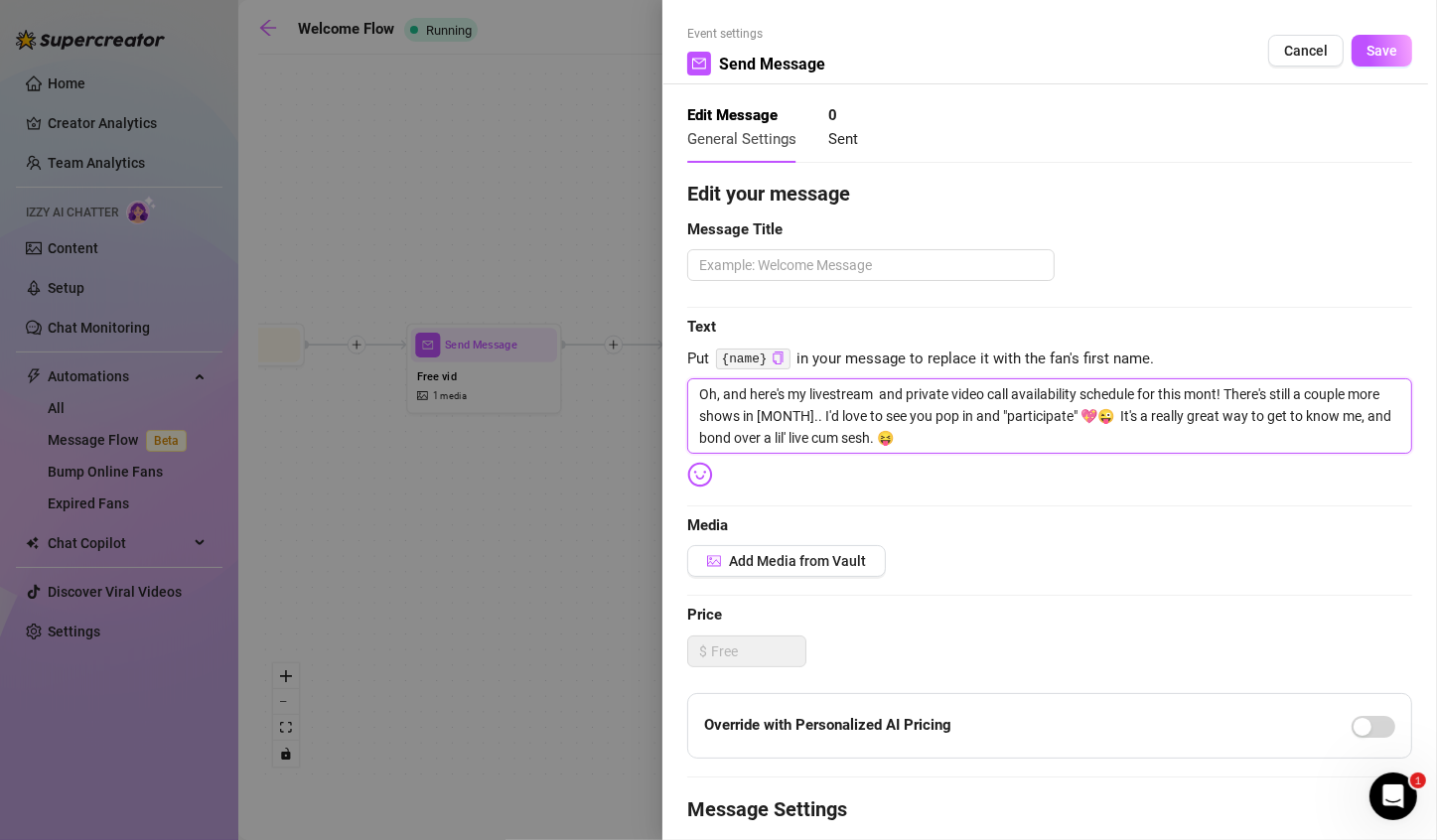 type on "Oh, and here's my livestream  and private video call availability schedule for this month! There's still a couple more shows in [MONTH].. I'd love to see you pop in and "participate" 💖😜  It's a really great way to get to know me, and bond over a lil' live cum sesh. 😝" 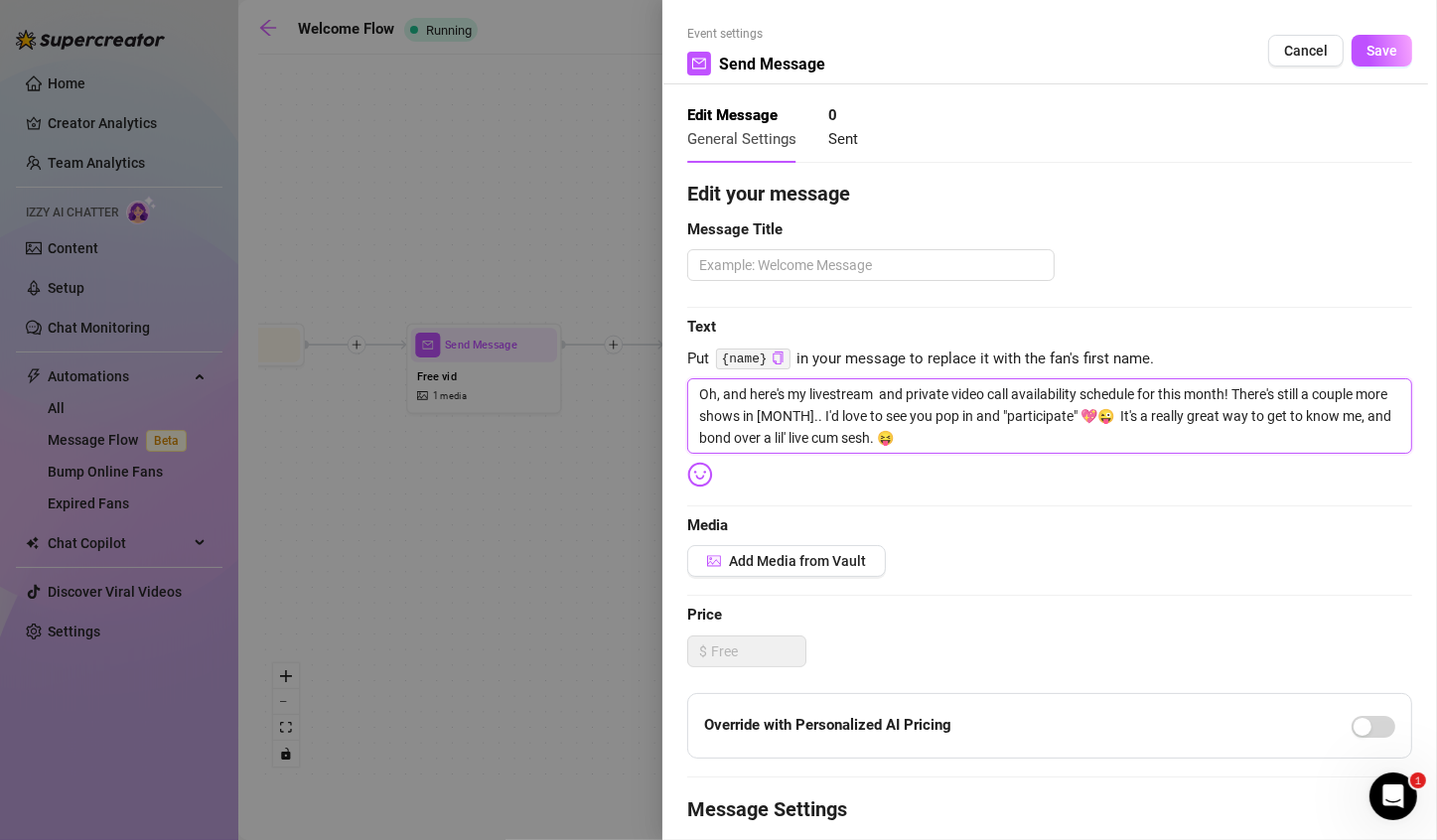 type on "Oh, and here's my livestream and private video call availability schedule for this month!! There's still a couple more shows in July.. I'd love to see you pop in and "participate" 💖😜 It's a really great way to get to know me, and bond over a lil' live cum sesh. 😝" 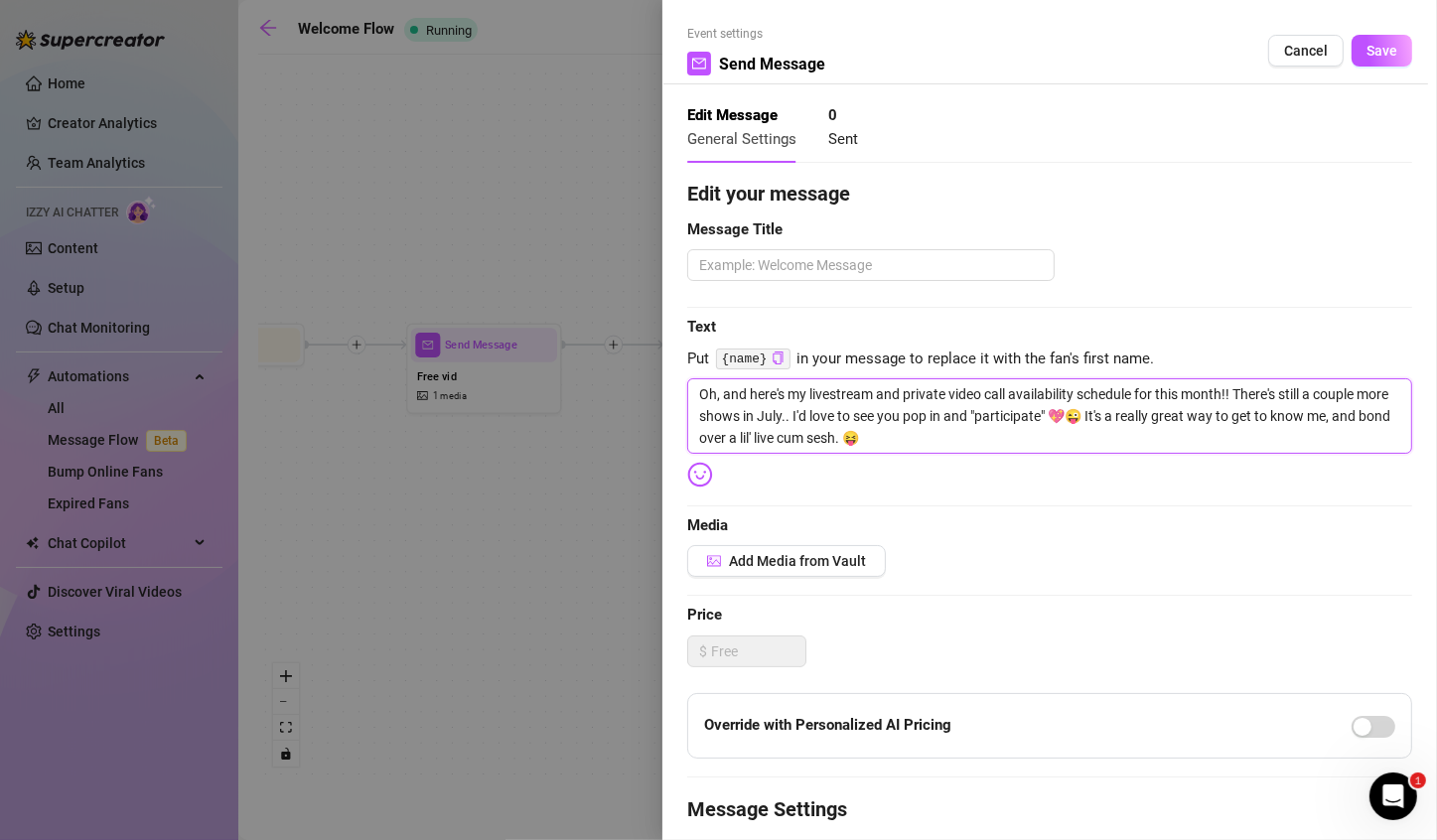 type on "Oh, and here's my livestream  and private video call availability schedule for this month! ! There's still a couple more shows in [MONTH].. I'd love to see you pop in and "participate" 💖😜  It's a really great way to get to know me, and bond over a lil' live cum sesh. 😝" 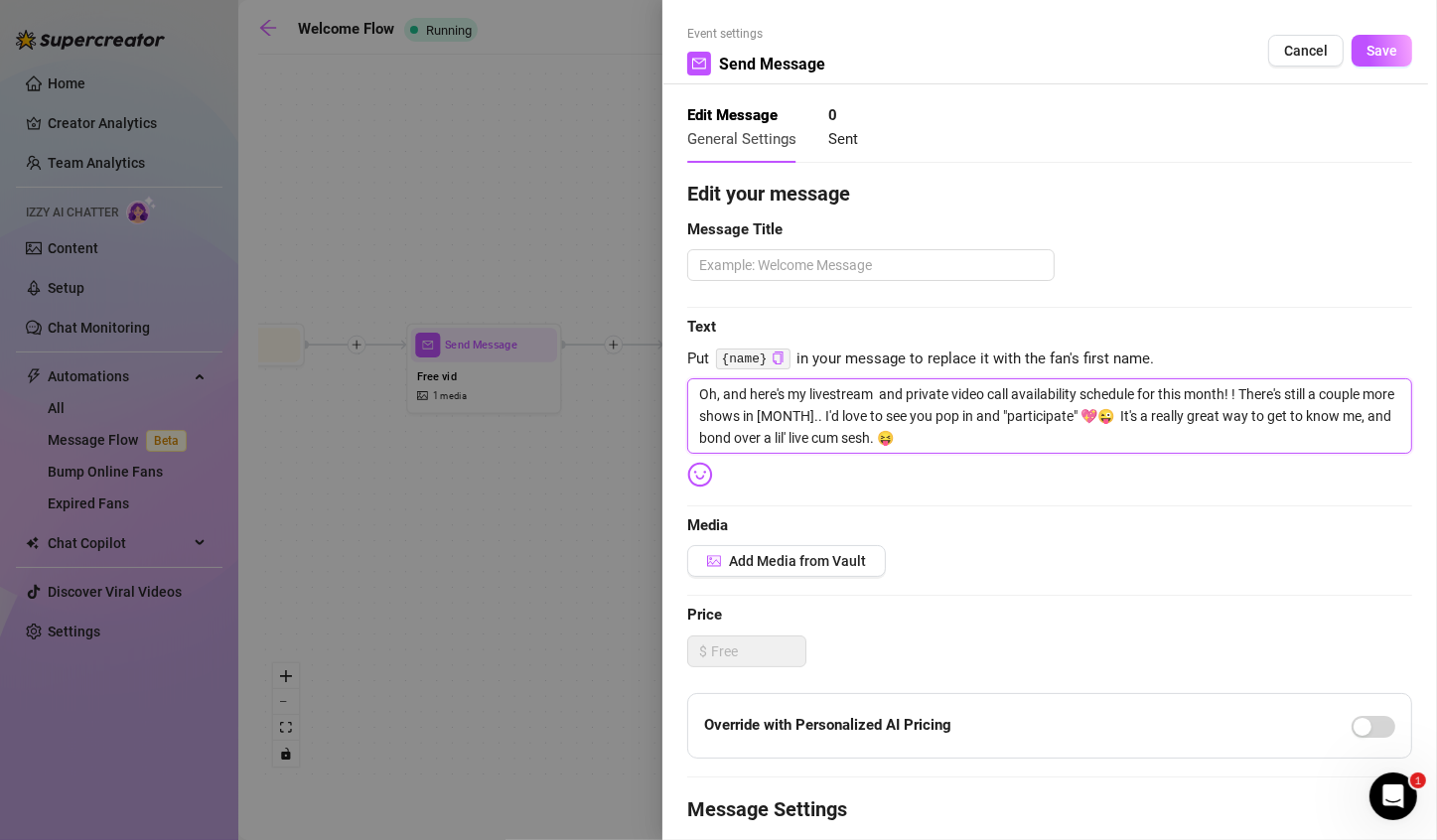 type on "Oh, and here's my livestream and private video call availability schedule for this month!! There's still a couple more shows in July.. I'd love to see you pop in and "participate" 💖😜 It's a really great way to get to know me, and bond over a lil' live cum sesh. 😝" 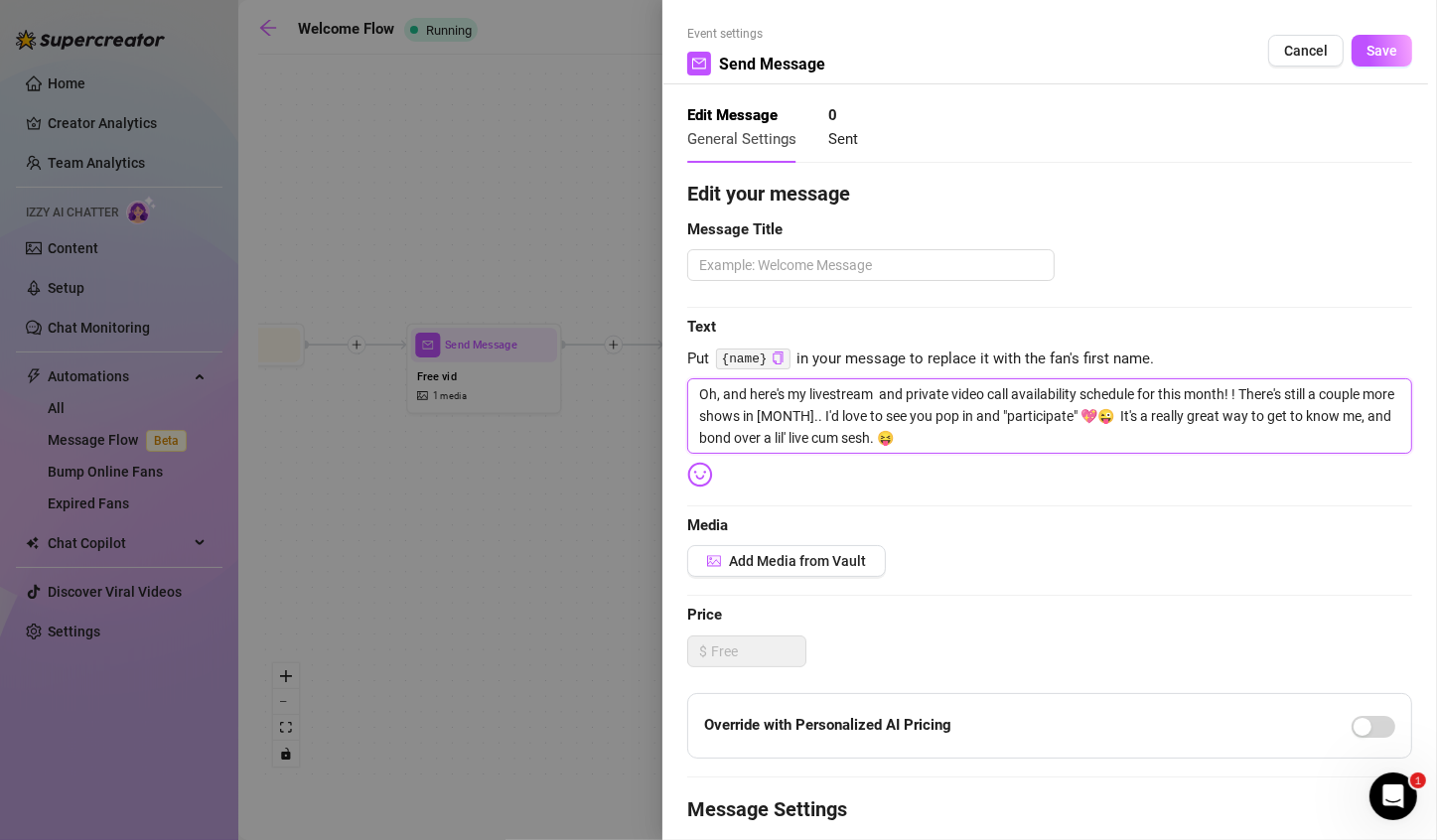 type on "Oh, and here's my livestream and private video call availability schedule for this month!! There's still a couple more shows in July.. I'd love to see you pop in and "participate" 💖😜 It's a really great way to get to know me, and bond over a lil' live cum sesh. 😝" 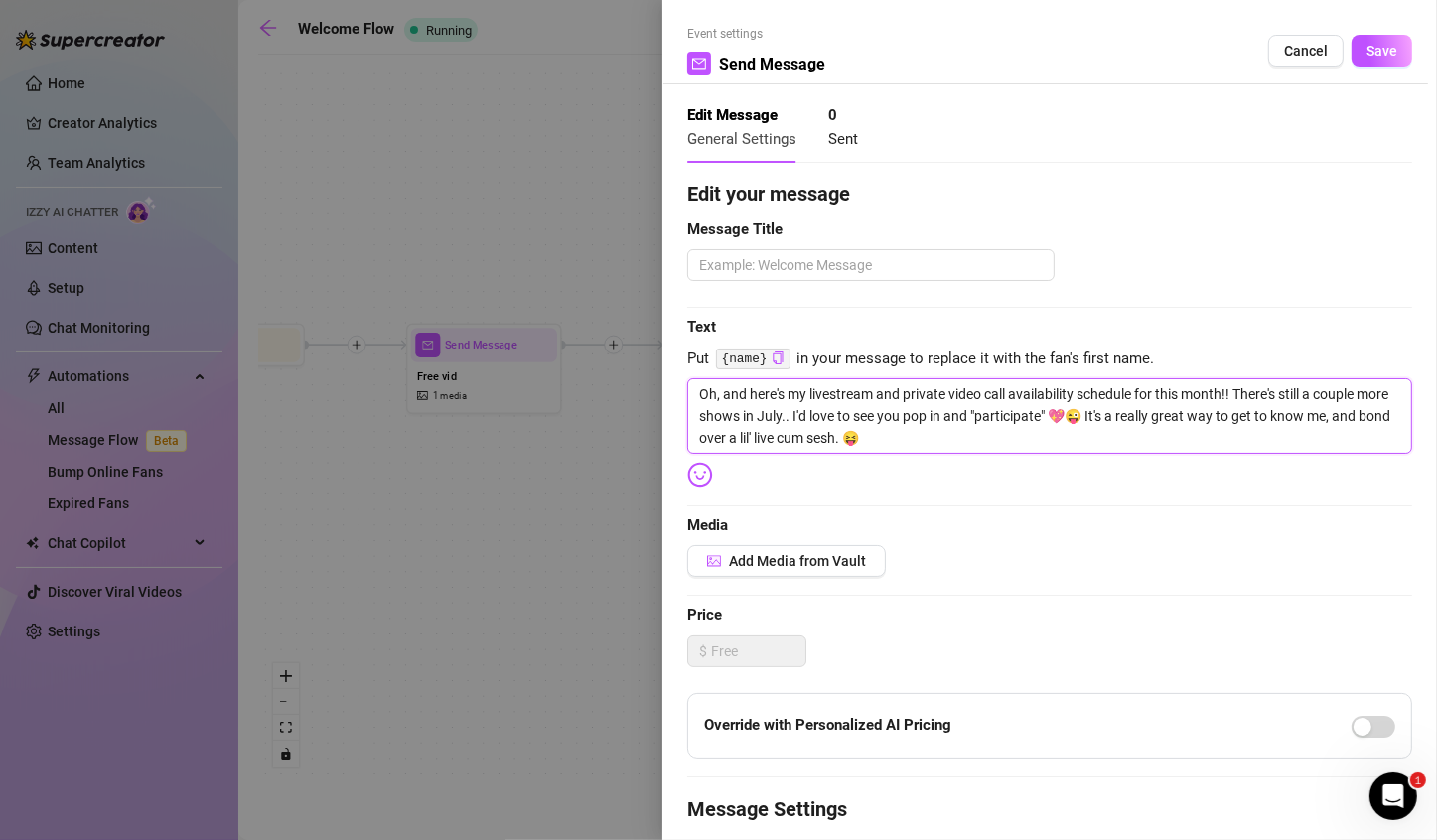 drag, startPoint x: 1239, startPoint y: 391, endPoint x: 1098, endPoint y: 416, distance: 143.19916 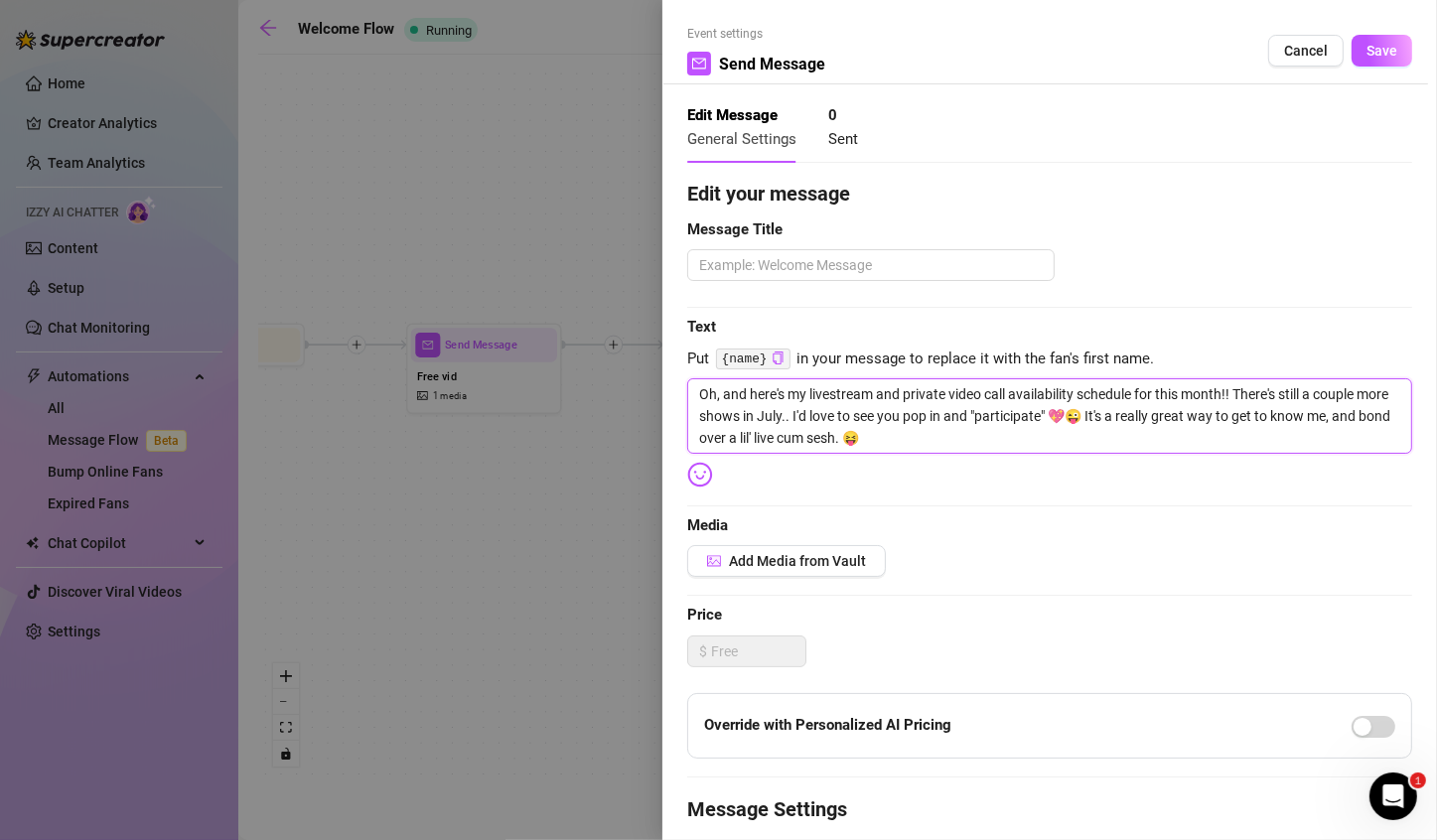 click on "Oh, and here's my livestream and private video call availability schedule for this month!! There's still a couple more shows in July.. I'd love to see you pop in and "participate" 💖😜 It's a really great way to get to know me, and bond over a lil' live cum sesh. 😝" at bounding box center (1050, 416) 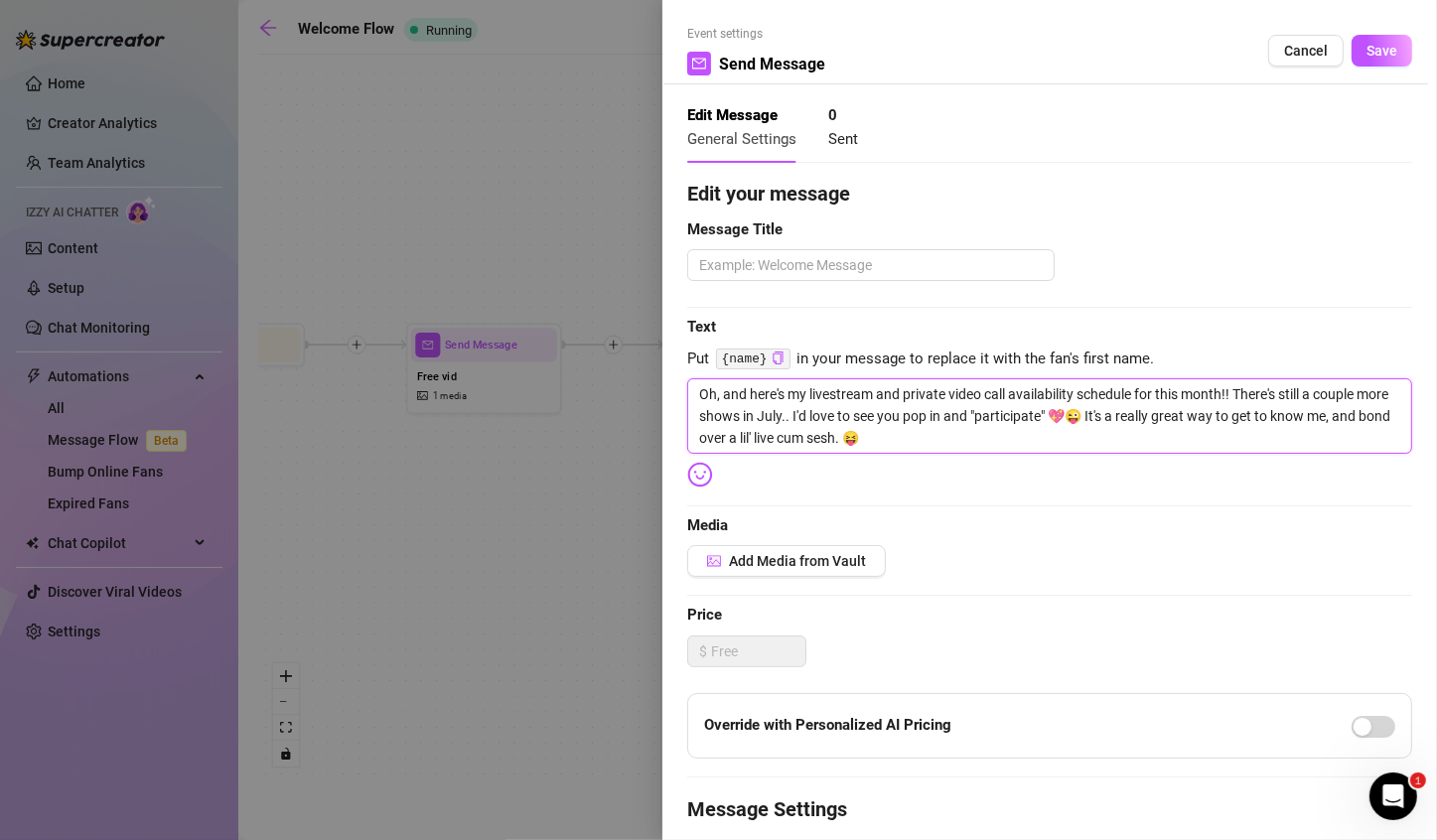 drag, startPoint x: 1087, startPoint y: 419, endPoint x: 1240, endPoint y: 389, distance: 155.91344 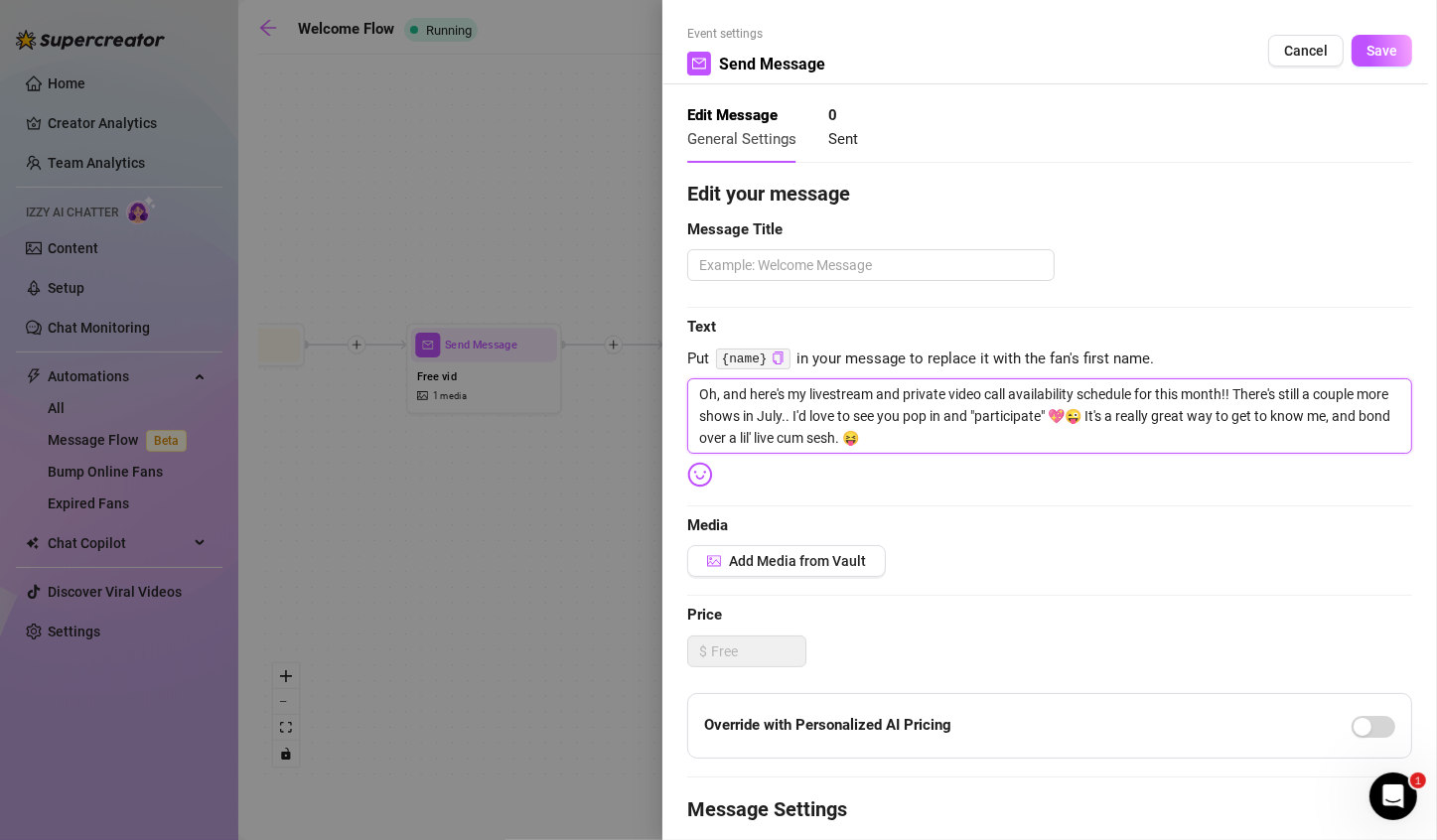 click on "Oh, and here's my livestream and private video call availability schedule for this month!! There's still a couple more shows in July.. I'd love to see you pop in and "participate" 💖😜 It's a really great way to get to know me, and bond over a lil' live cum sesh. 😝" at bounding box center [1050, 416] 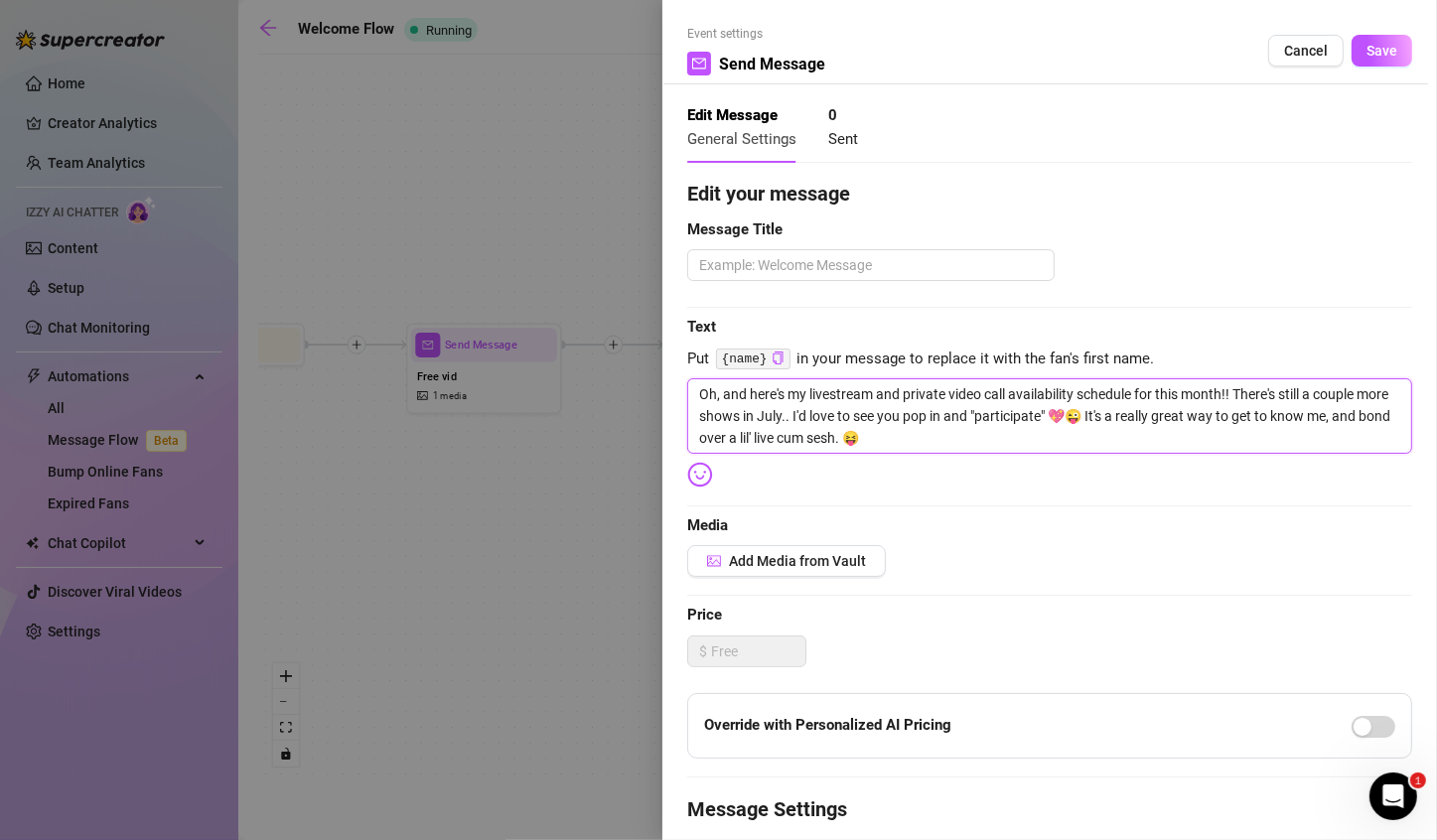 type on "Oh, and here's my livestream and private video call availability schedule for this month!! 💖😜 It's a really great way to get to know me, and bond over a lil' live cum sesh. 😝" 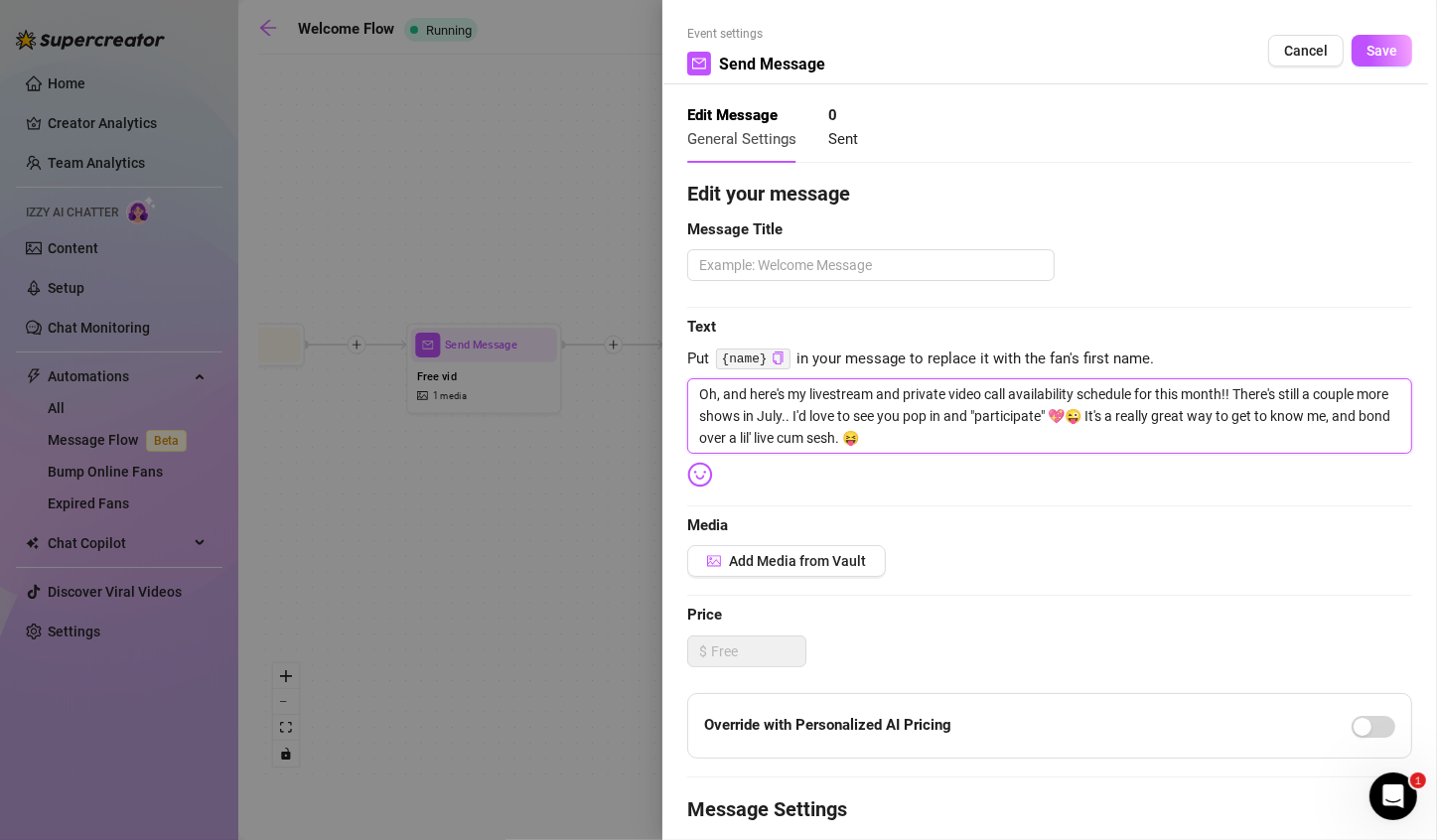type on "Oh, and here's my livestream and private video call availability schedule for this month!! 💖😜 It's a really great way to get to know me, and bond over a lil' live cum sesh. 😝" 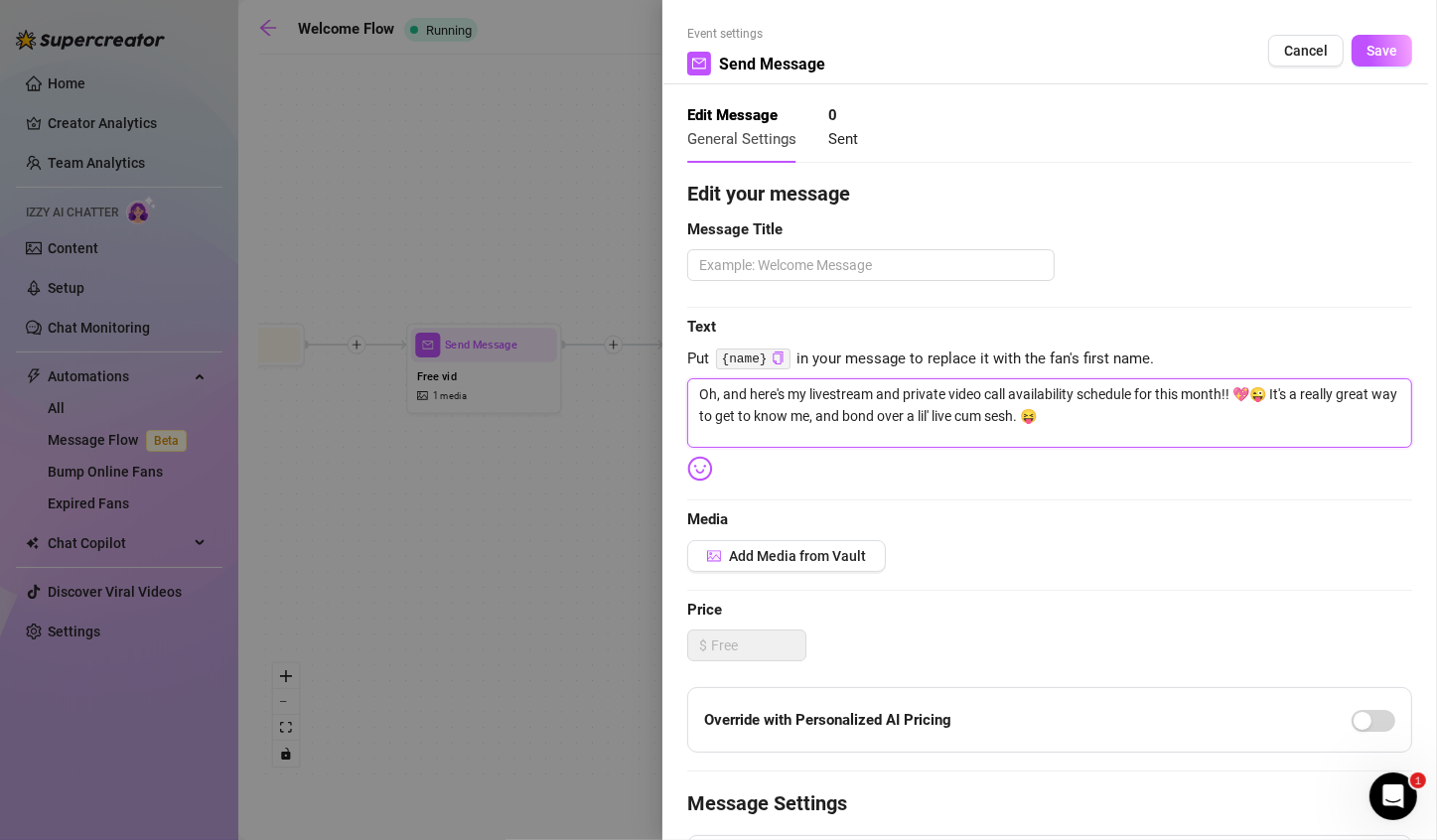 click on "Oh, and here's my livestream and private video call availability schedule for this month!! 💖😜 It's a really great way to get to know me, and bond over a lil' live cum sesh. 😝" at bounding box center [1050, 413] 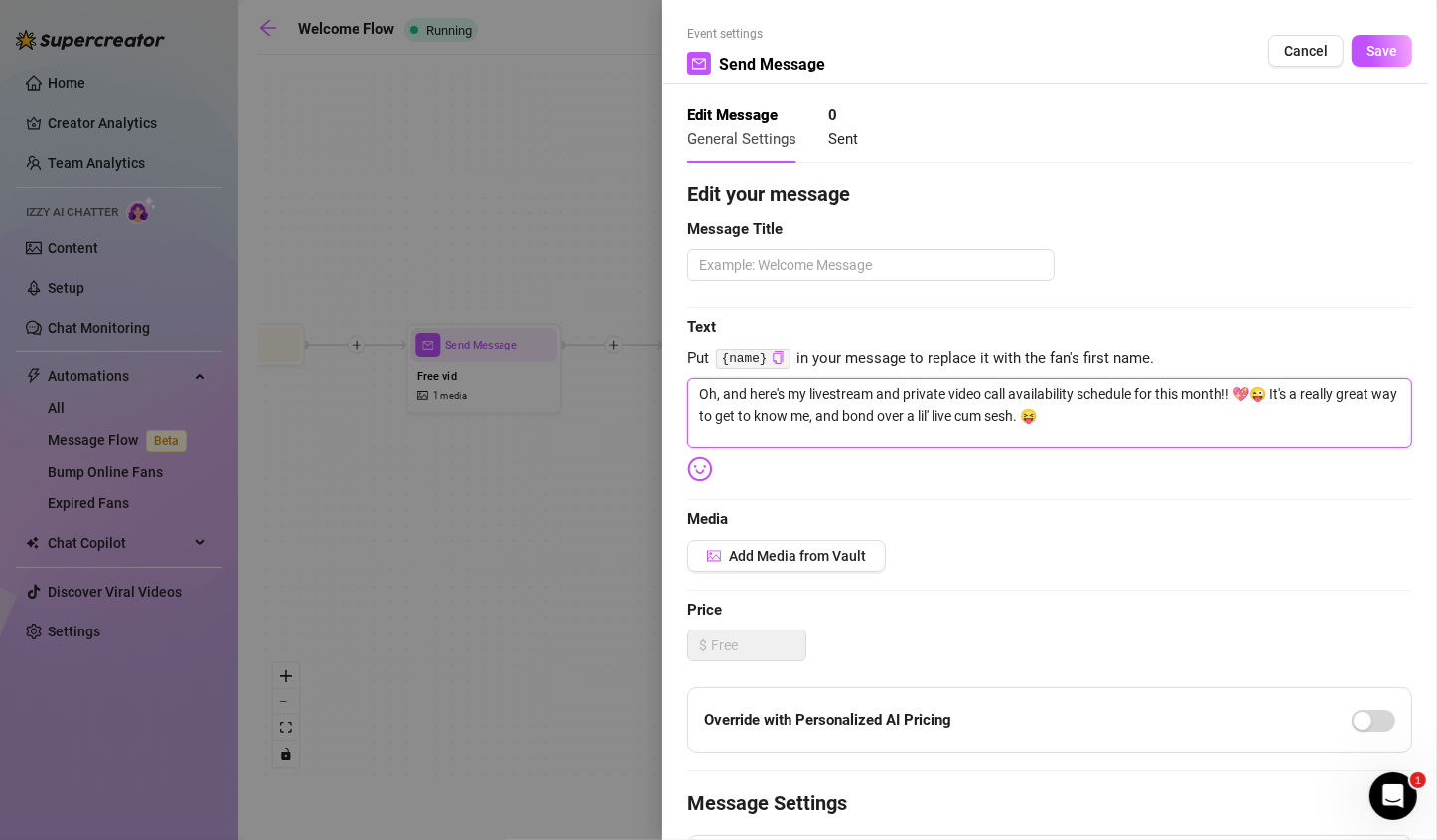 click on "Oh, and here's my livestream and private video call availability schedule for this month!! 💖😜 It's a really great way to get to know me, and bond over a lil' live cum sesh. 😝" at bounding box center (1050, 413) 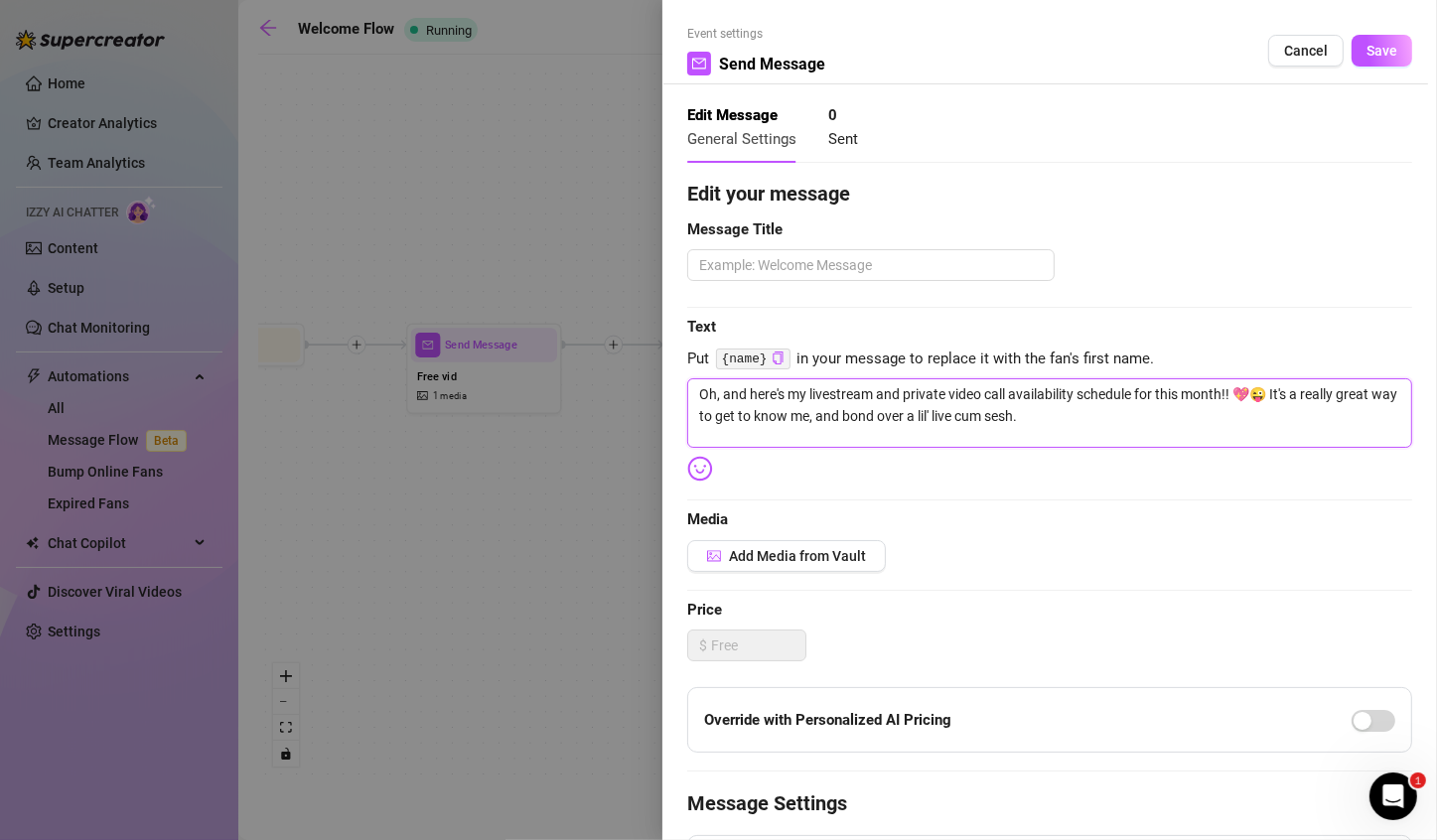 type on "Oh, and here's my livestream and private video call availability schedule for this month!! 💖😜 It's a really great way to get to know me, and bond over a lil' live cum sesh. 😈" 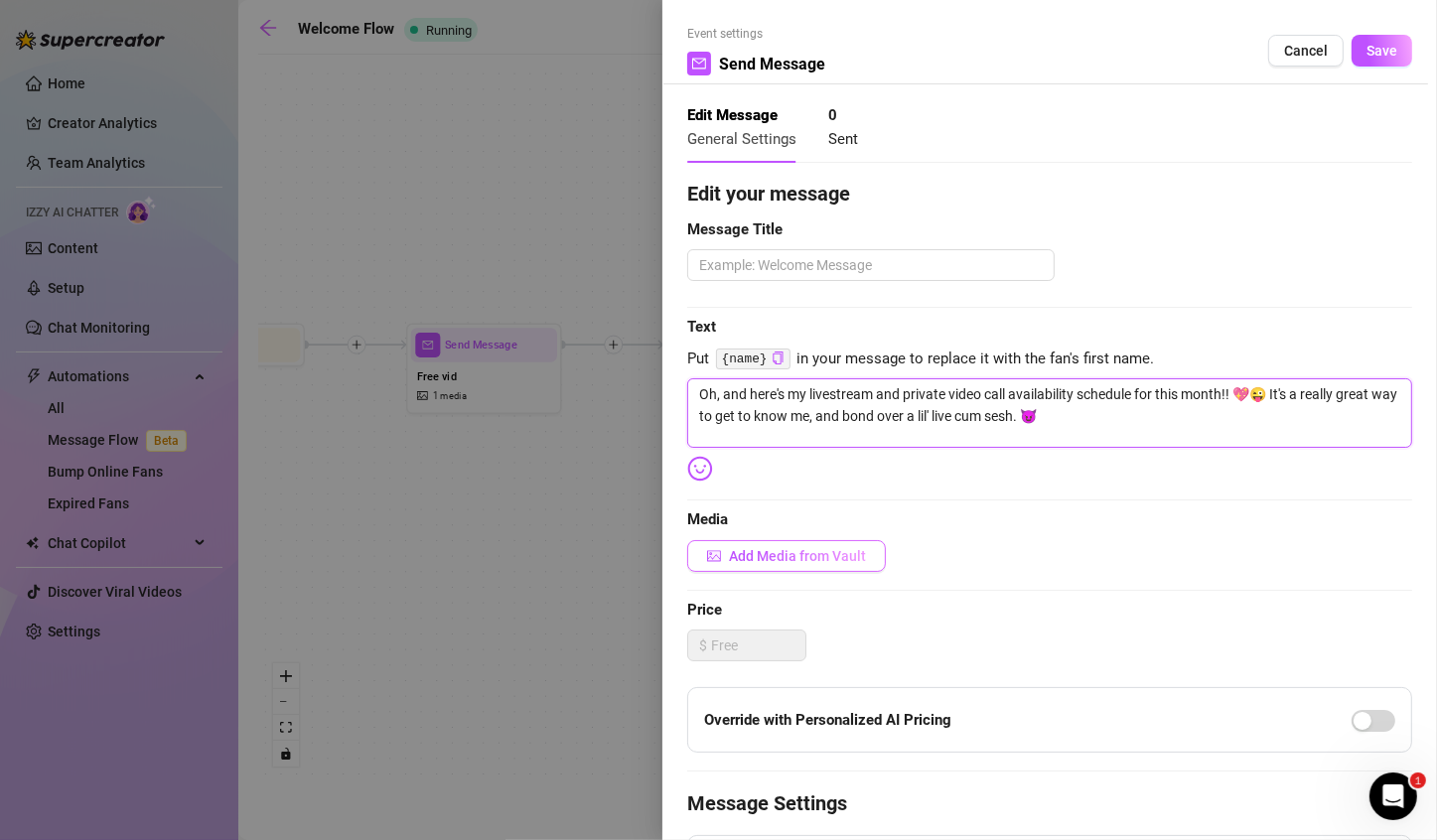 type on "Oh, and here's my livestream and private video call availability schedule for this month!! 💖😜 It's a really great way to get to know me, and bond over a lil' live cum sesh. 😈" 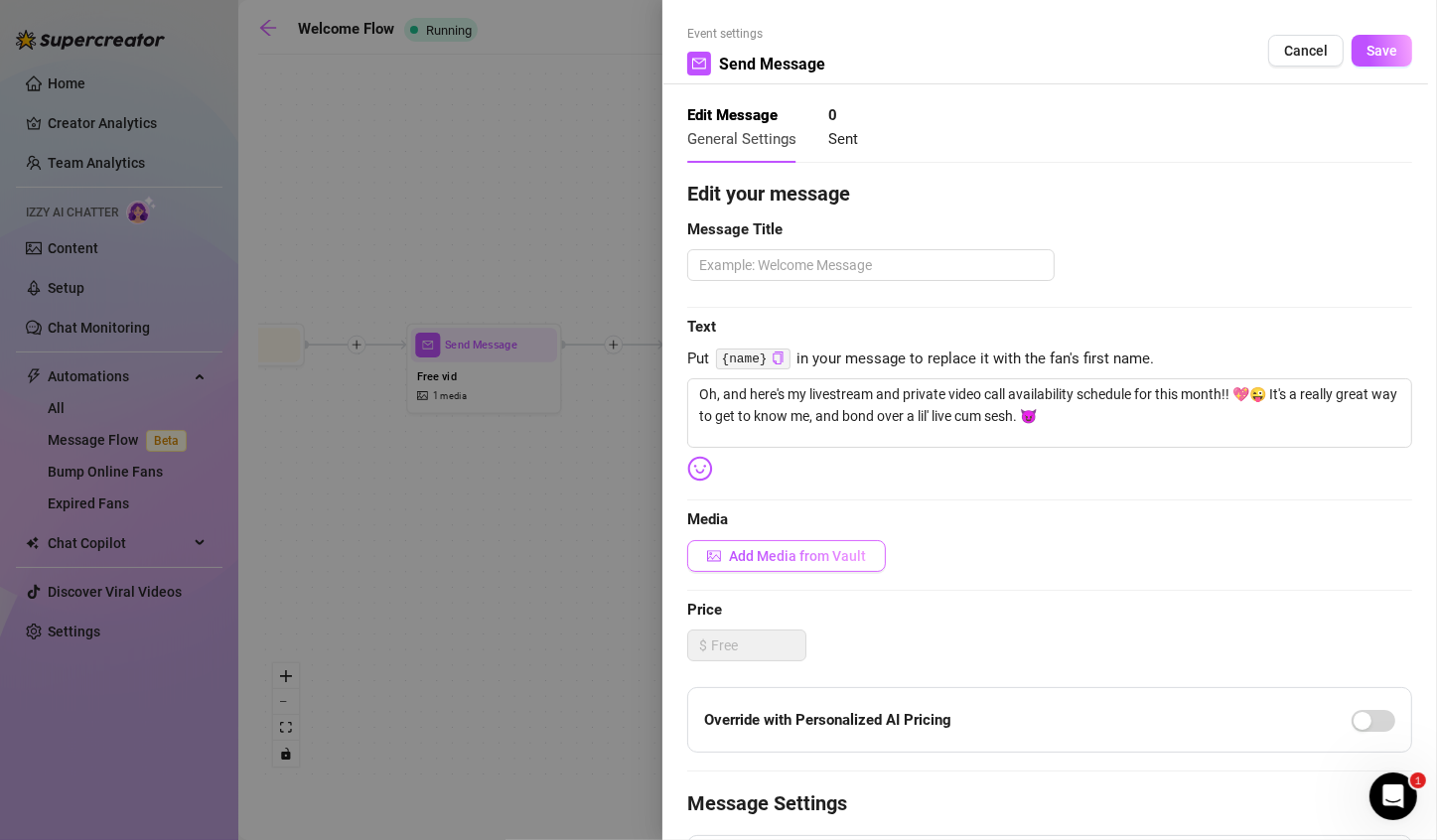 click on "Add Media from Vault" at bounding box center (797, 556) 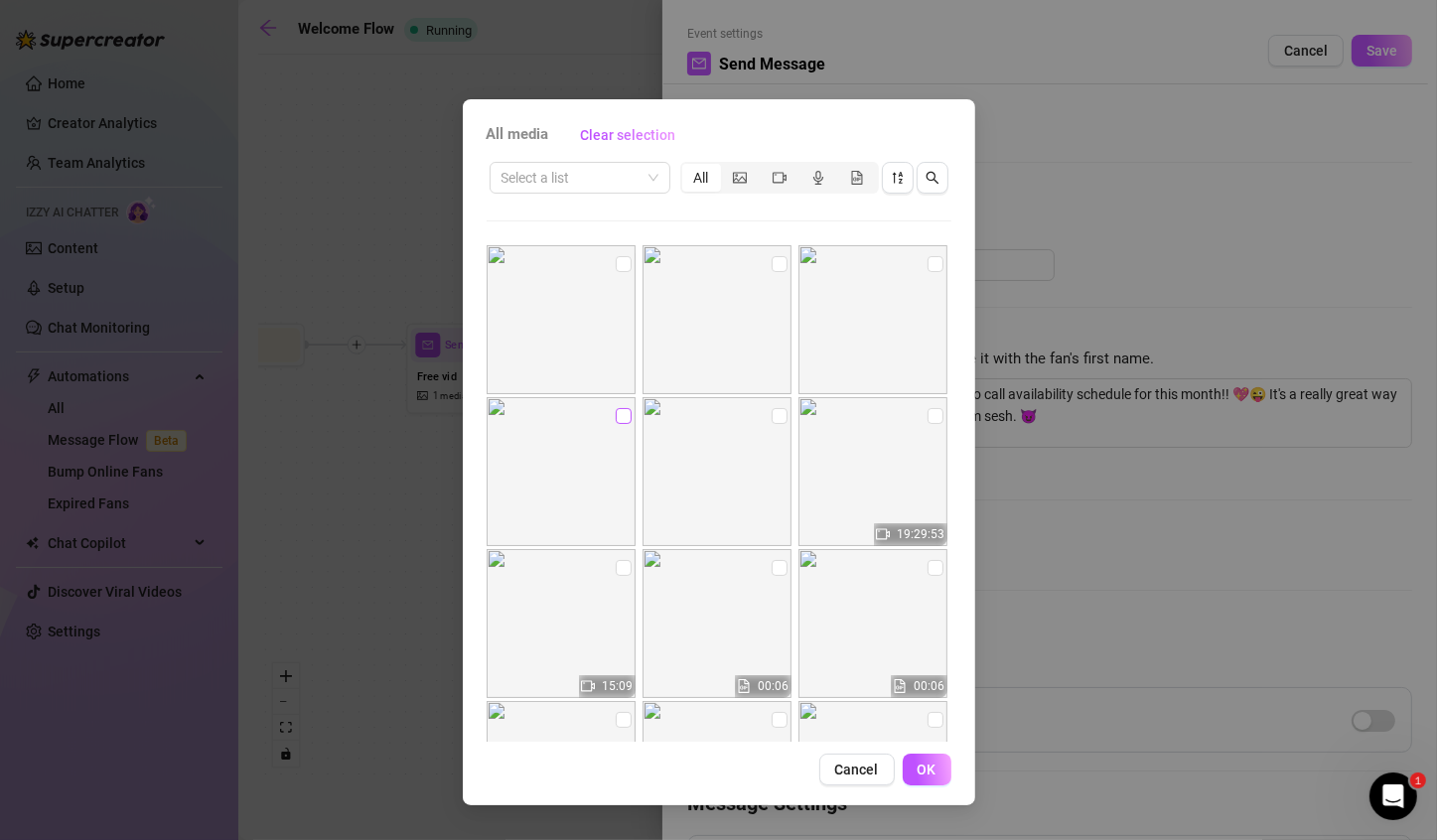 click at bounding box center (624, 416) 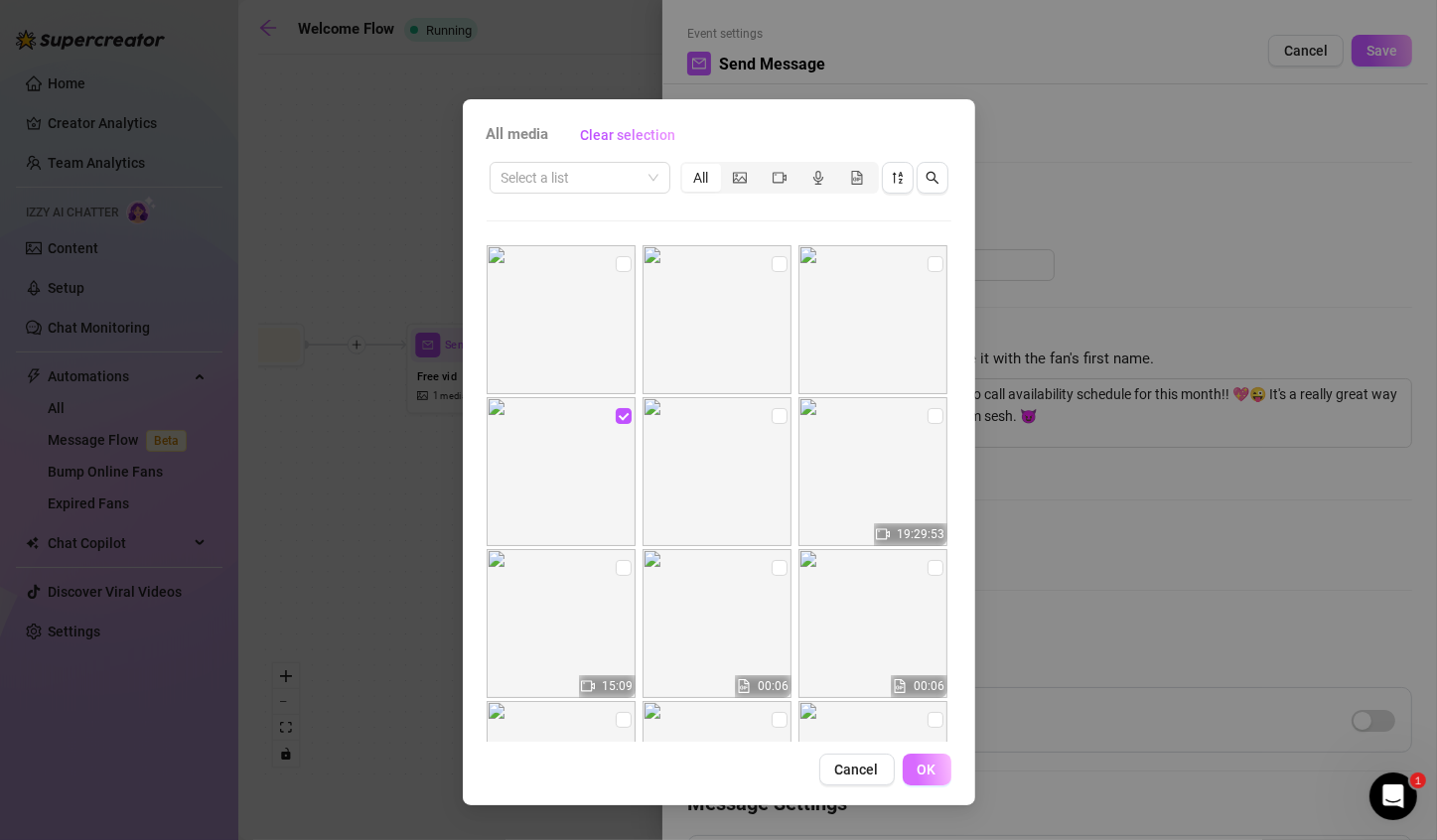 click on "OK" at bounding box center [927, 770] 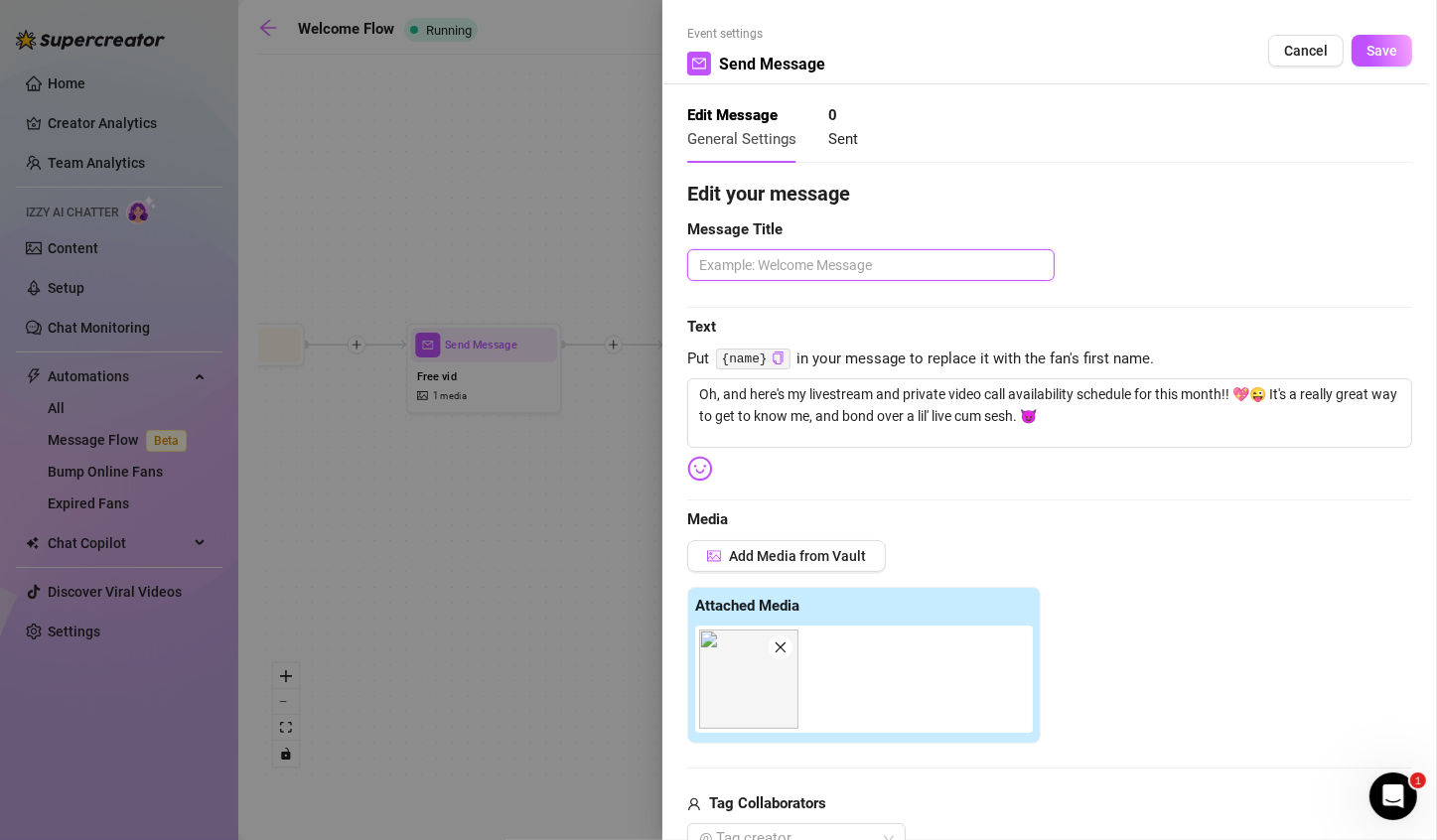 click at bounding box center [871, 265] 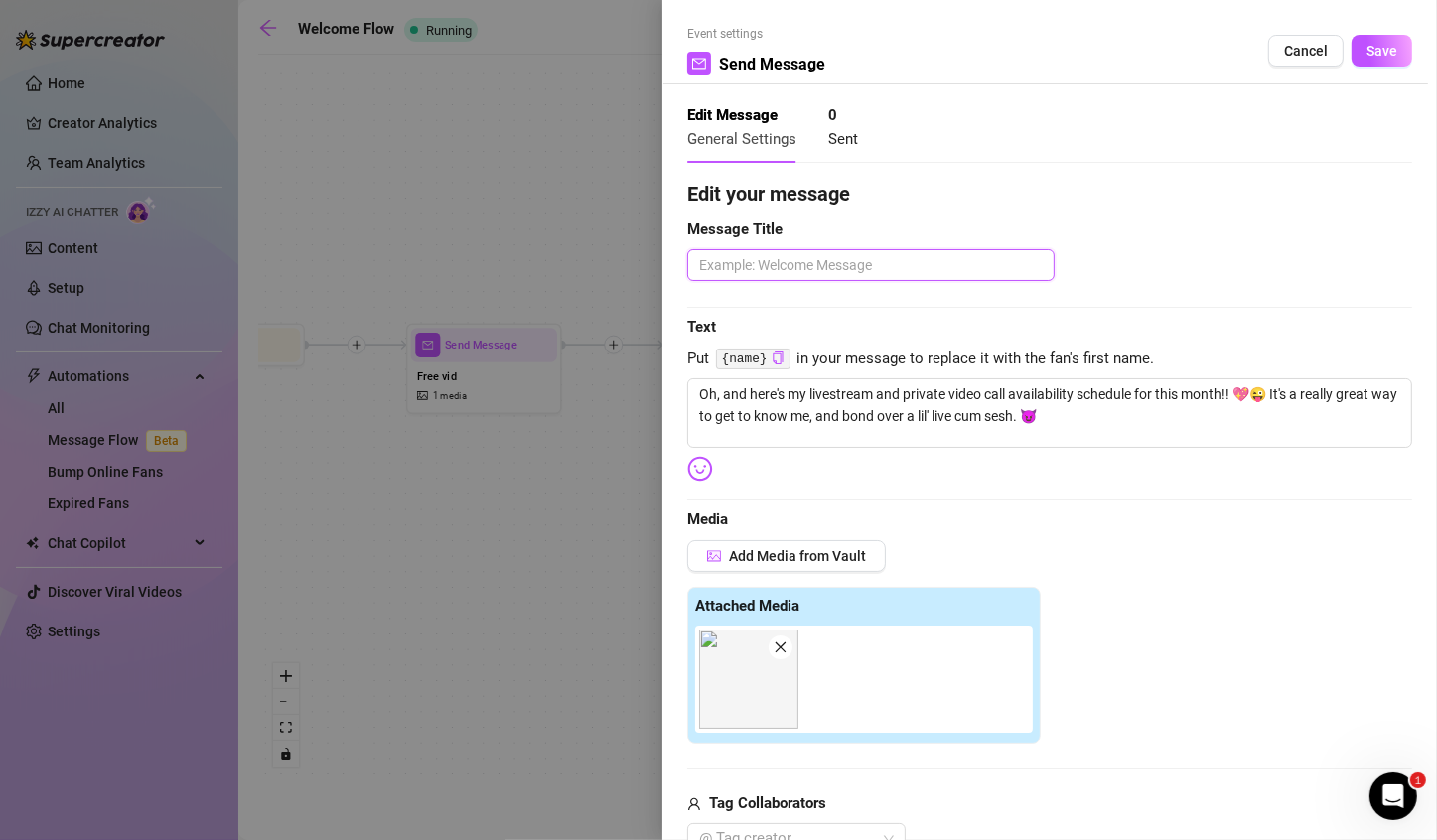 type 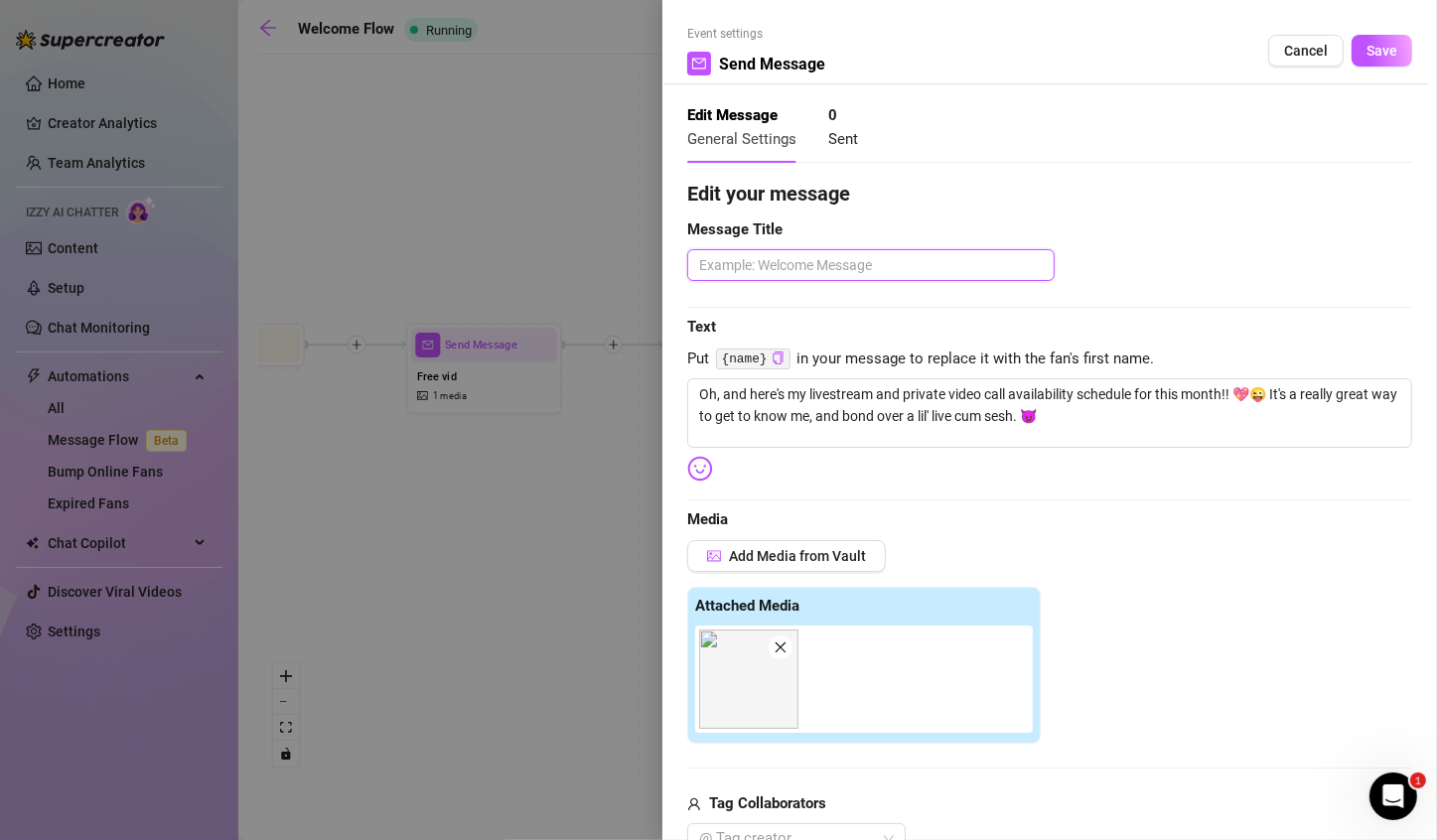 type on "S" 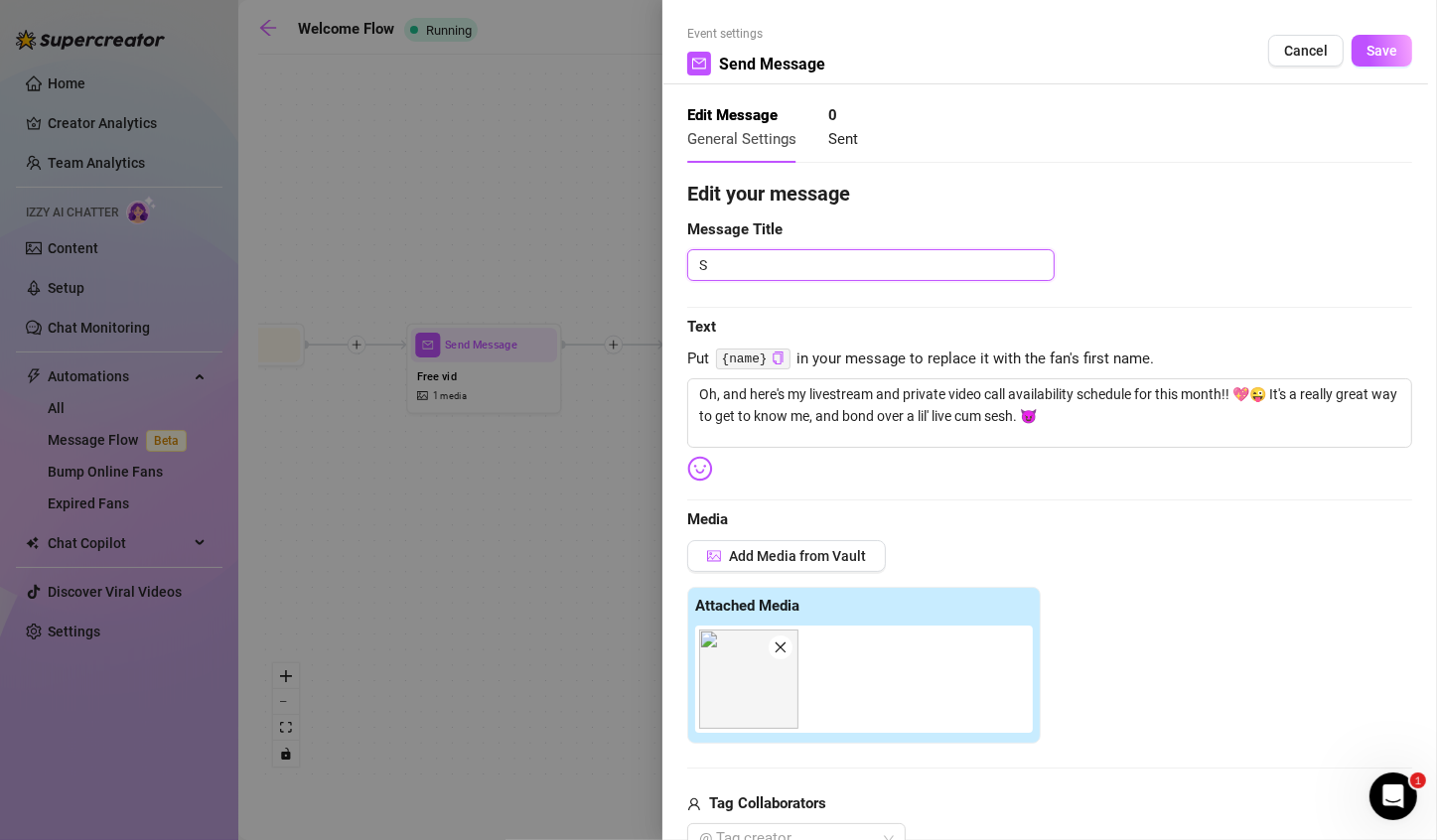 type 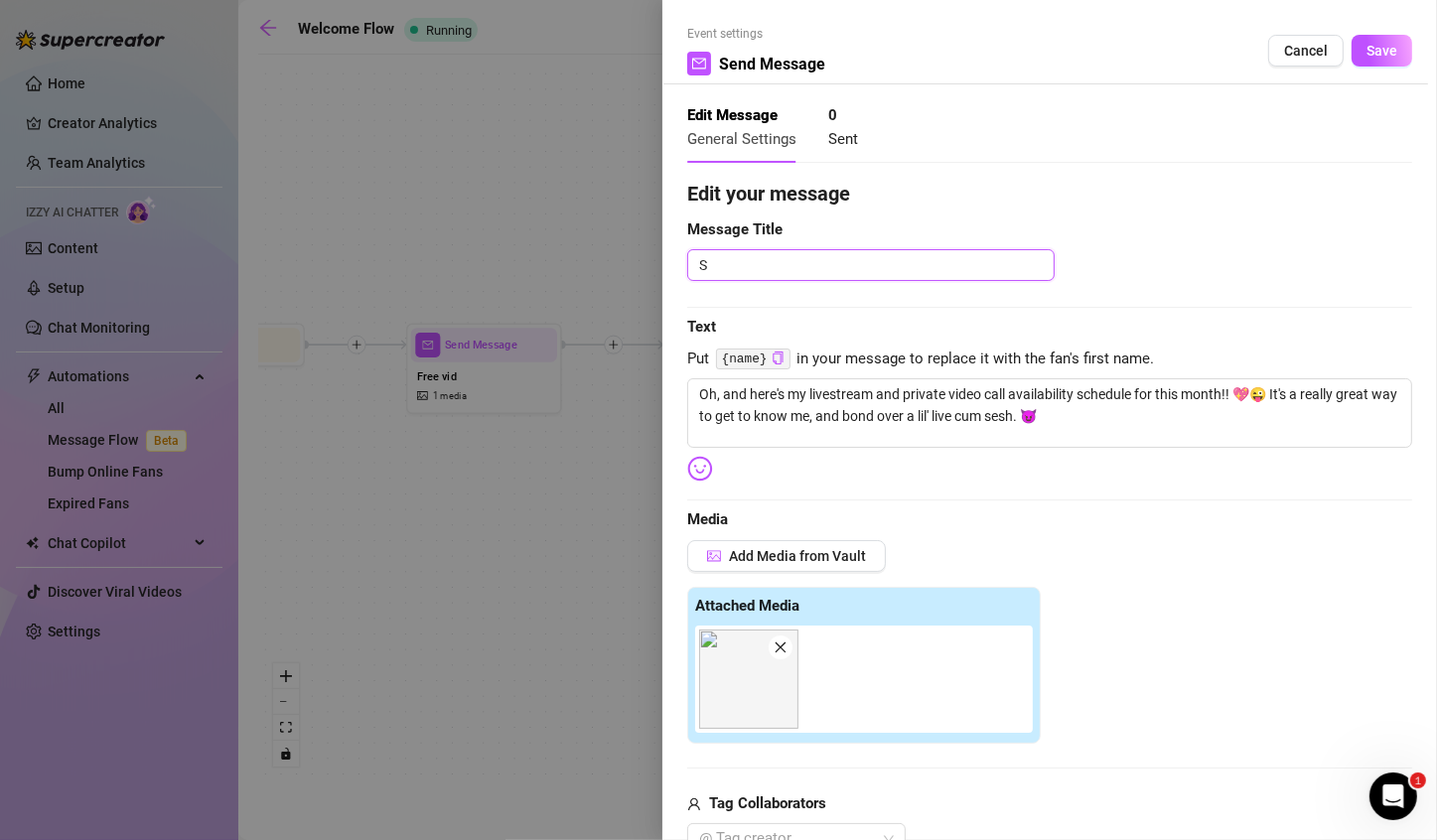 type on "Sc" 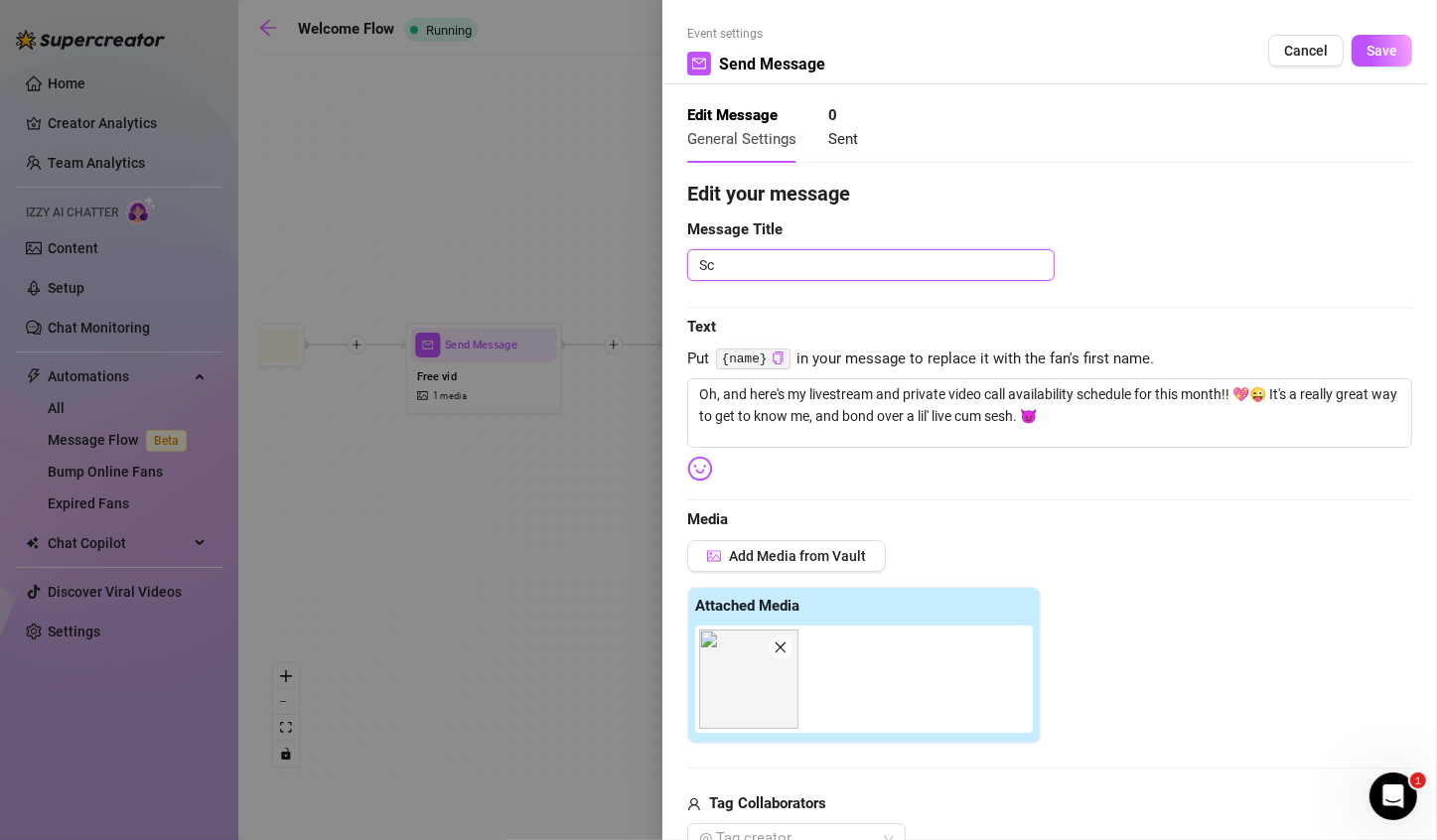 type 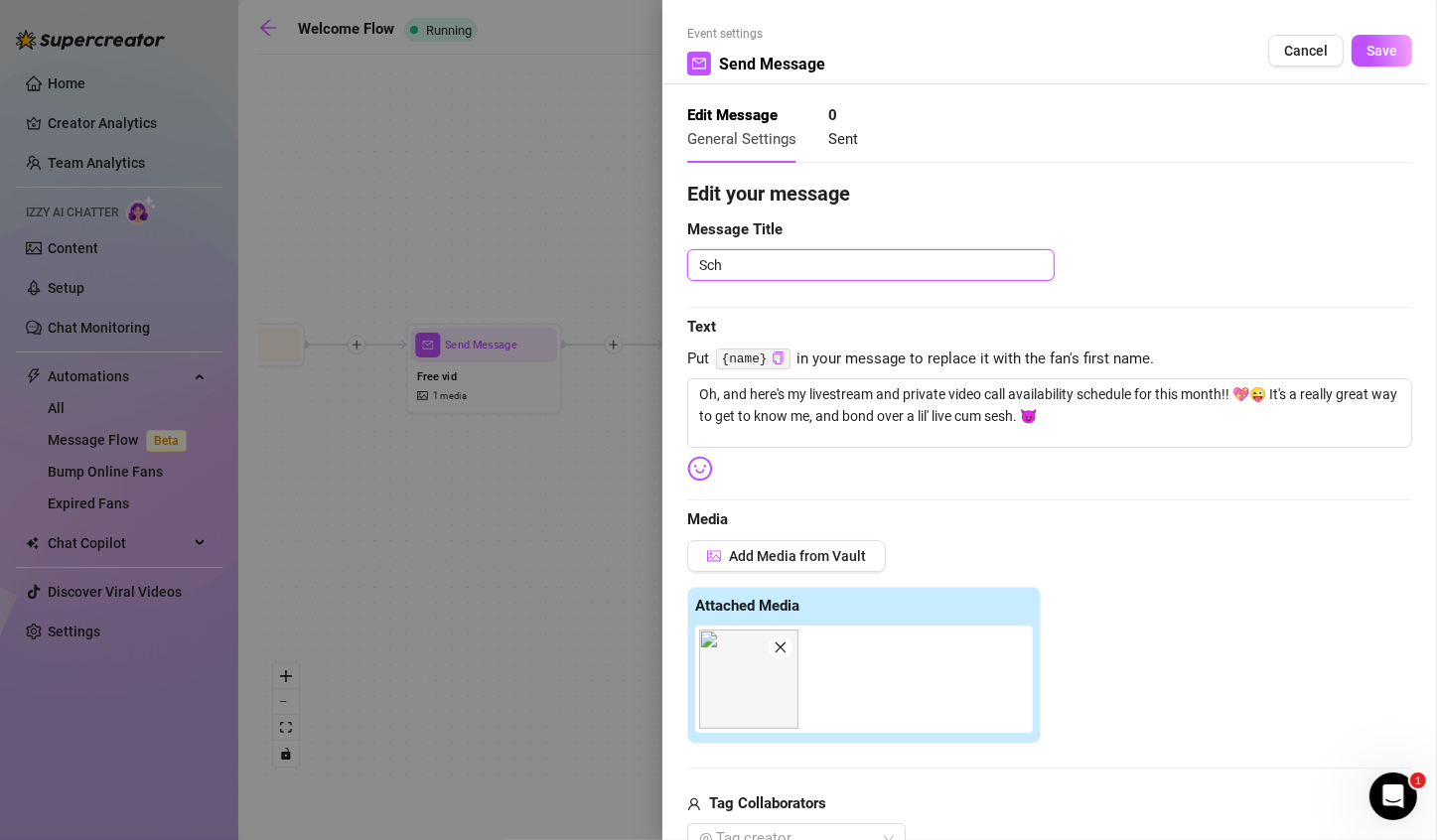 type 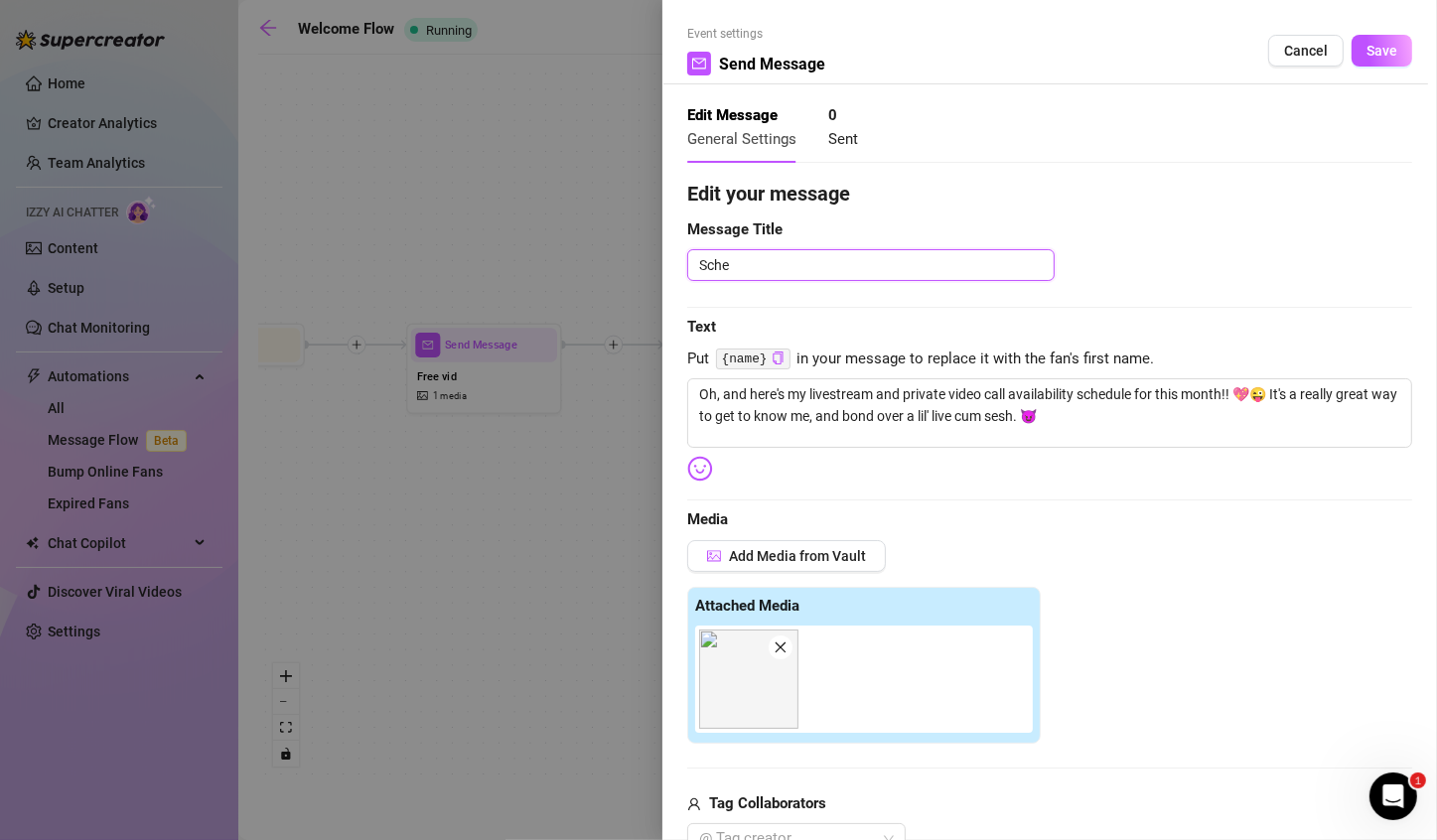 type 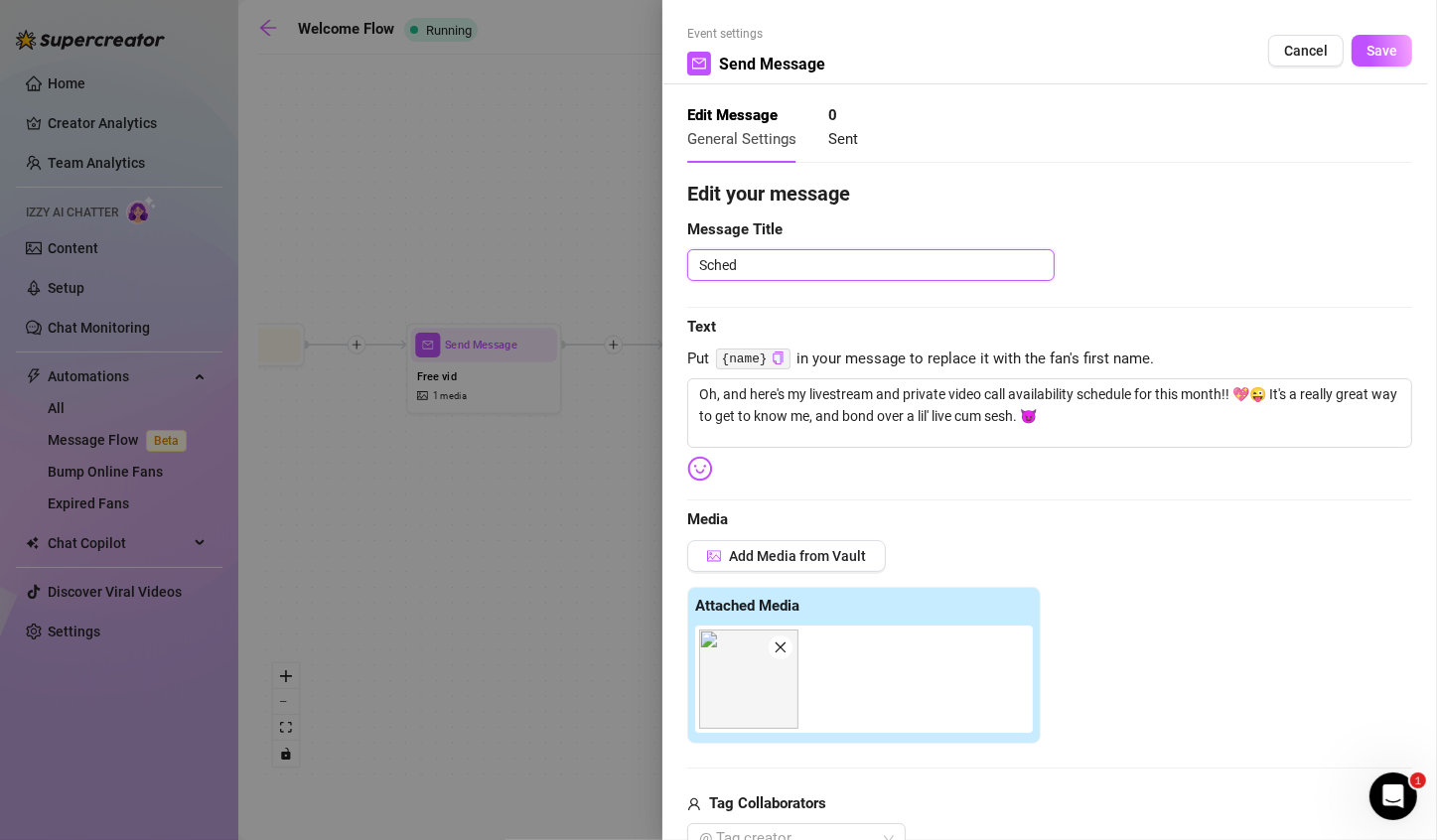 type on "Schedu" 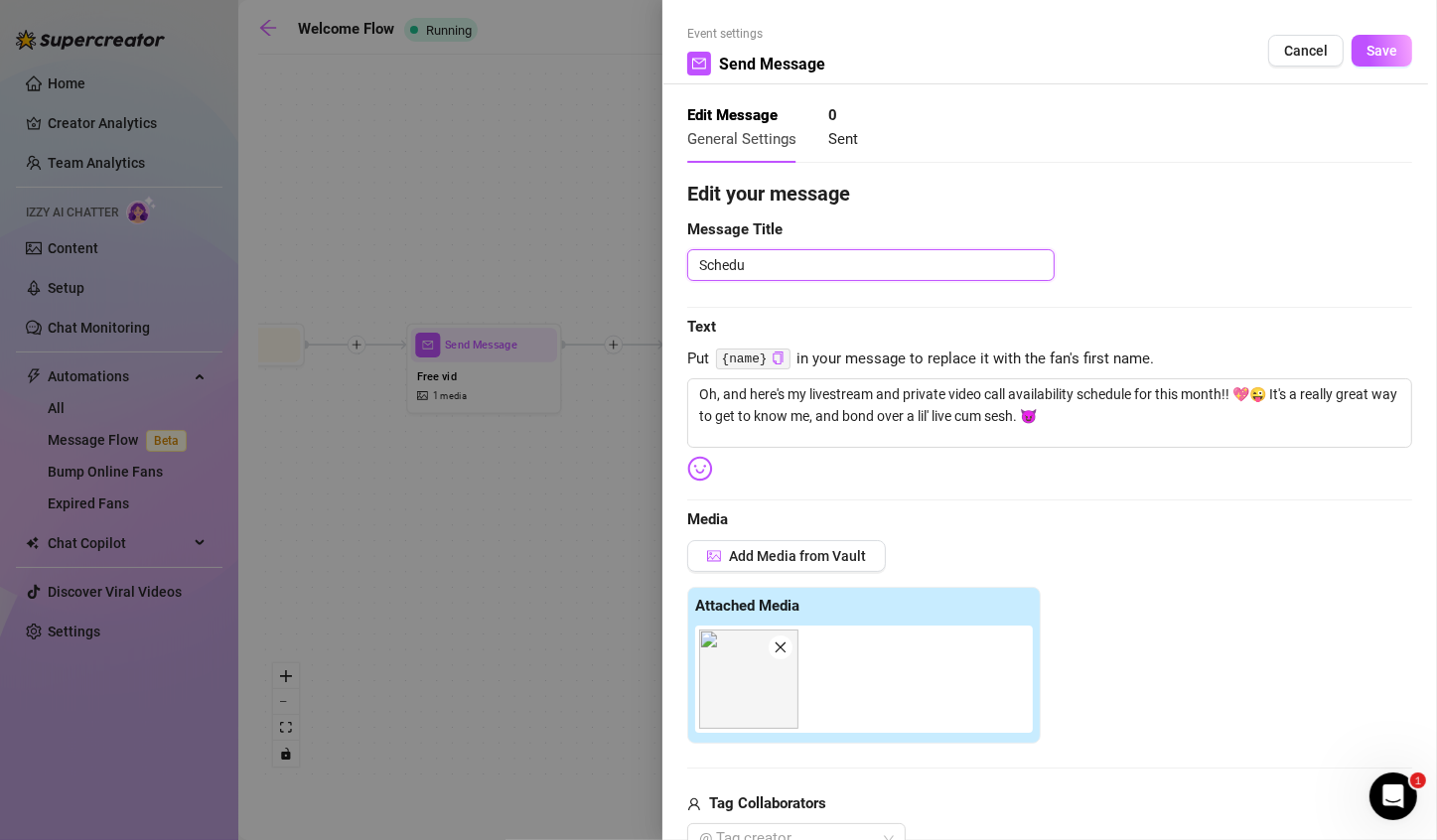 type 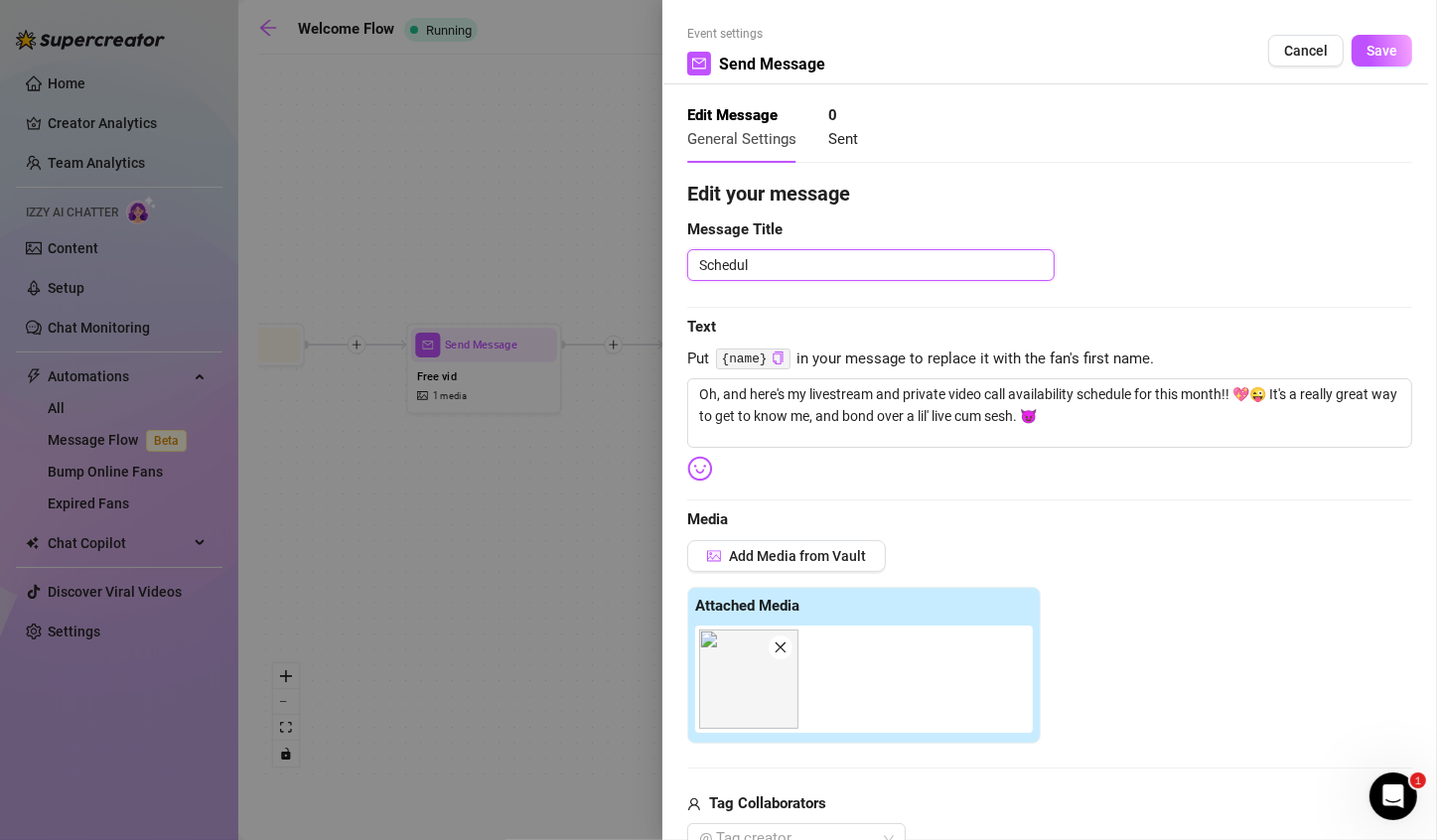 type 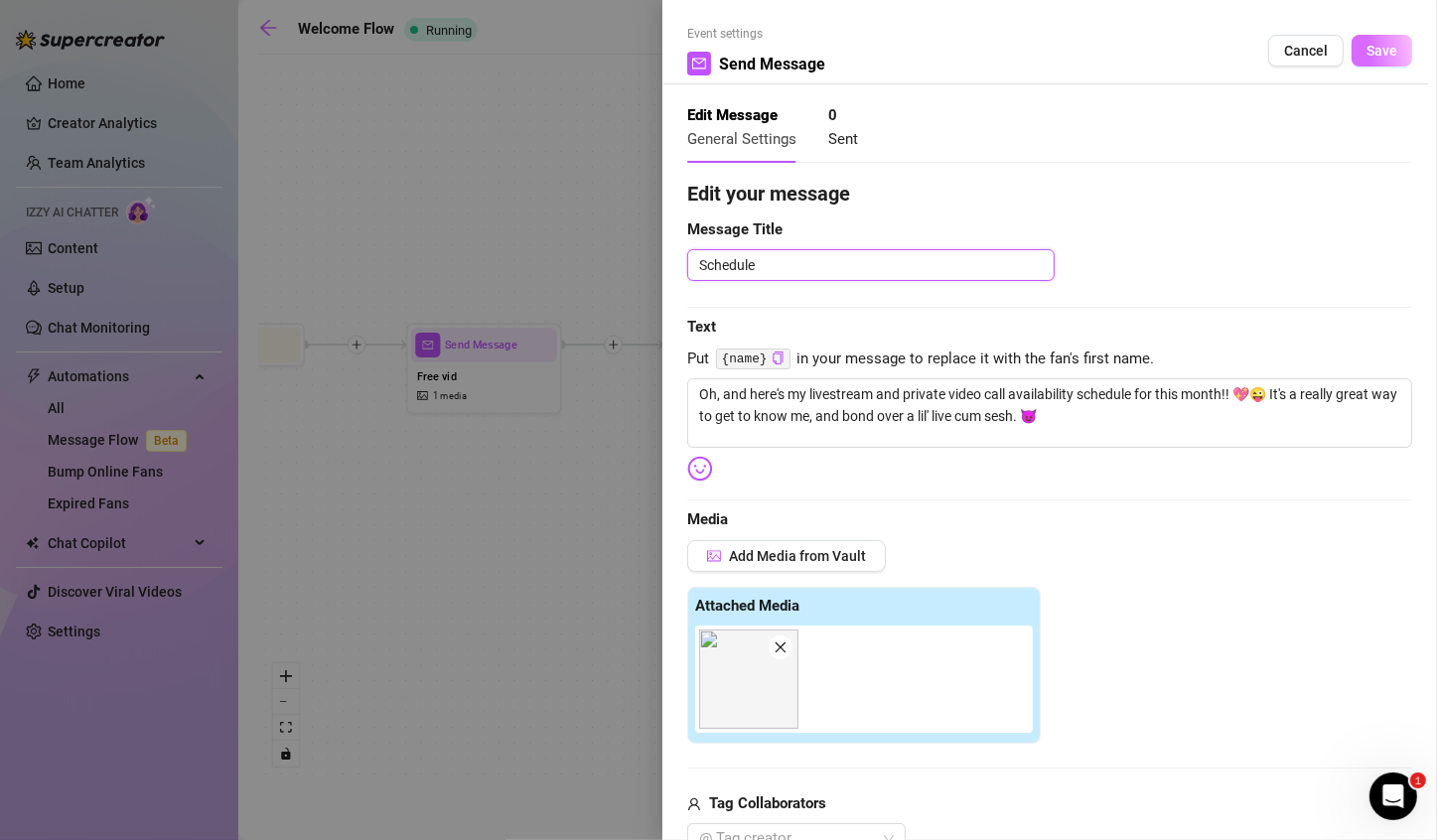 type on "Schedule" 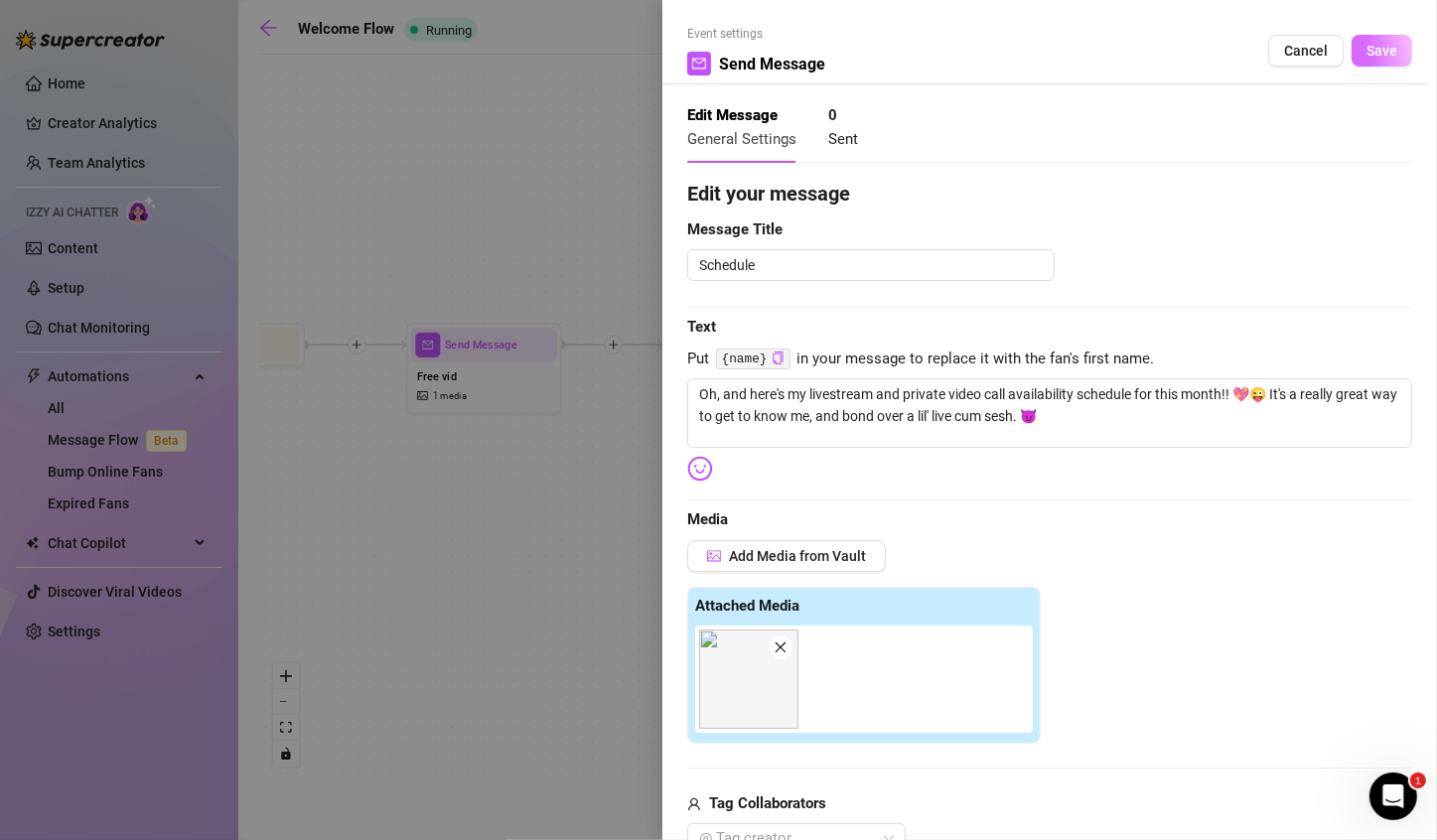 click on "Save" at bounding box center [1381, 51] 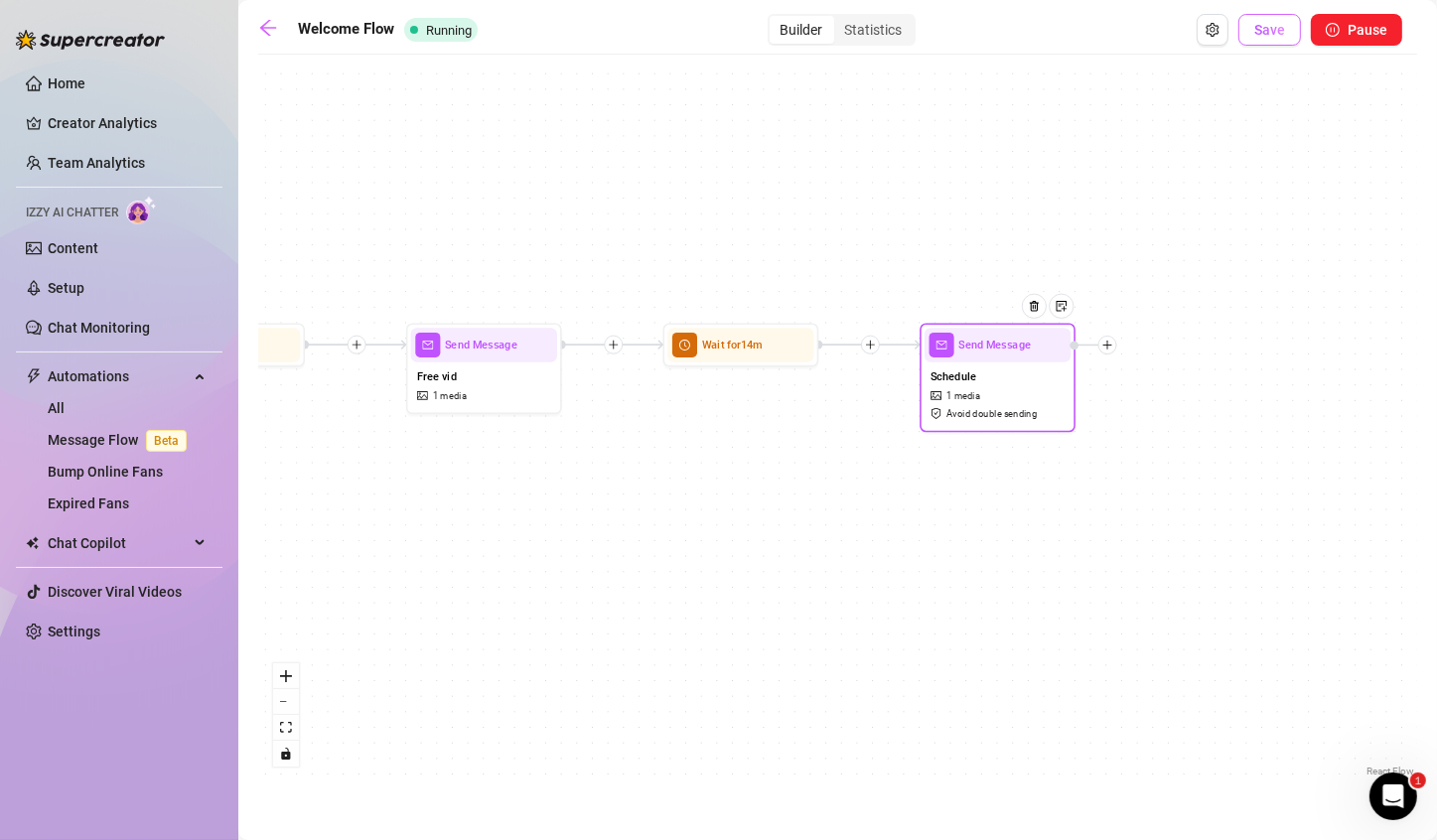 click on "Save" at bounding box center [1269, 30] 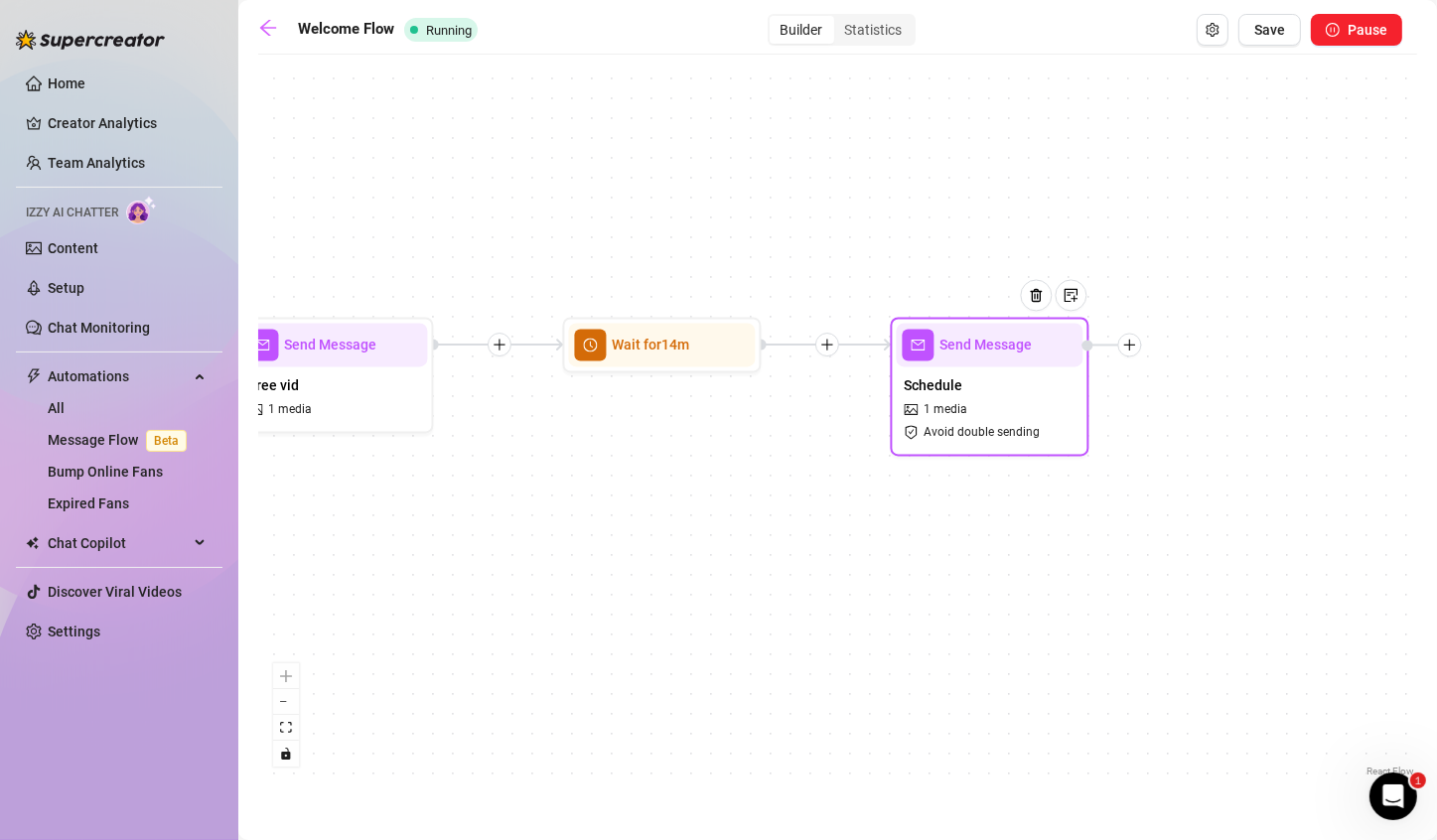 drag, startPoint x: 670, startPoint y: 609, endPoint x: 822, endPoint y: 572, distance: 156.4385 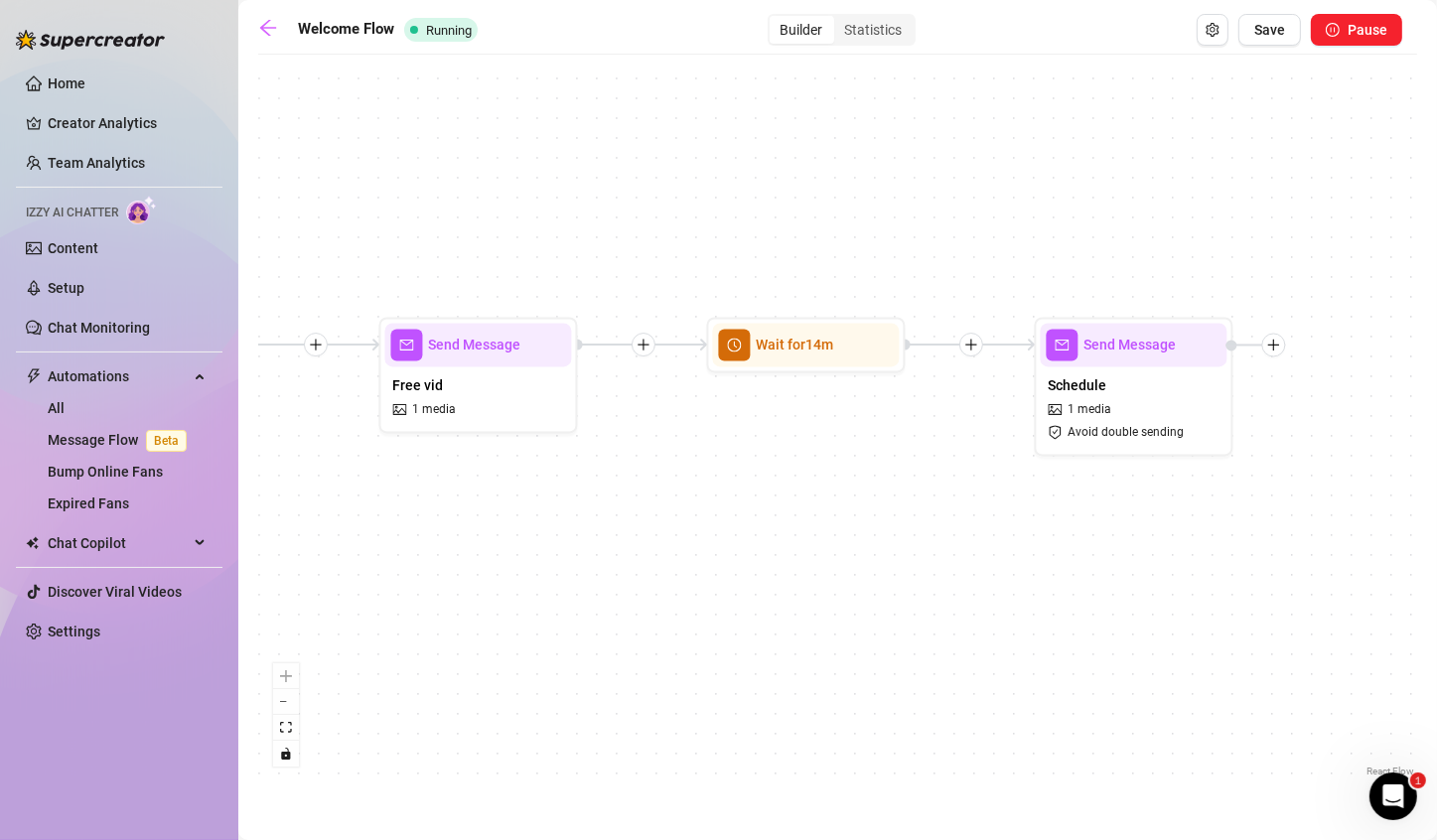 drag, startPoint x: 451, startPoint y: 596, endPoint x: 595, endPoint y: 596, distance: 144 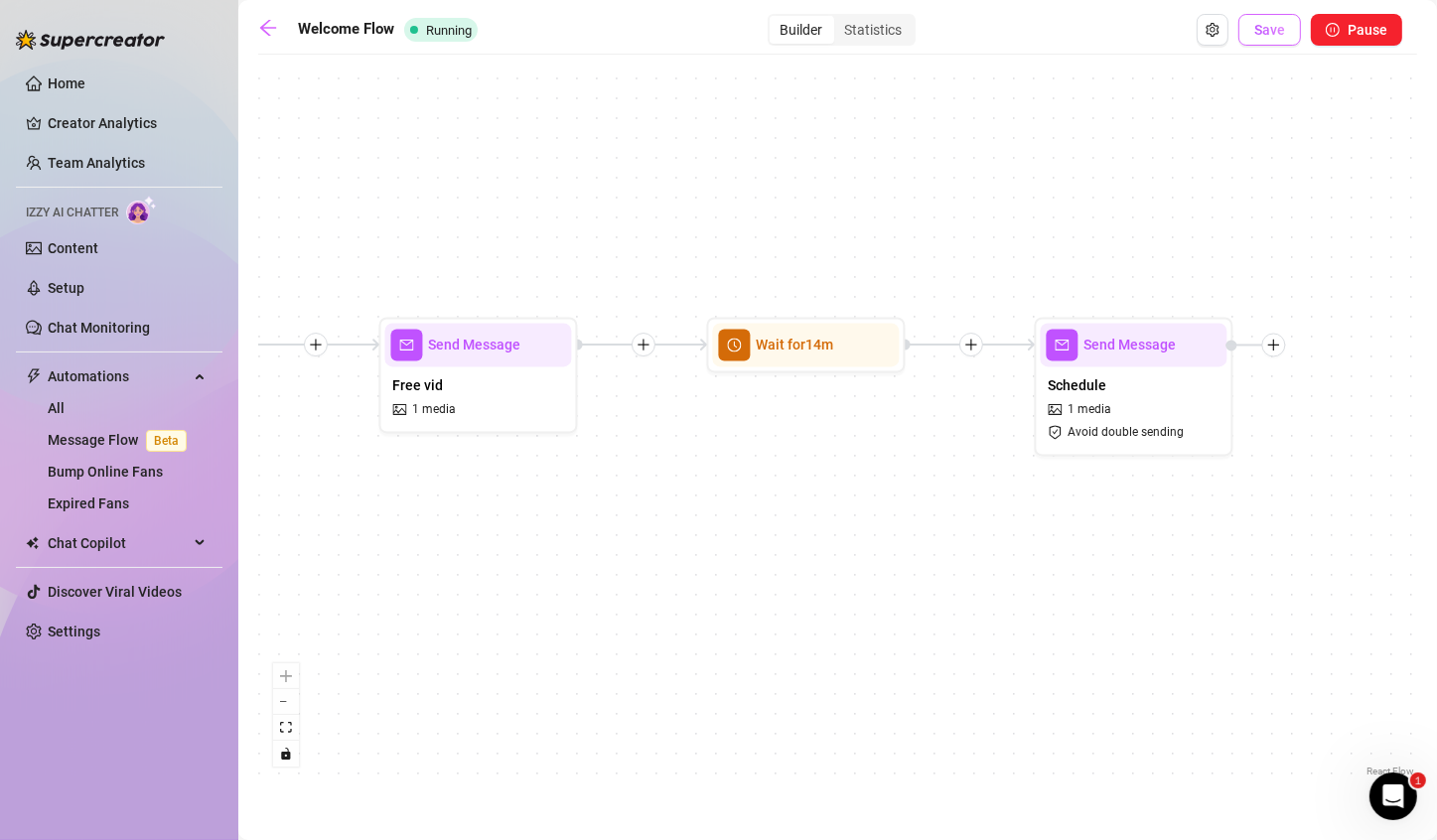 click on "Save" at bounding box center (1269, 30) 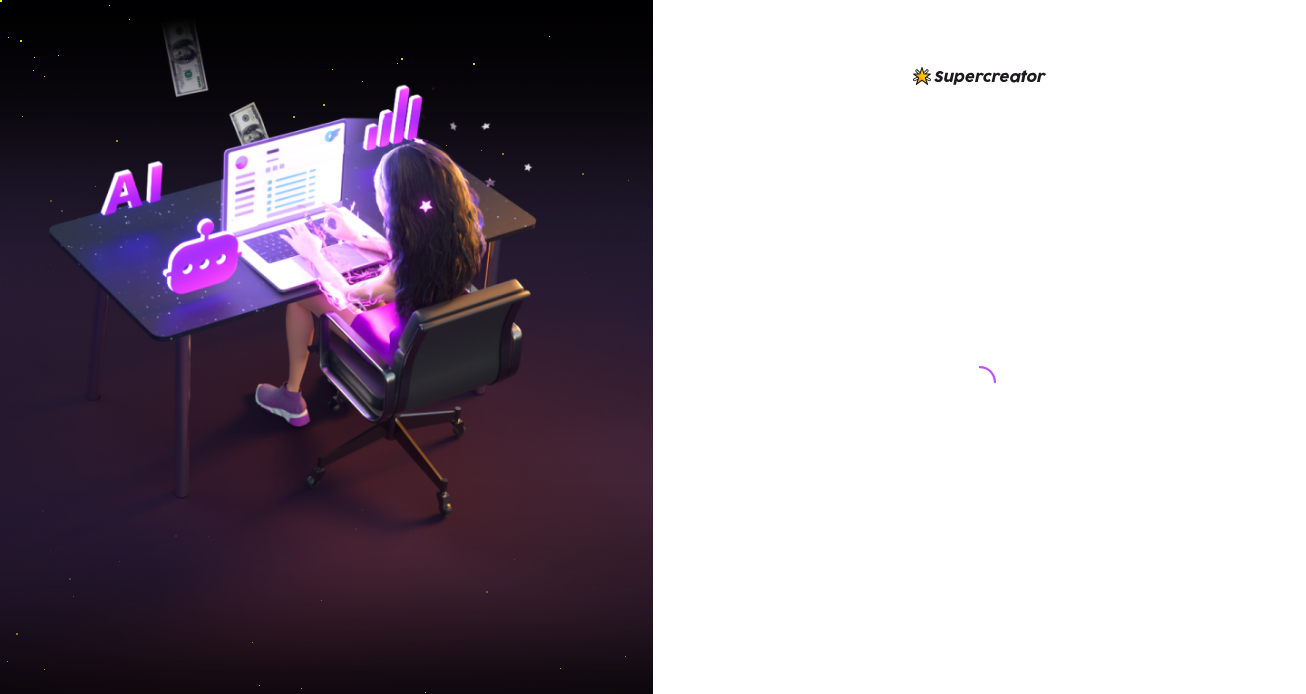 scroll, scrollTop: 0, scrollLeft: 0, axis: both 